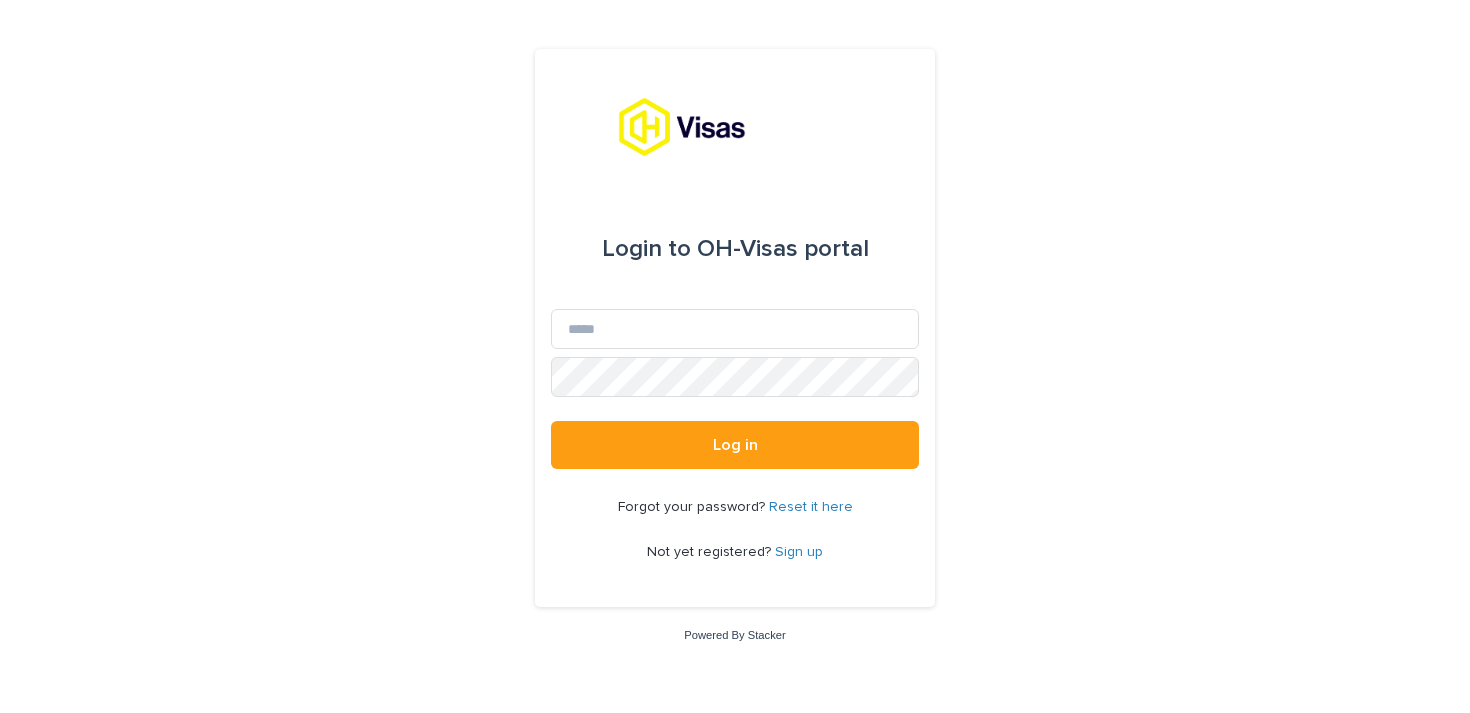scroll, scrollTop: 0, scrollLeft: 0, axis: both 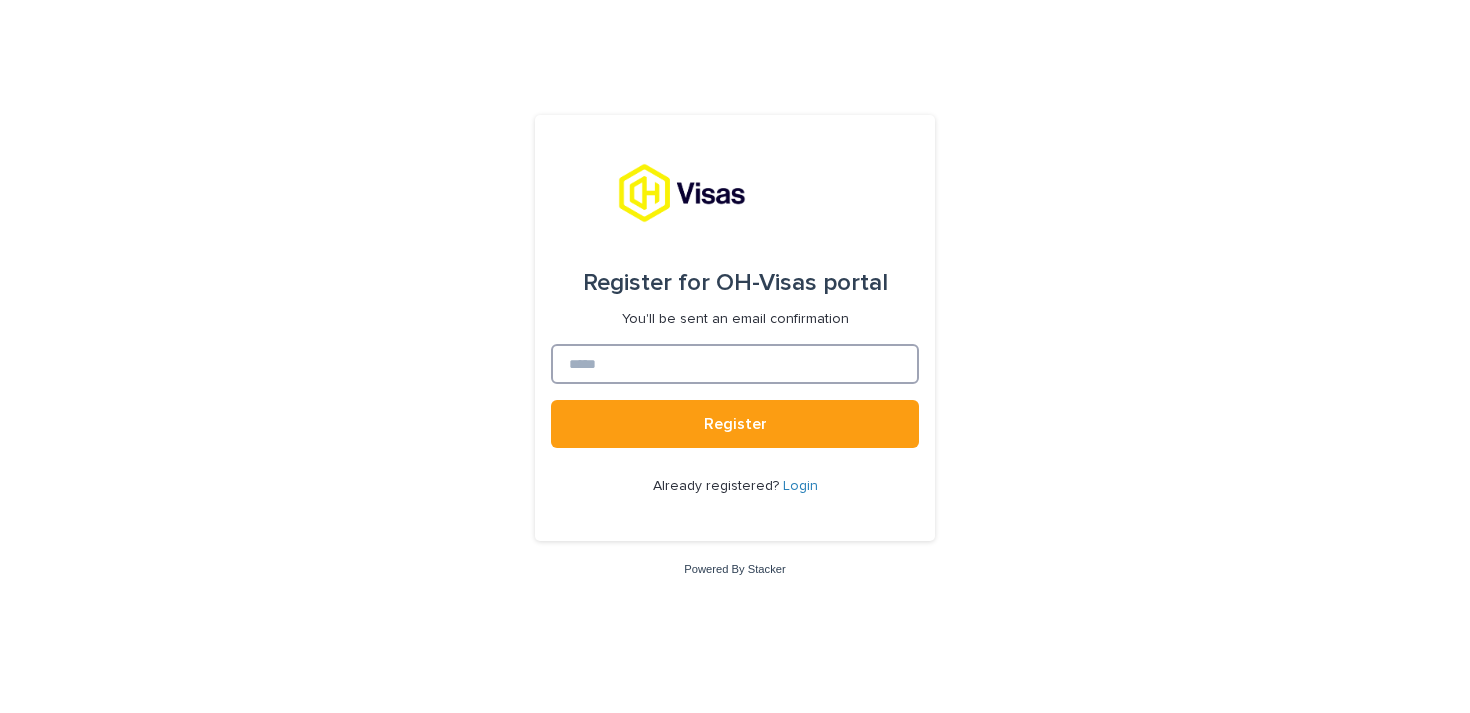 click at bounding box center [735, 364] 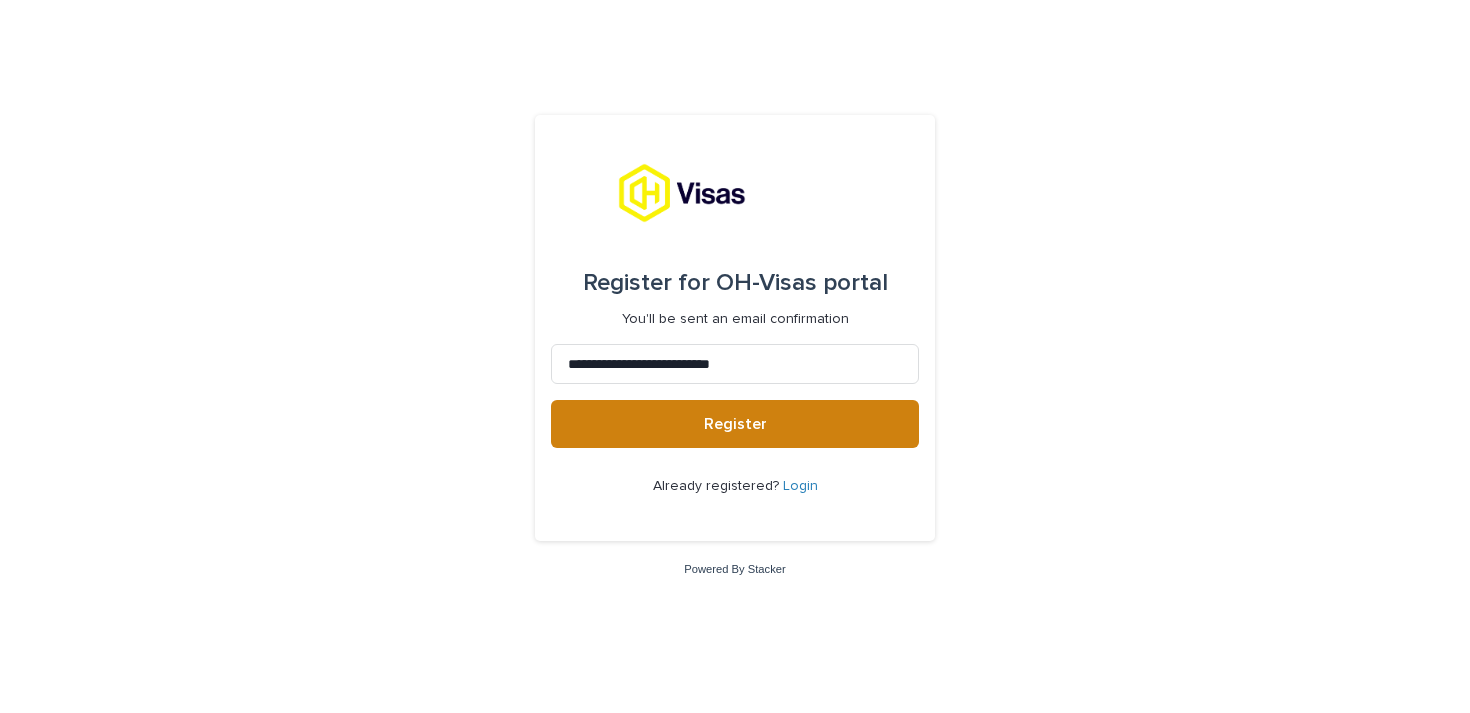 click on "Register" at bounding box center [735, 424] 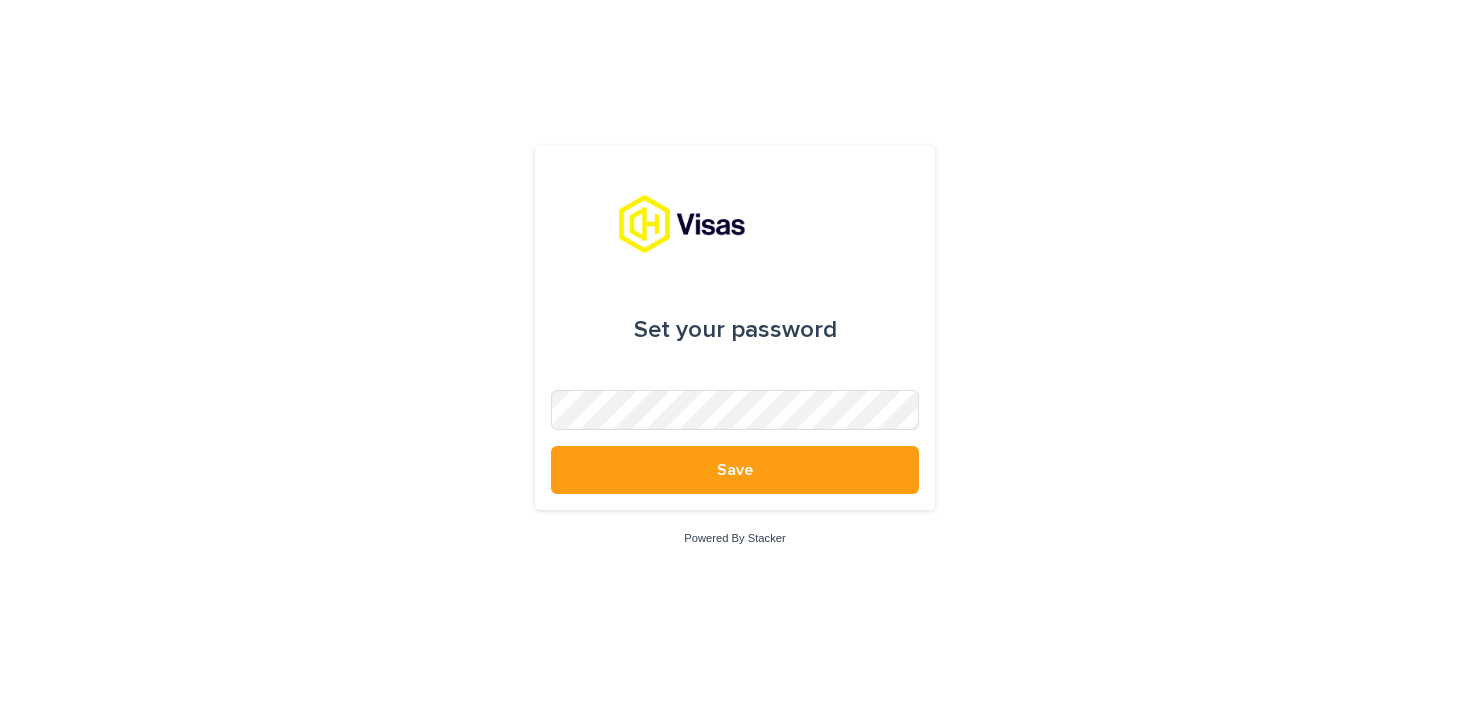scroll, scrollTop: 0, scrollLeft: 0, axis: both 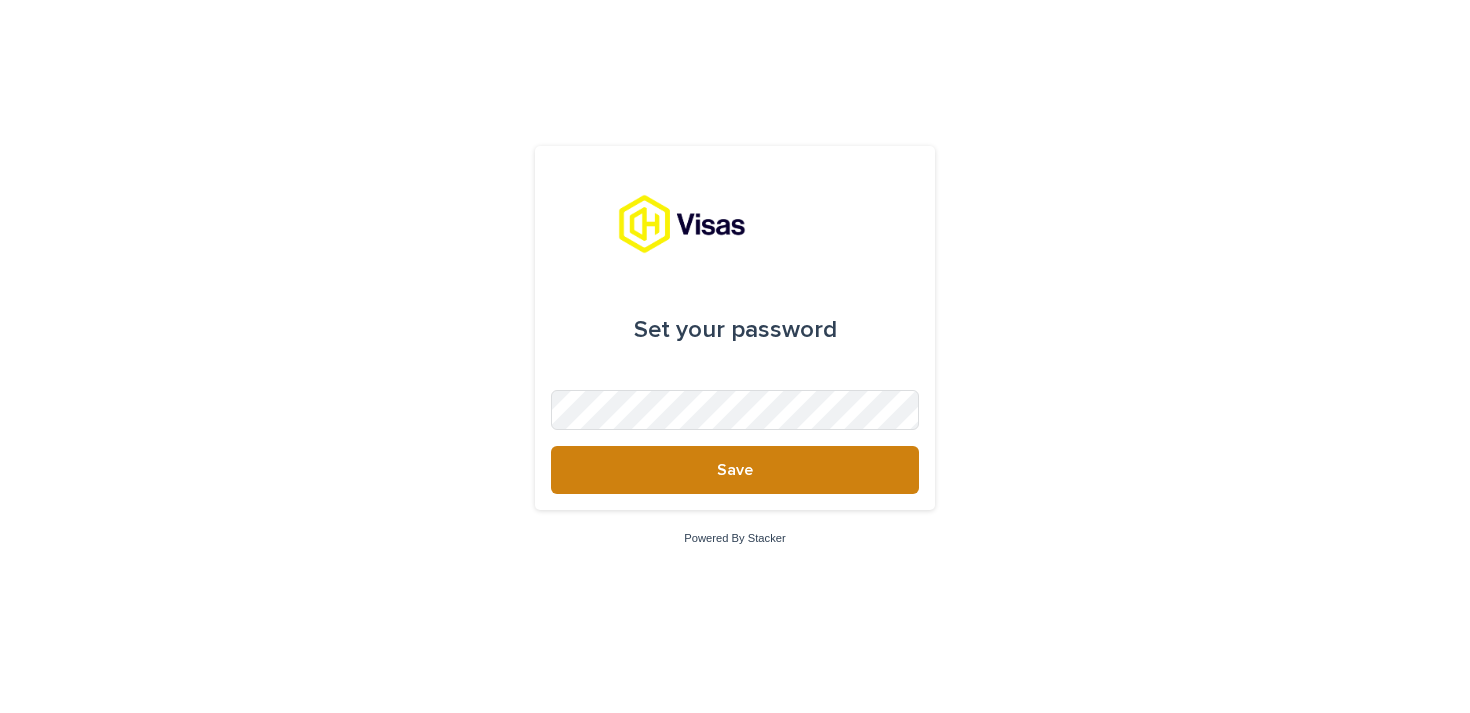 click on "Save" at bounding box center (735, 470) 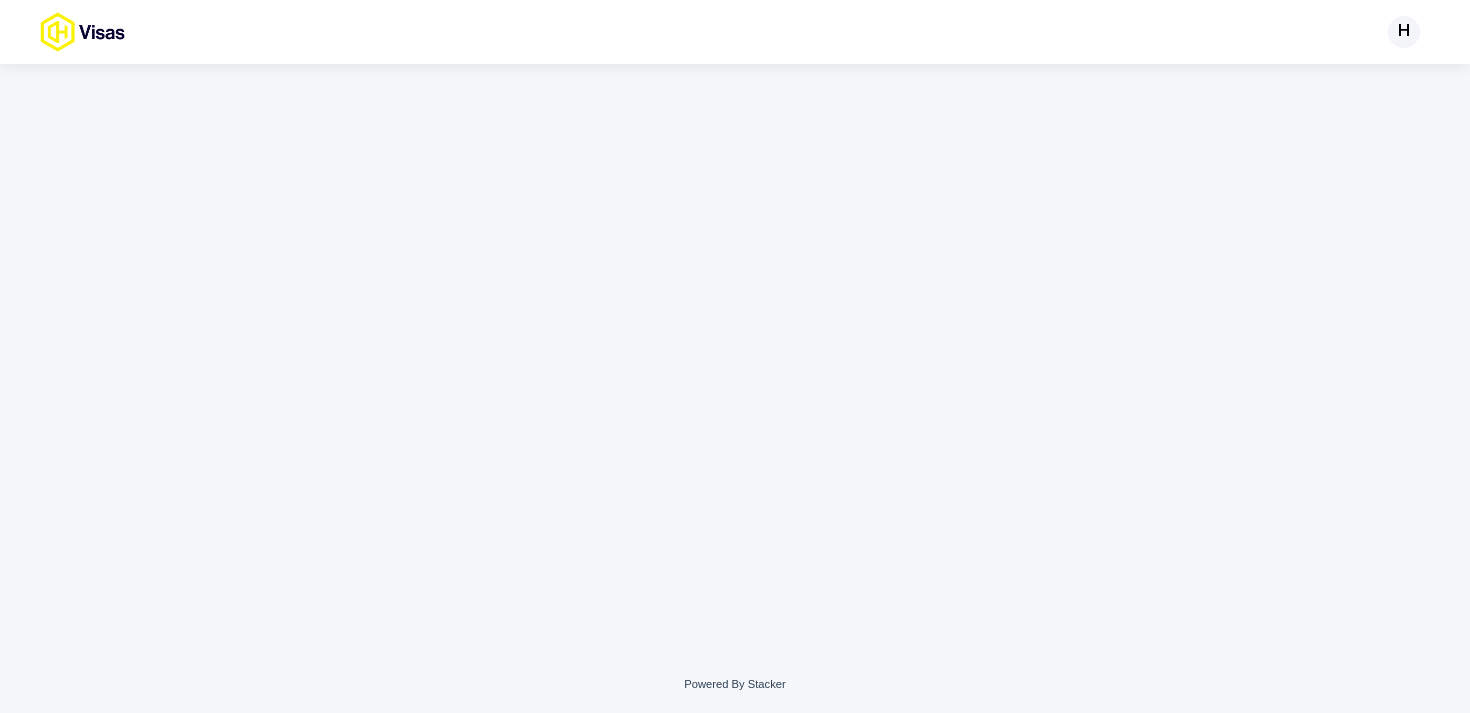scroll, scrollTop: 0, scrollLeft: 0, axis: both 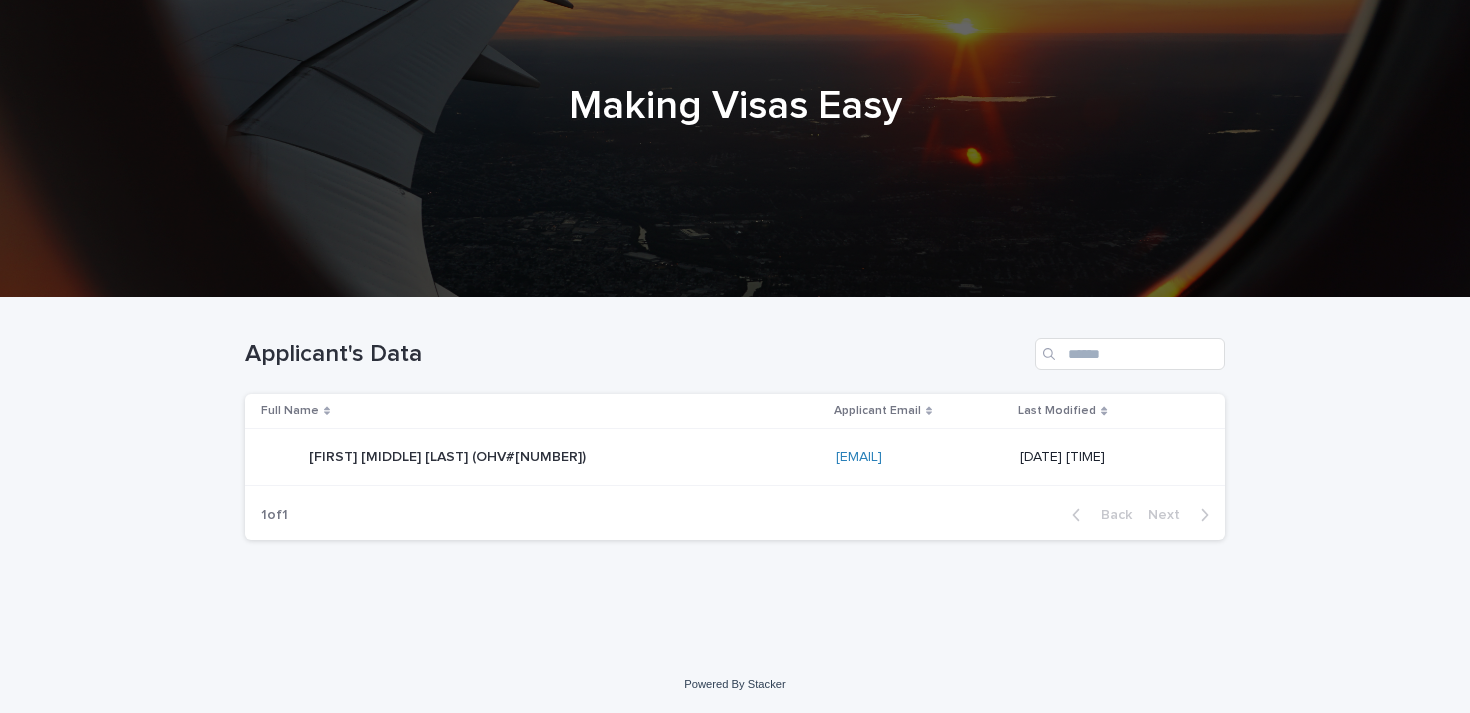 click on "Dante Terrell Smith (OHV#103565)" at bounding box center [449, 455] 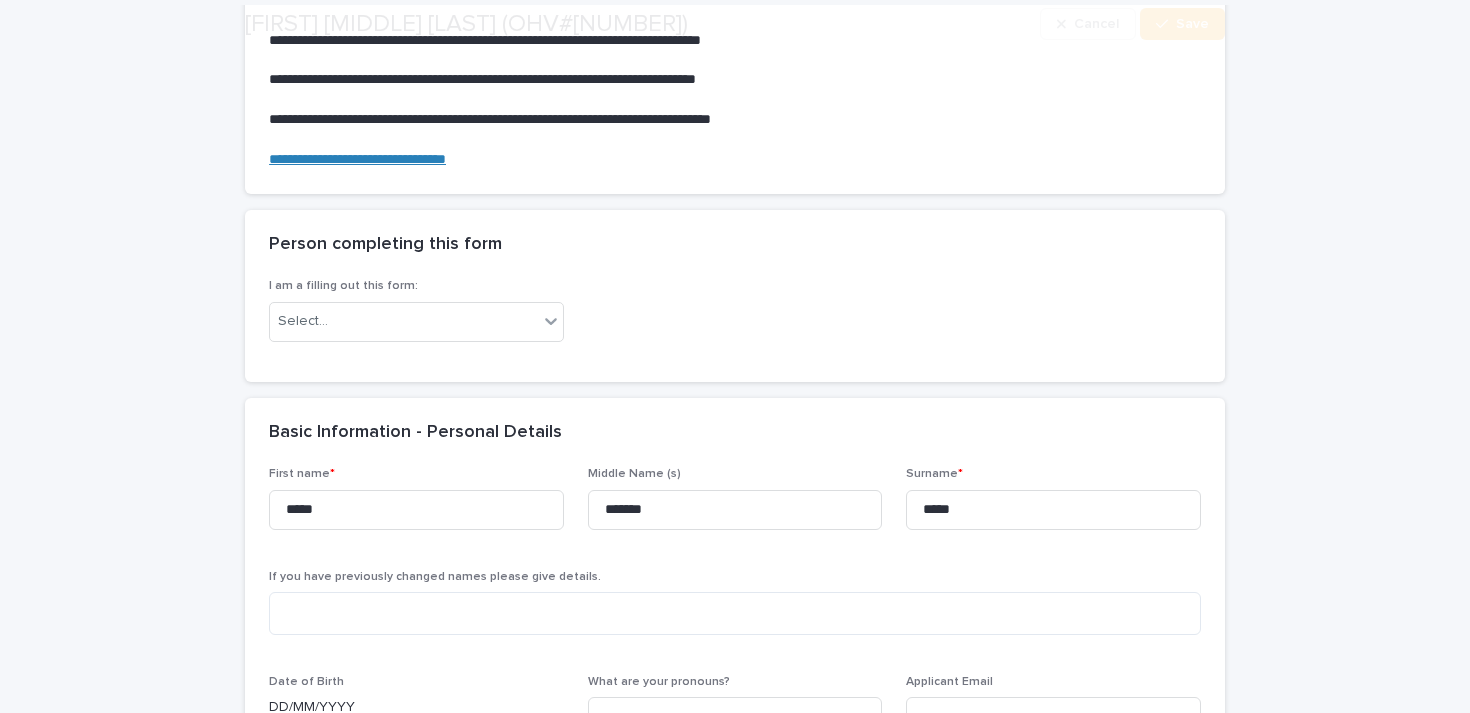 scroll, scrollTop: 279, scrollLeft: 0, axis: vertical 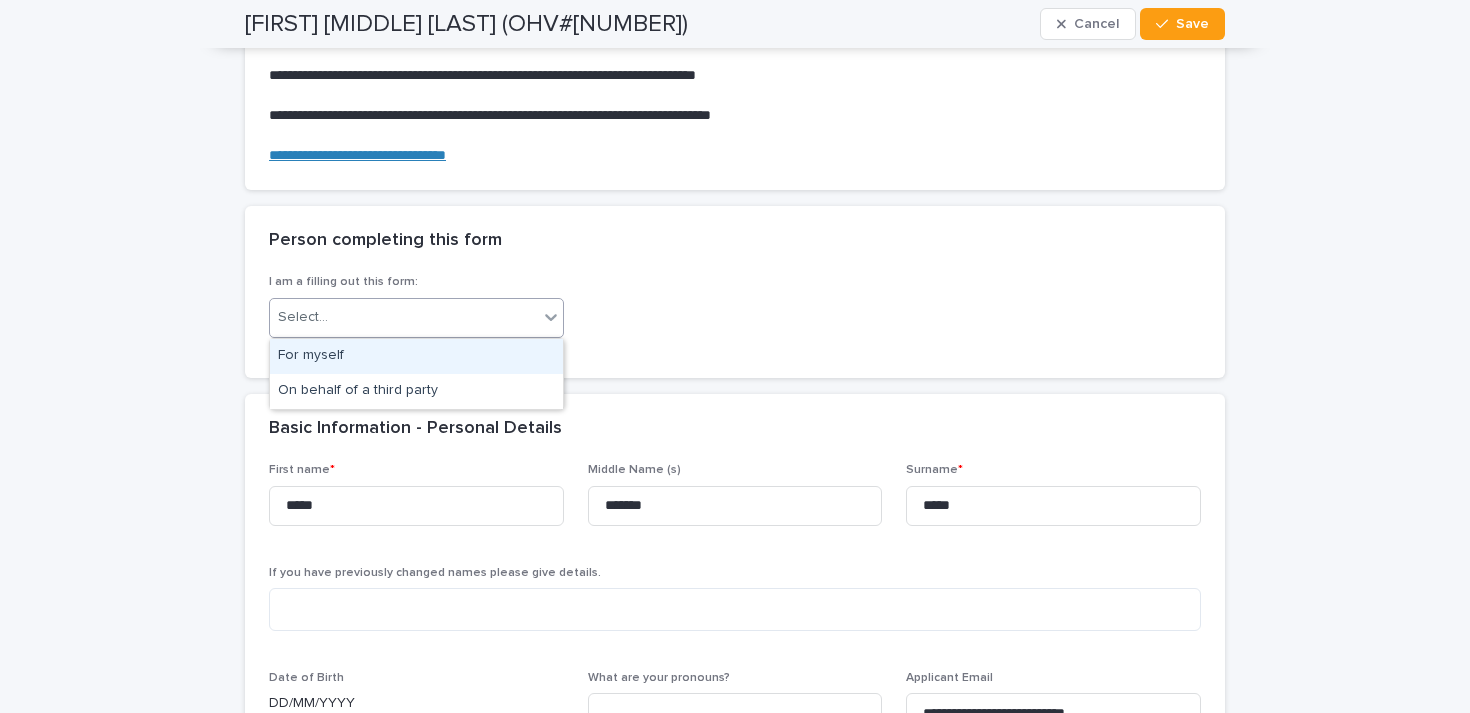click on "Select..." at bounding box center (404, 317) 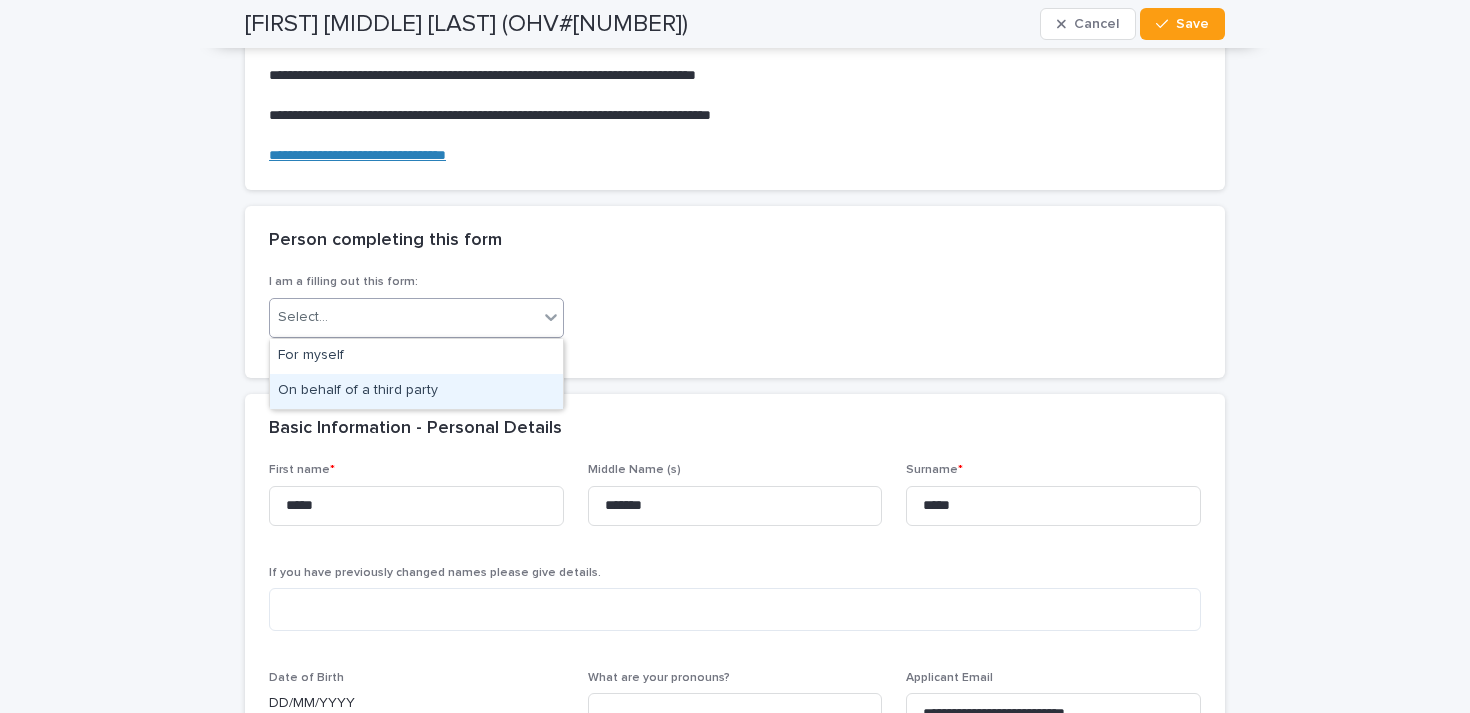 click on "On behalf of a third party" at bounding box center [416, 391] 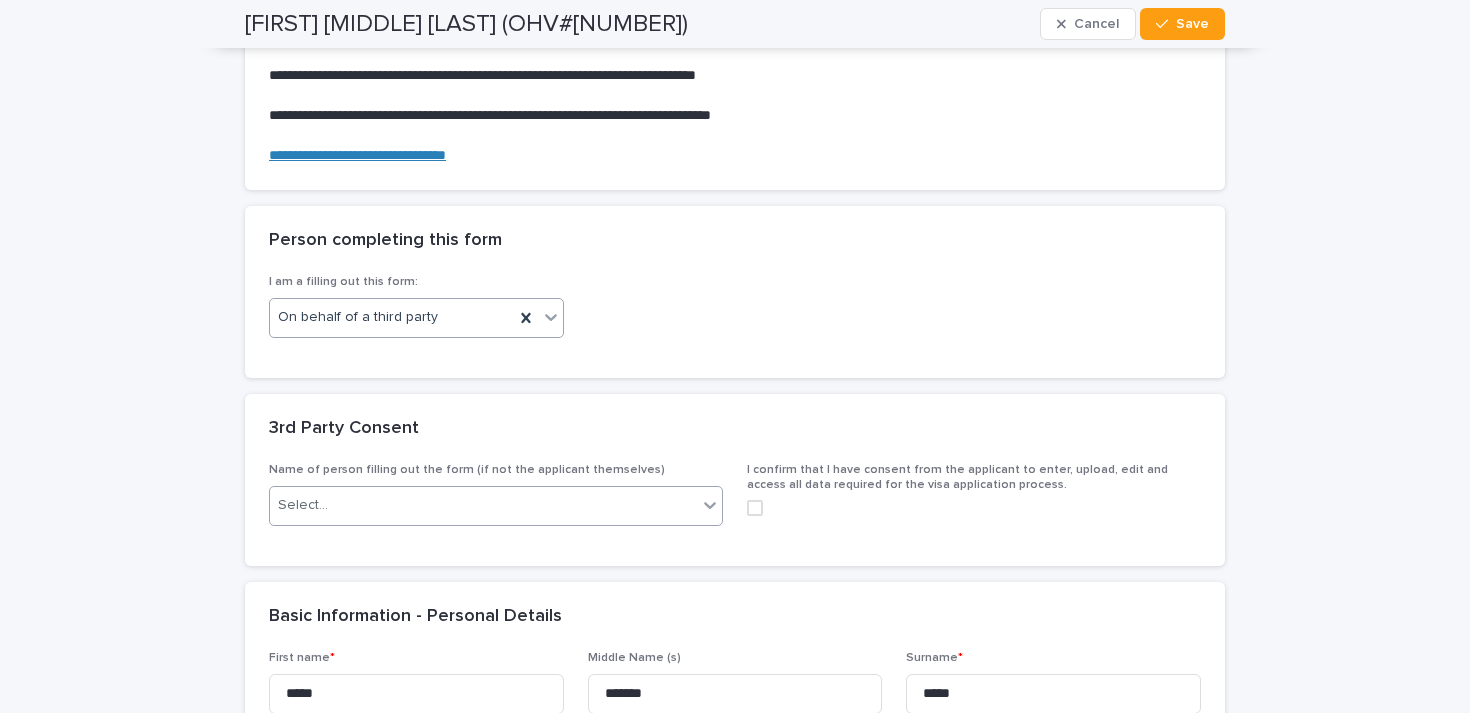 click on "Select..." at bounding box center (483, 505) 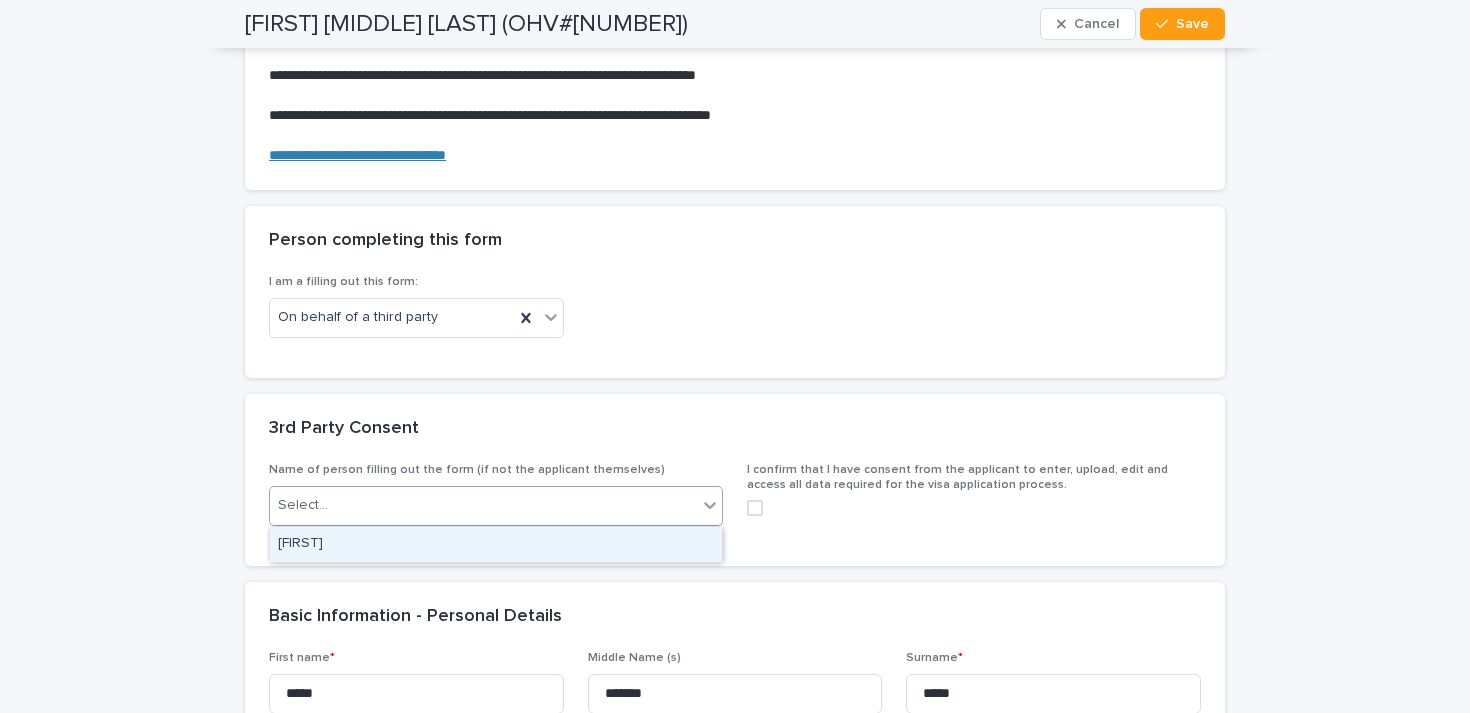 click on "Hugh" at bounding box center (496, 544) 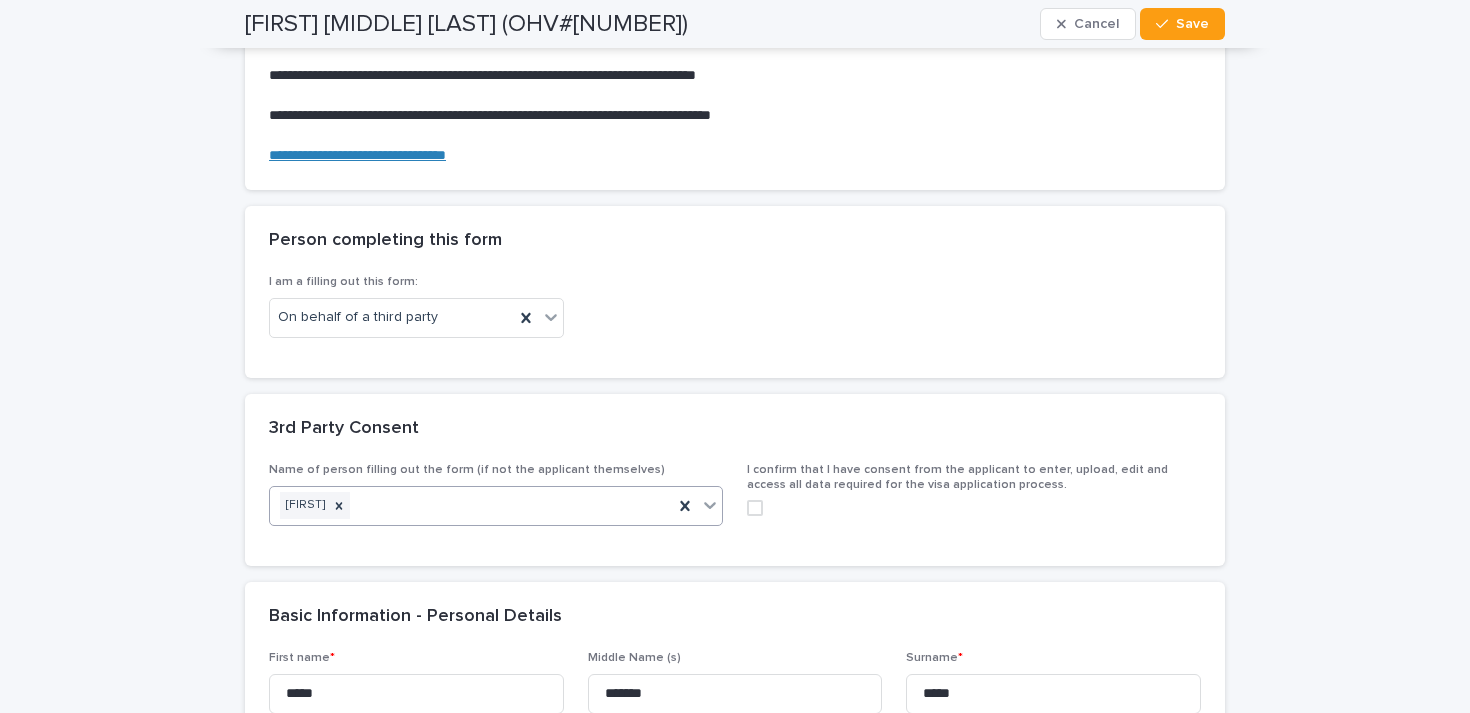 click at bounding box center [755, 508] 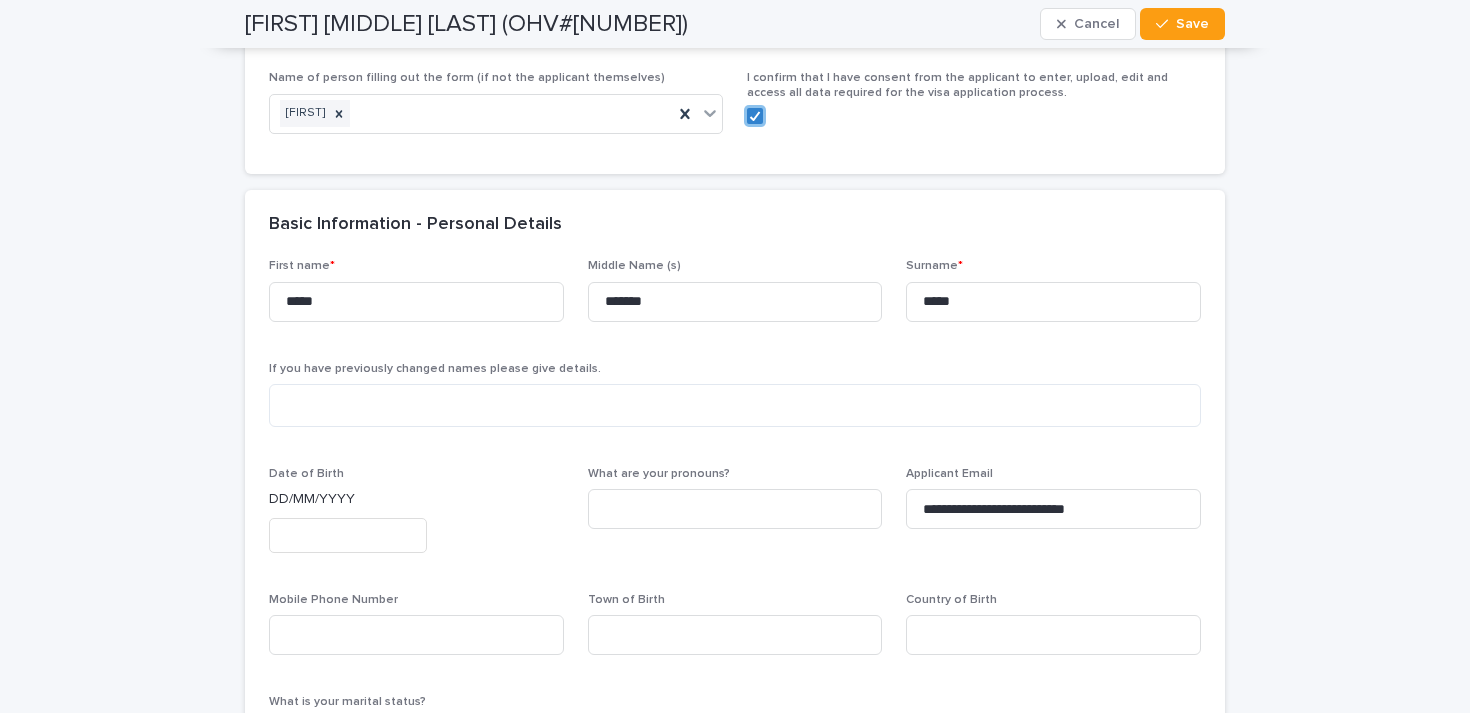 scroll, scrollTop: 679, scrollLeft: 0, axis: vertical 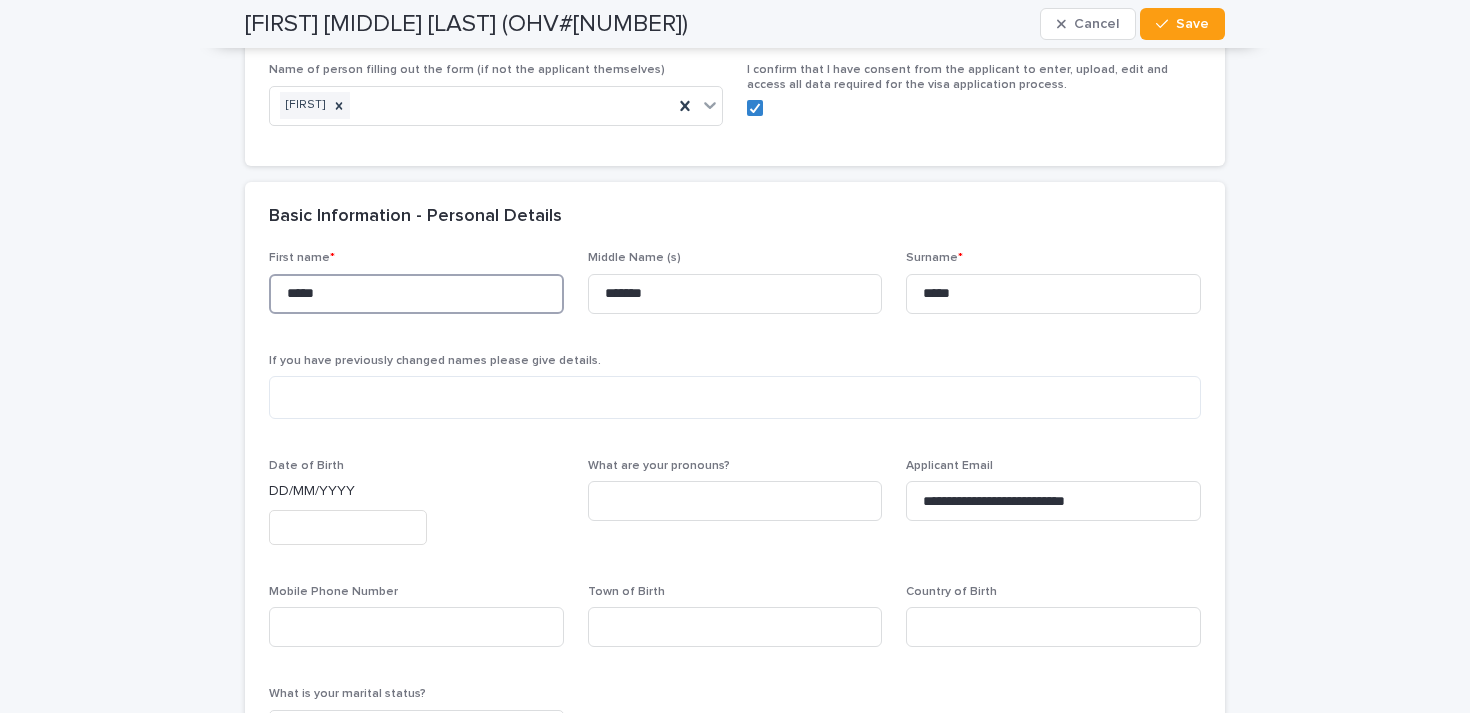 click on "*****" at bounding box center (416, 294) 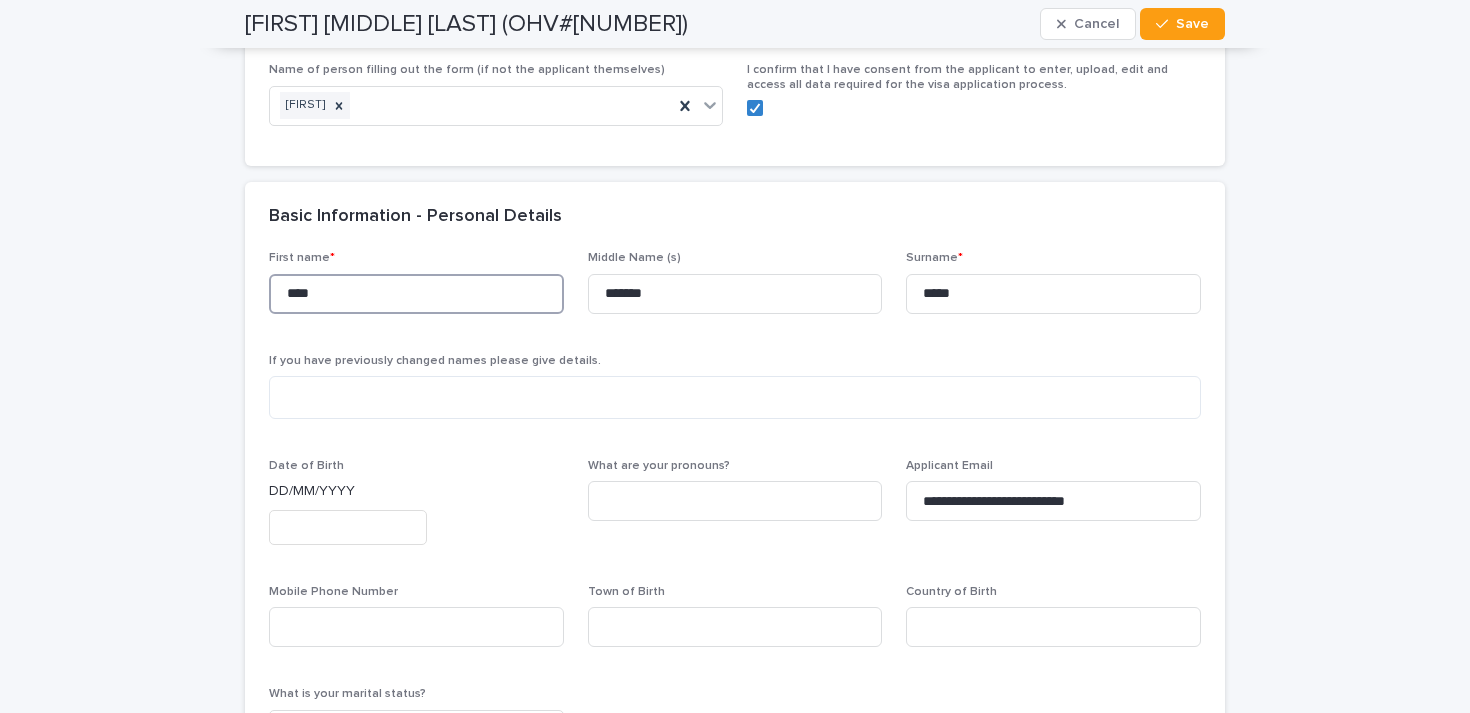 type on "*****" 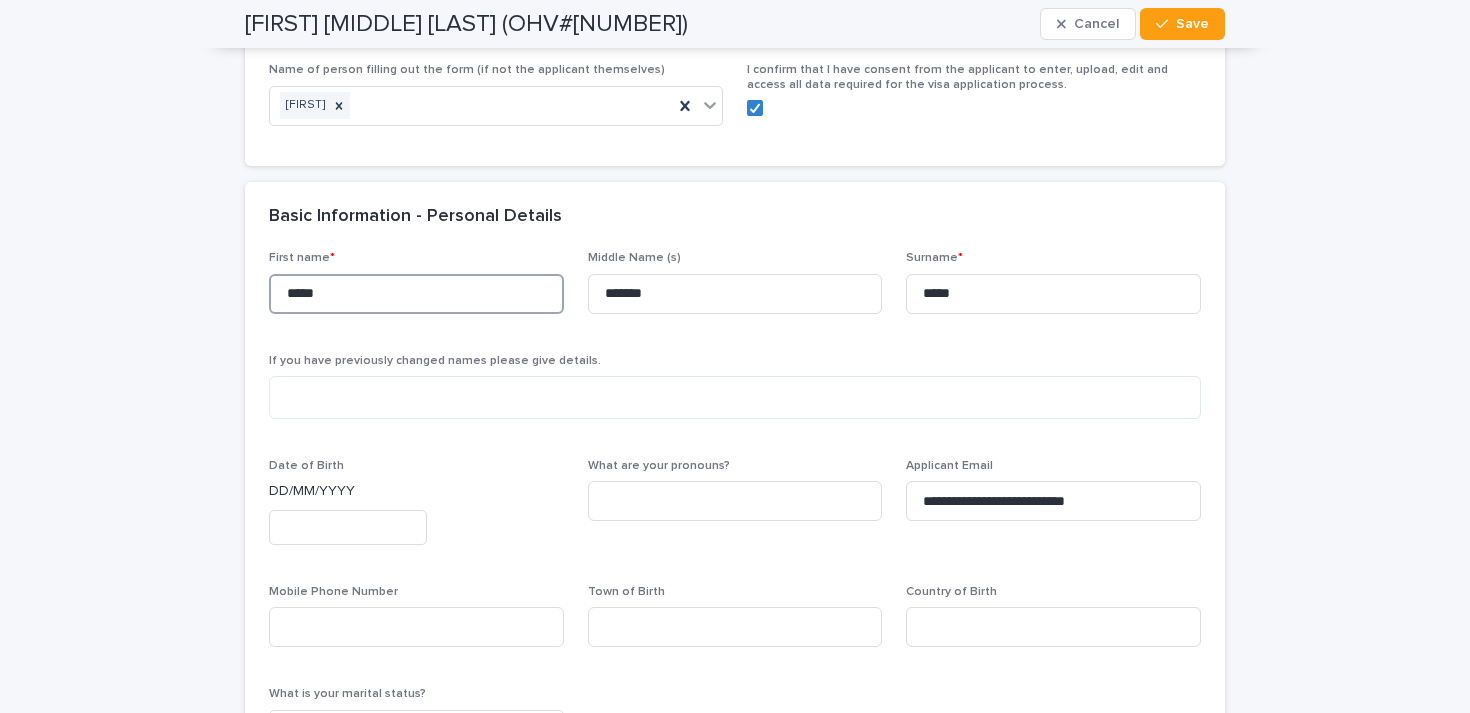 drag, startPoint x: 286, startPoint y: 293, endPoint x: 348, endPoint y: 299, distance: 62.289646 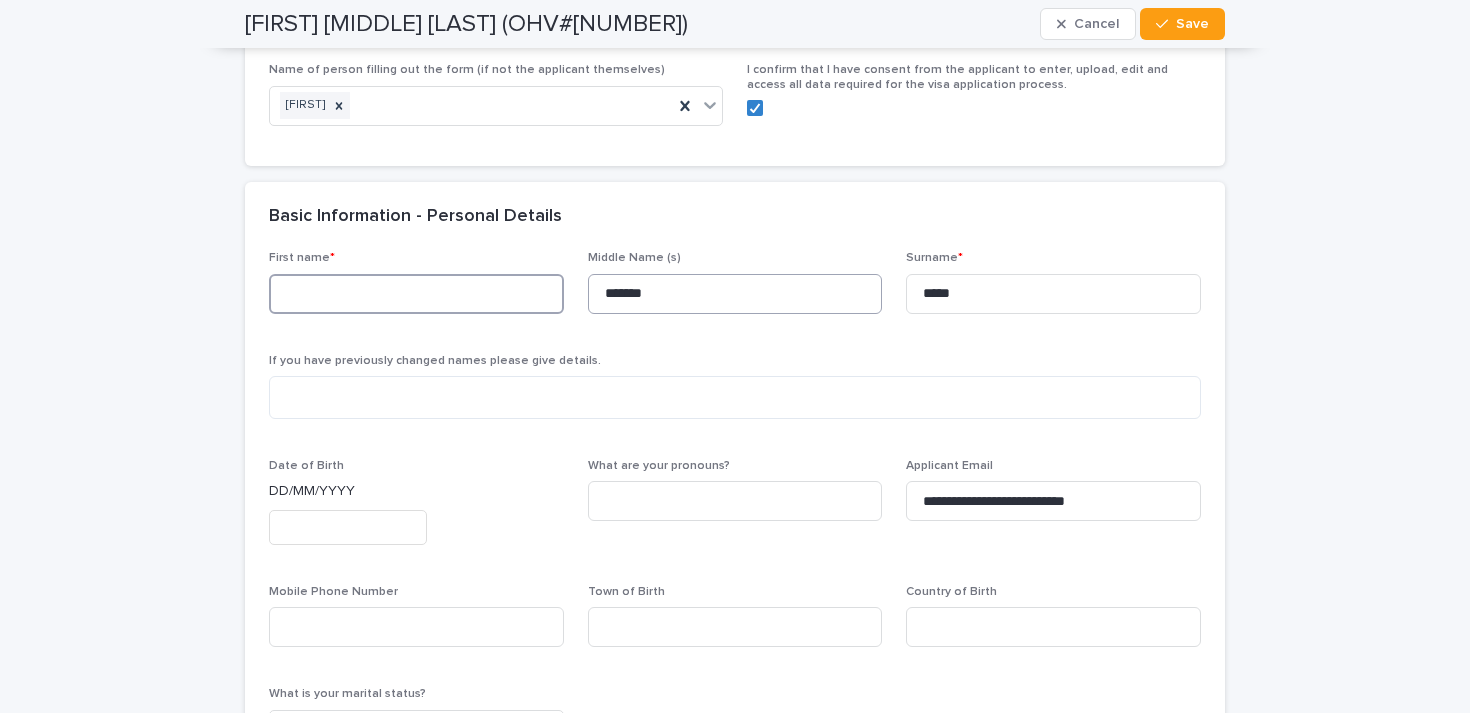 type 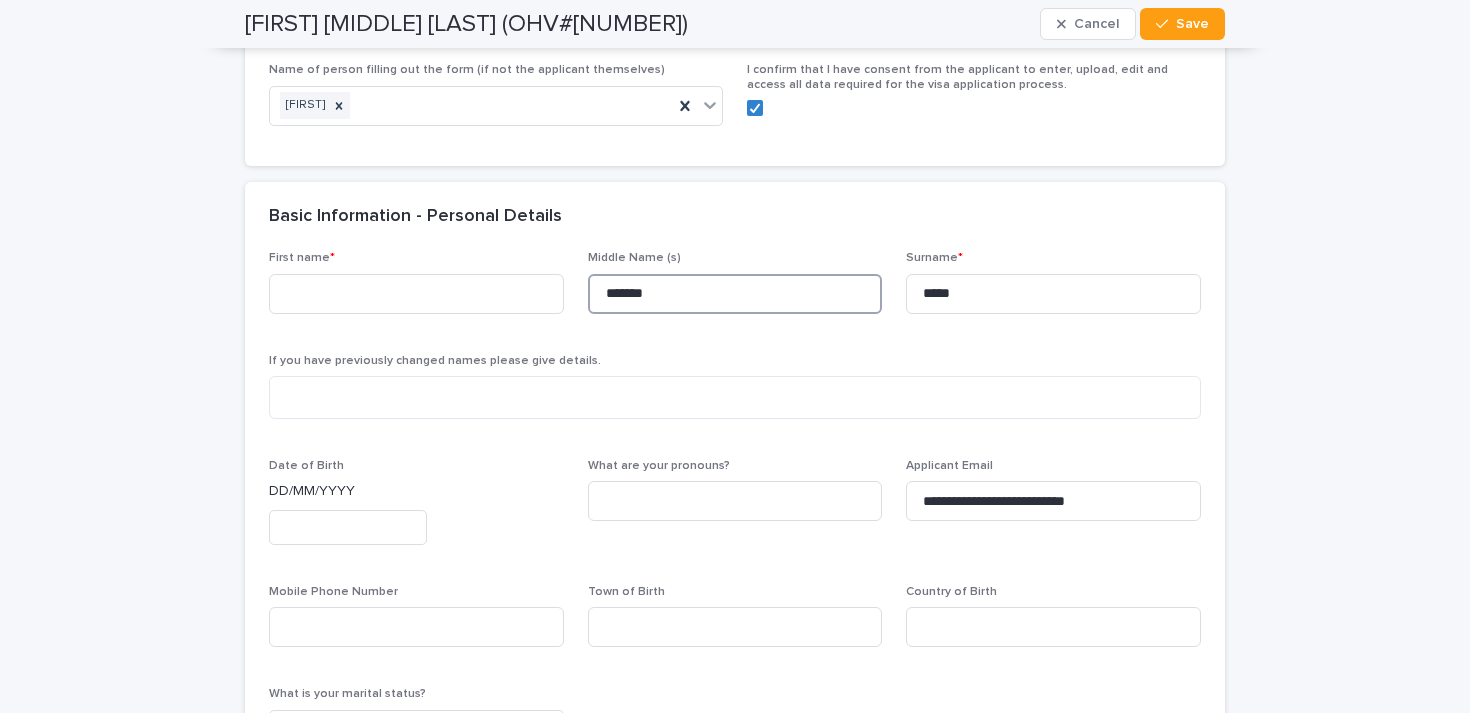 click on "*******" at bounding box center [735, 294] 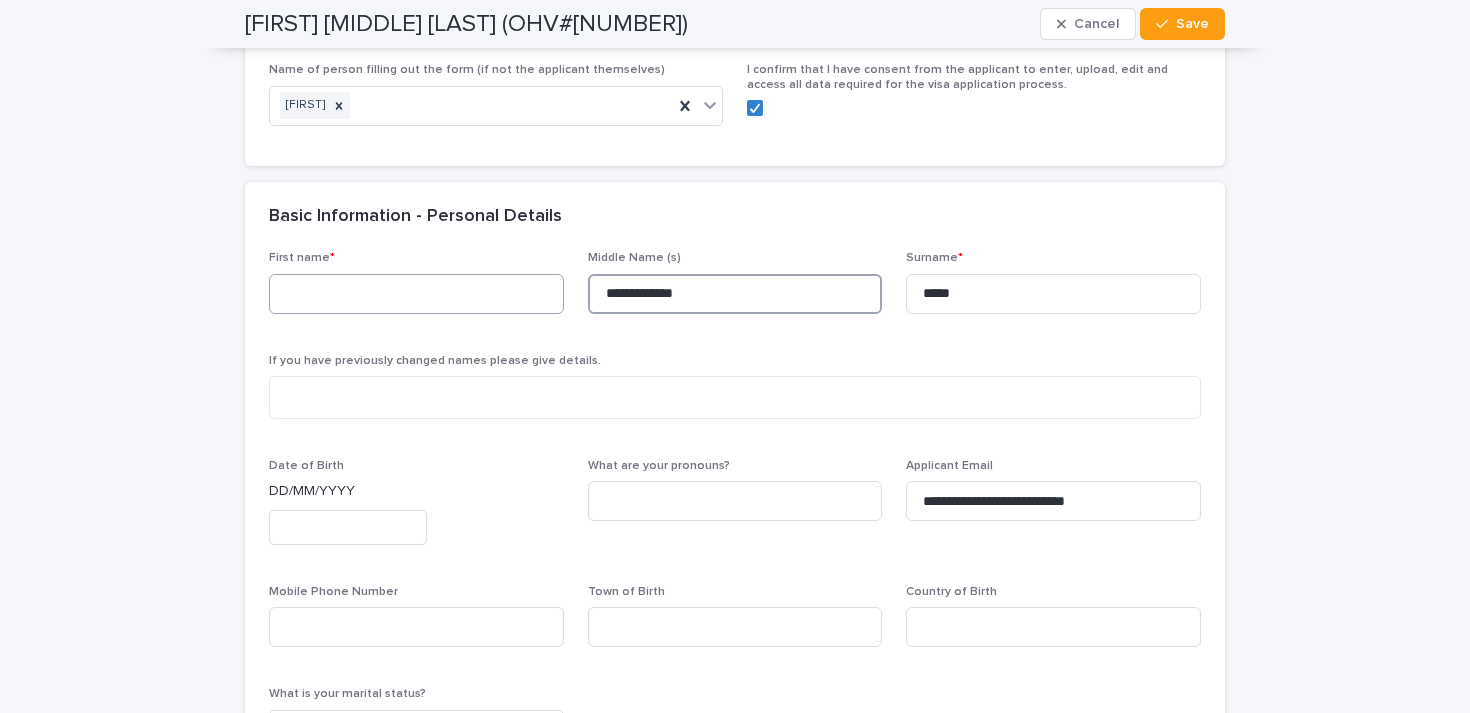 type on "**********" 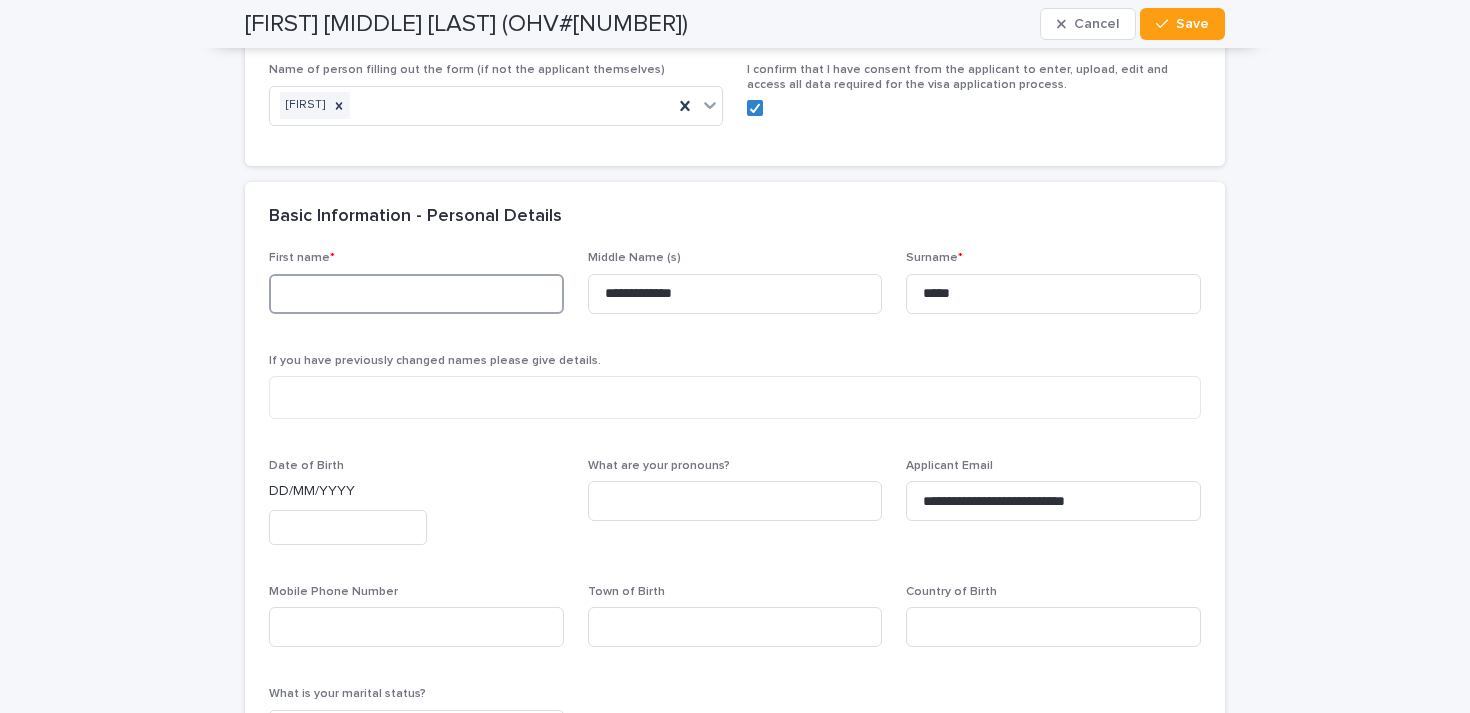 click at bounding box center (416, 294) 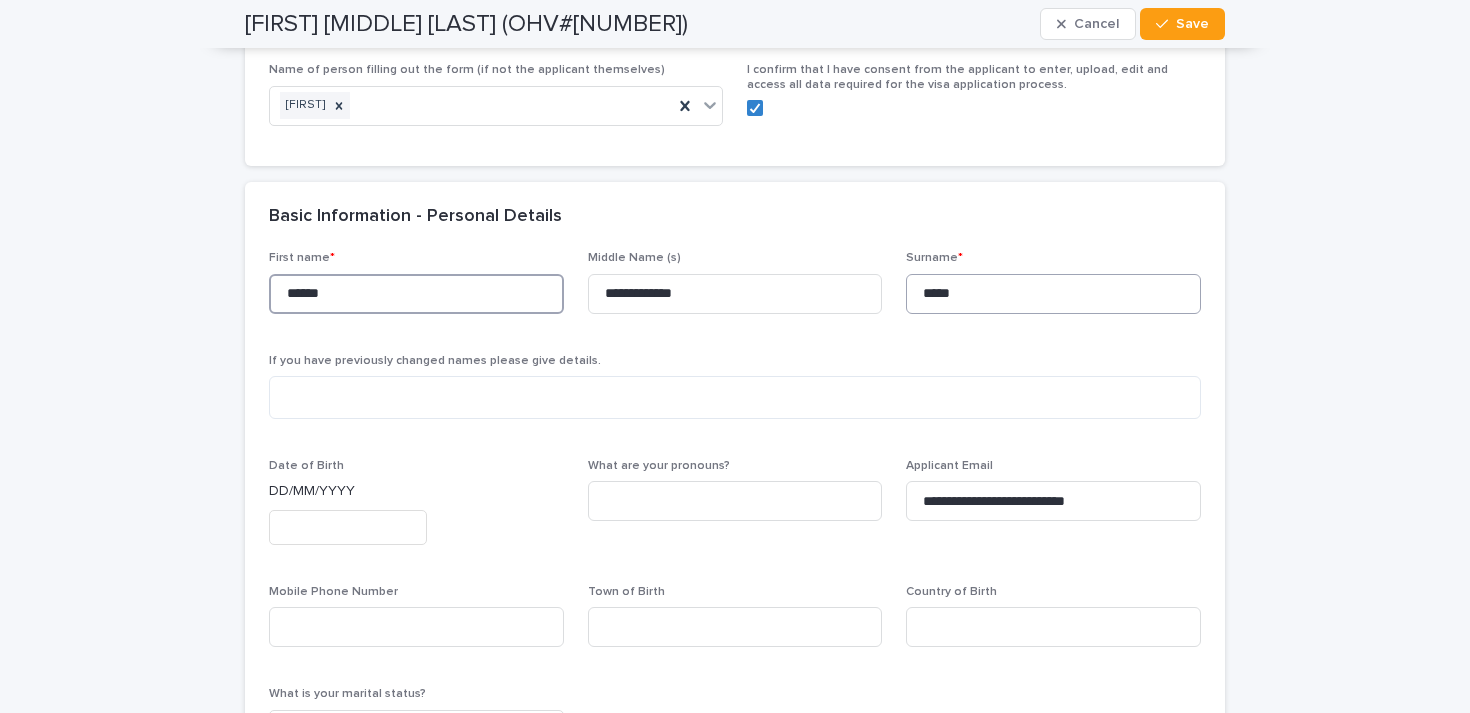 type on "******" 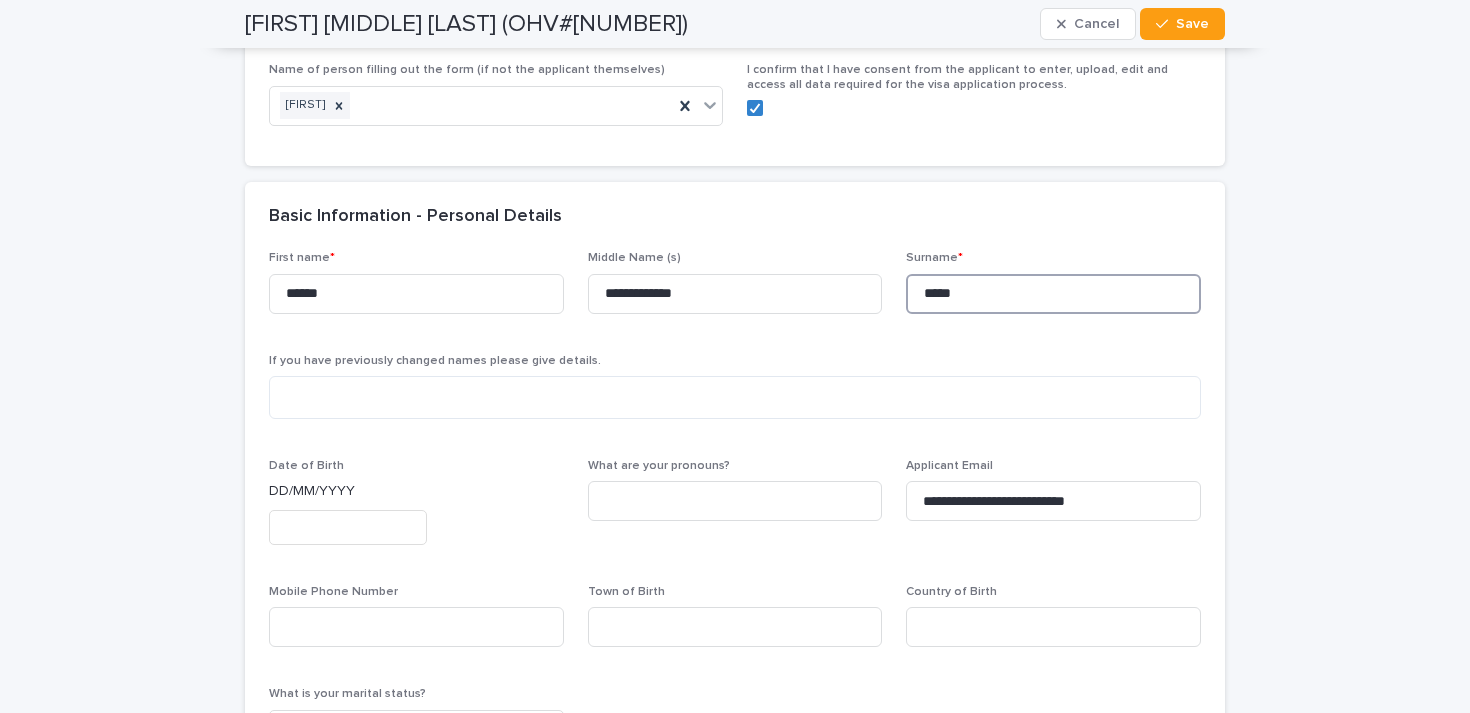 click on "*****" at bounding box center (1053, 294) 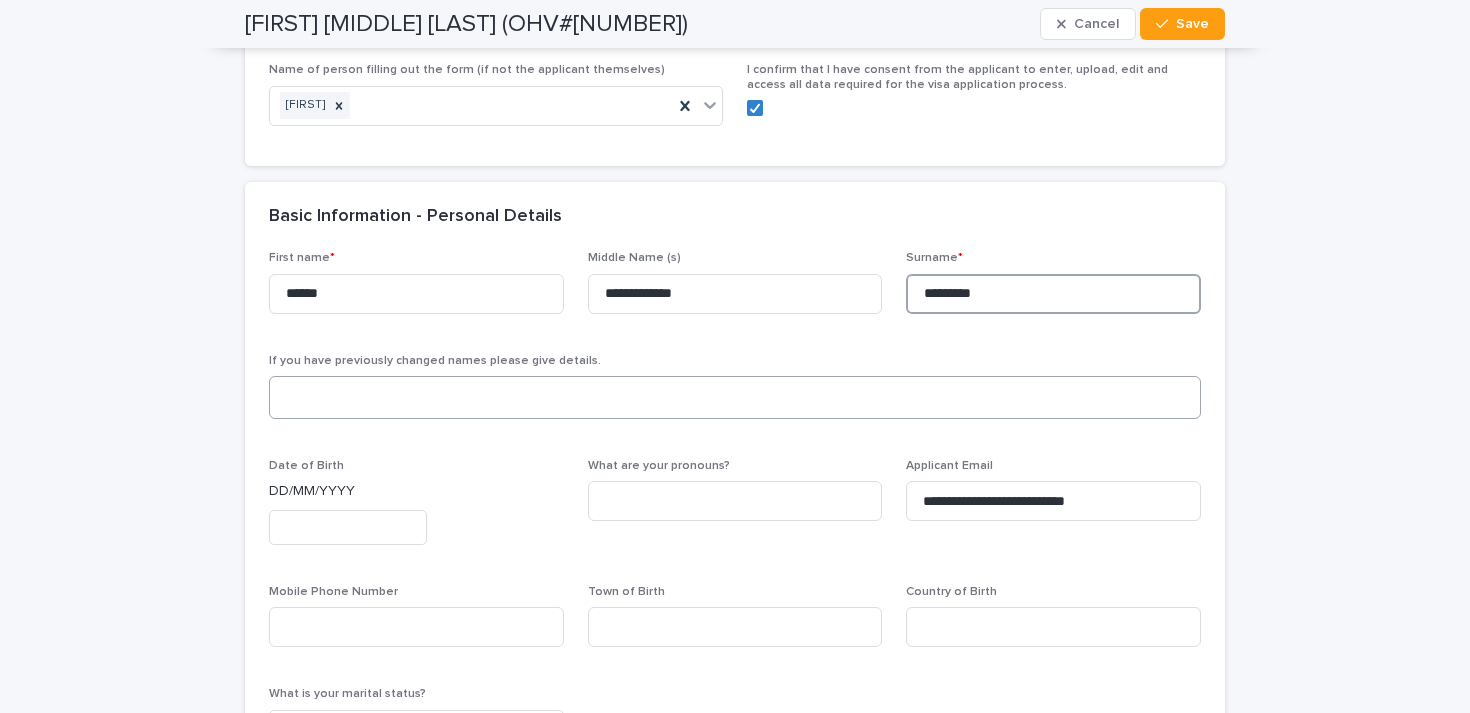 type on "*********" 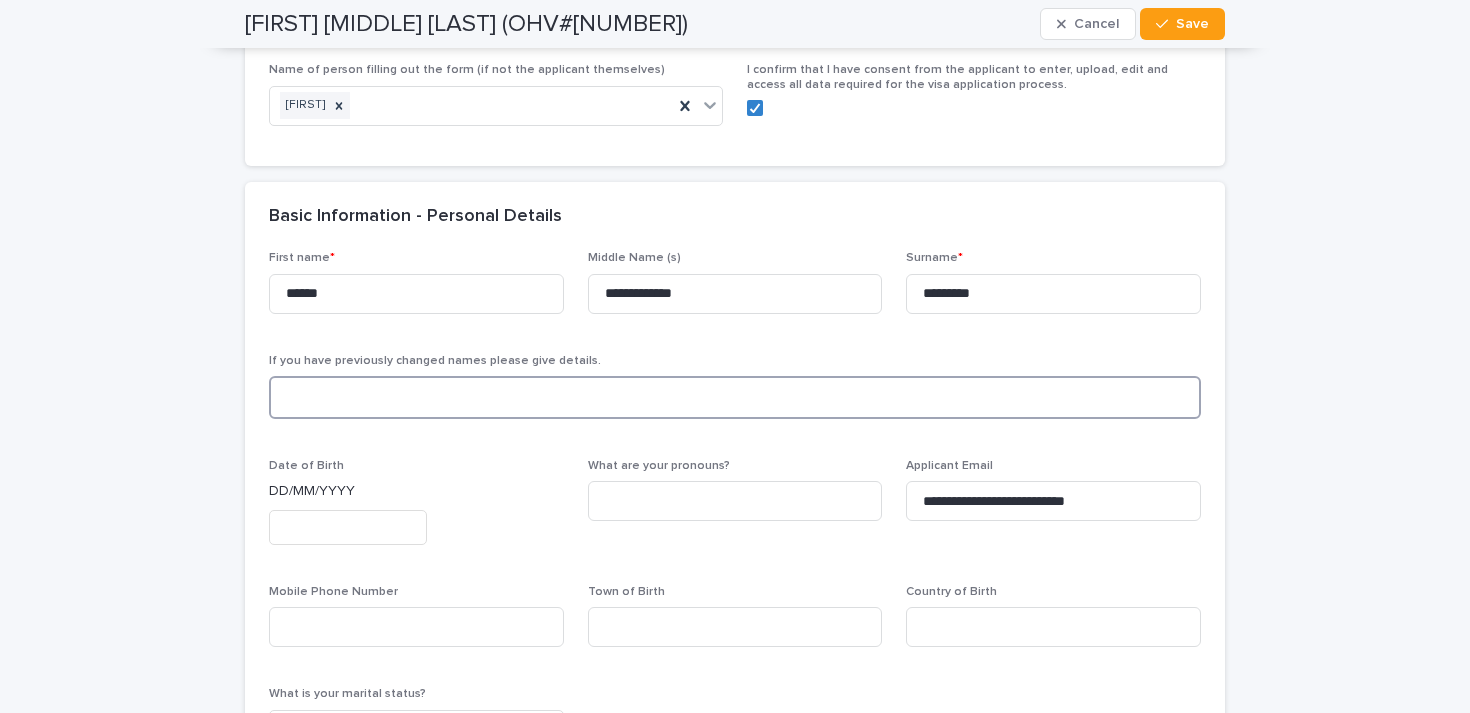 click at bounding box center [735, 397] 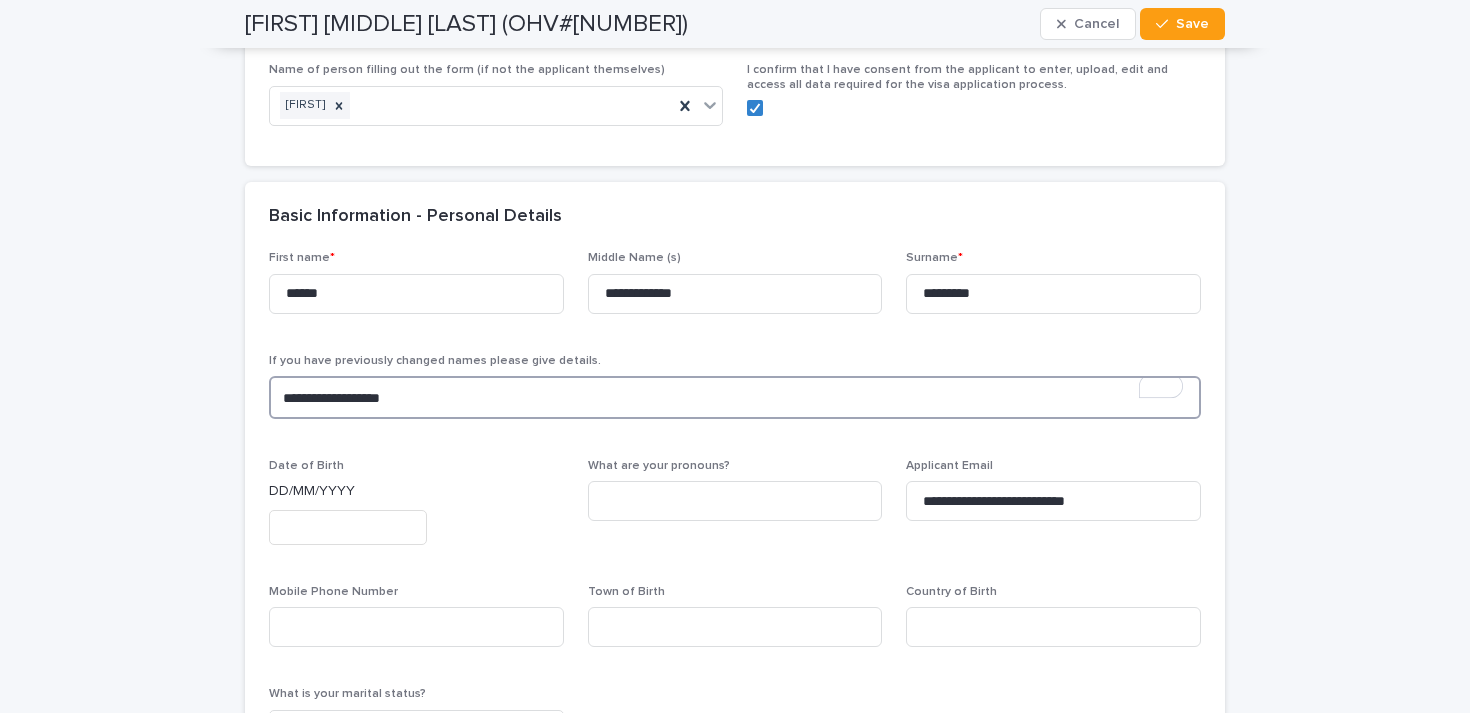 type on "**********" 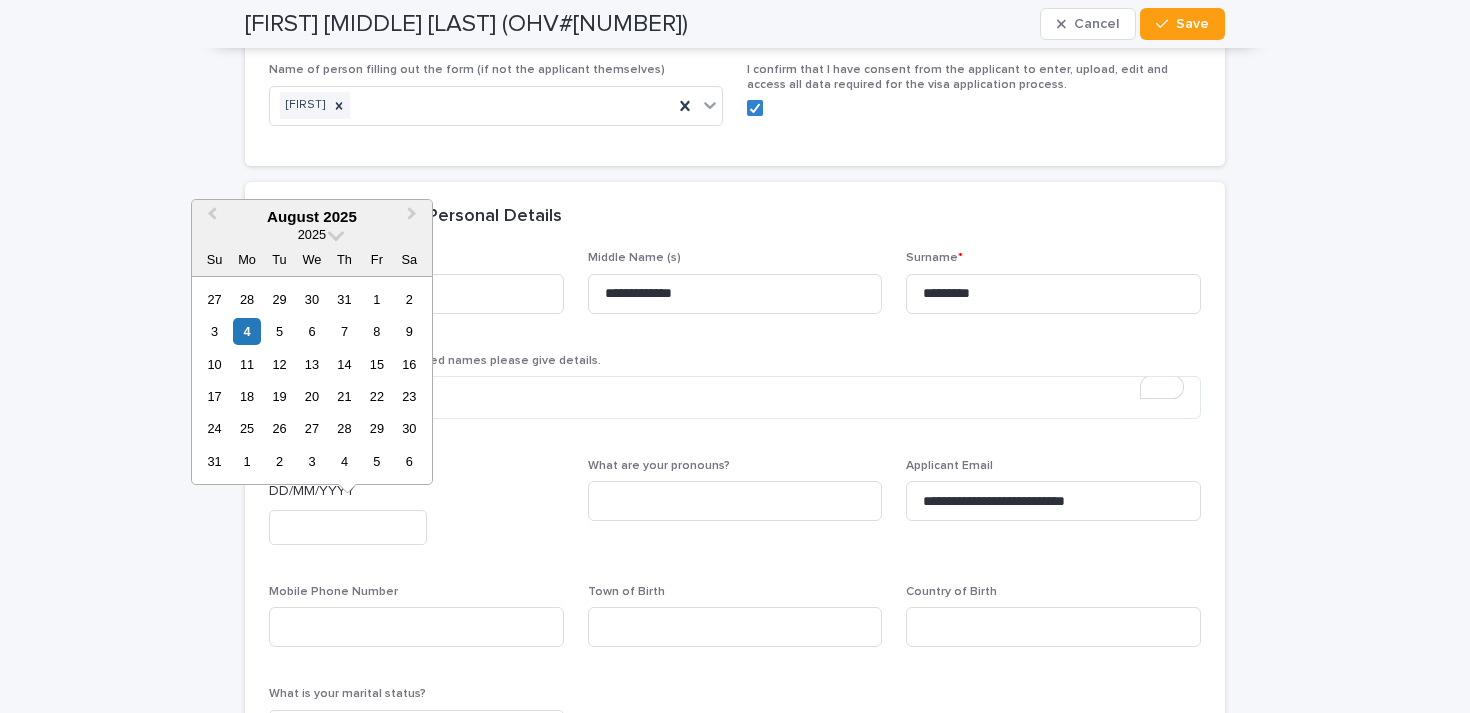 click at bounding box center [348, 527] 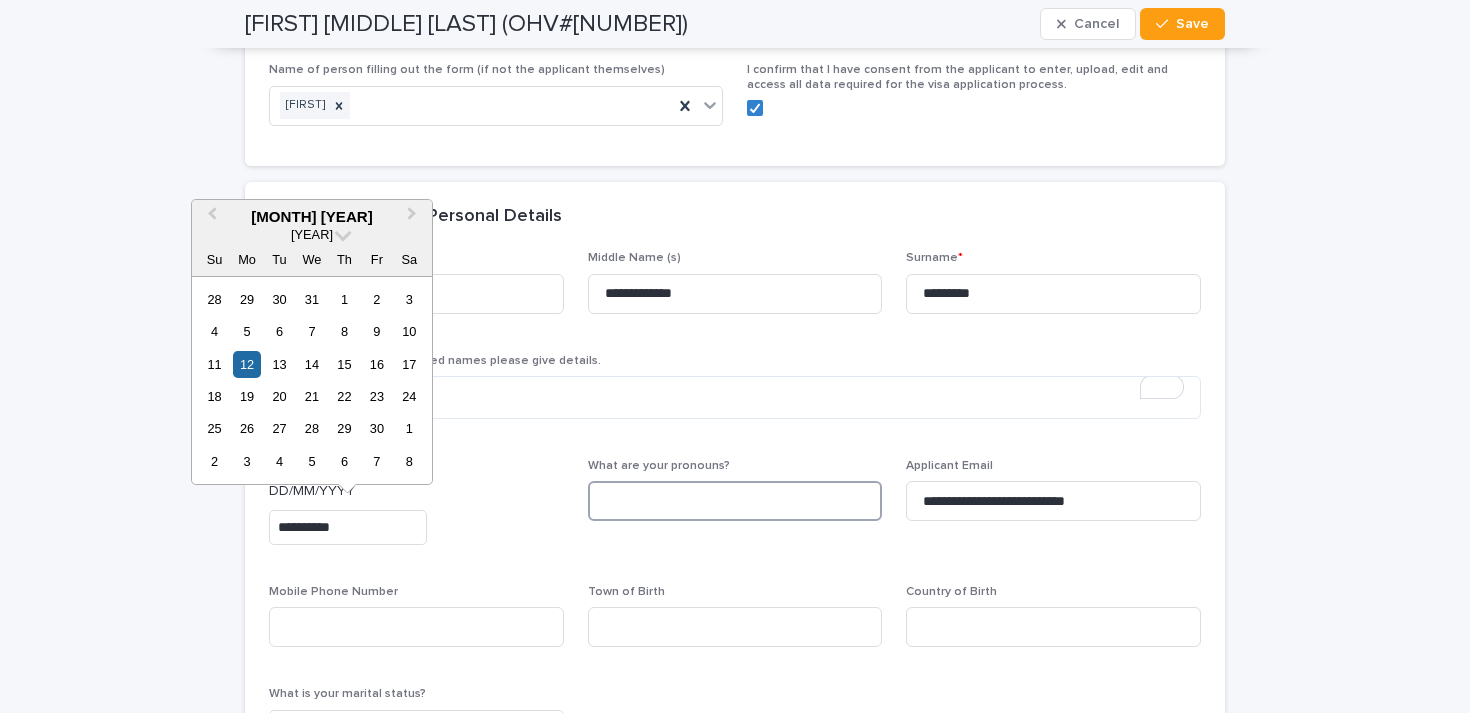 type on "**********" 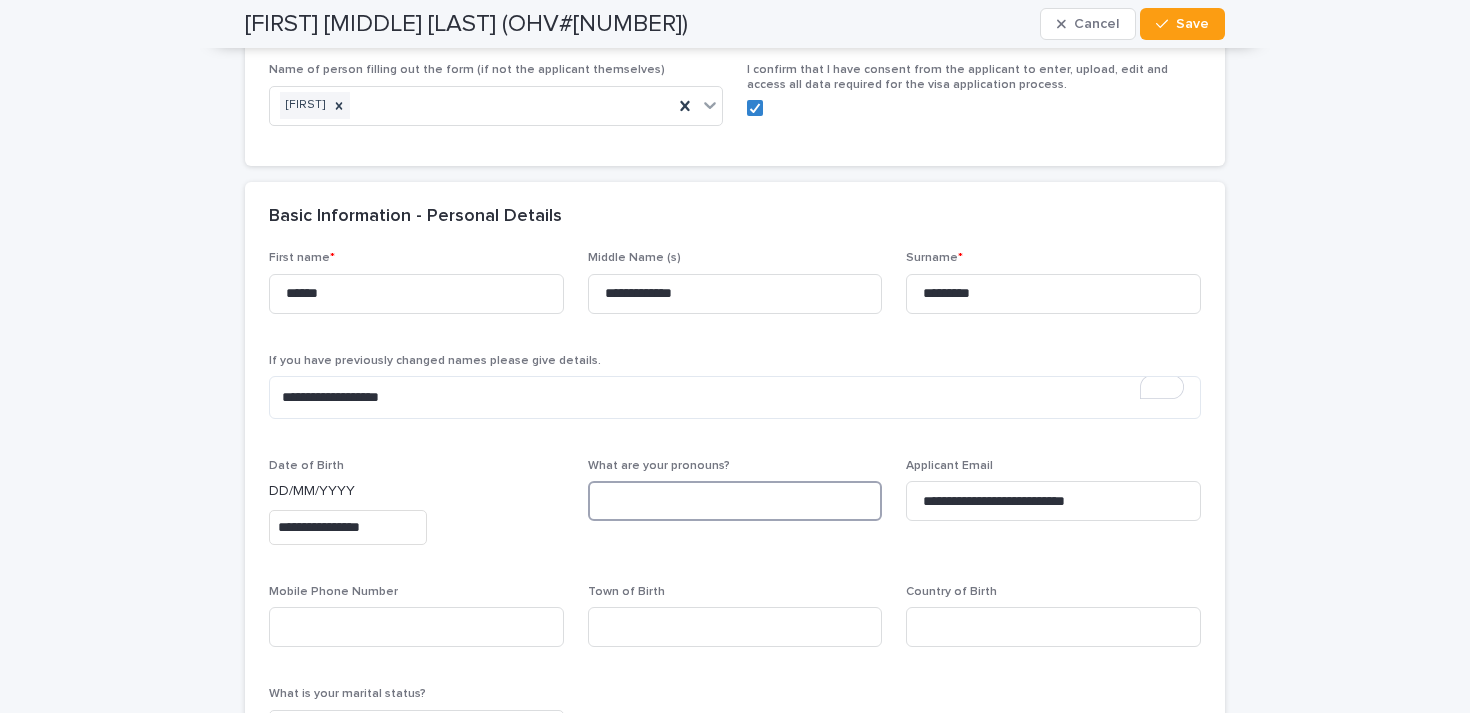 click at bounding box center (735, 501) 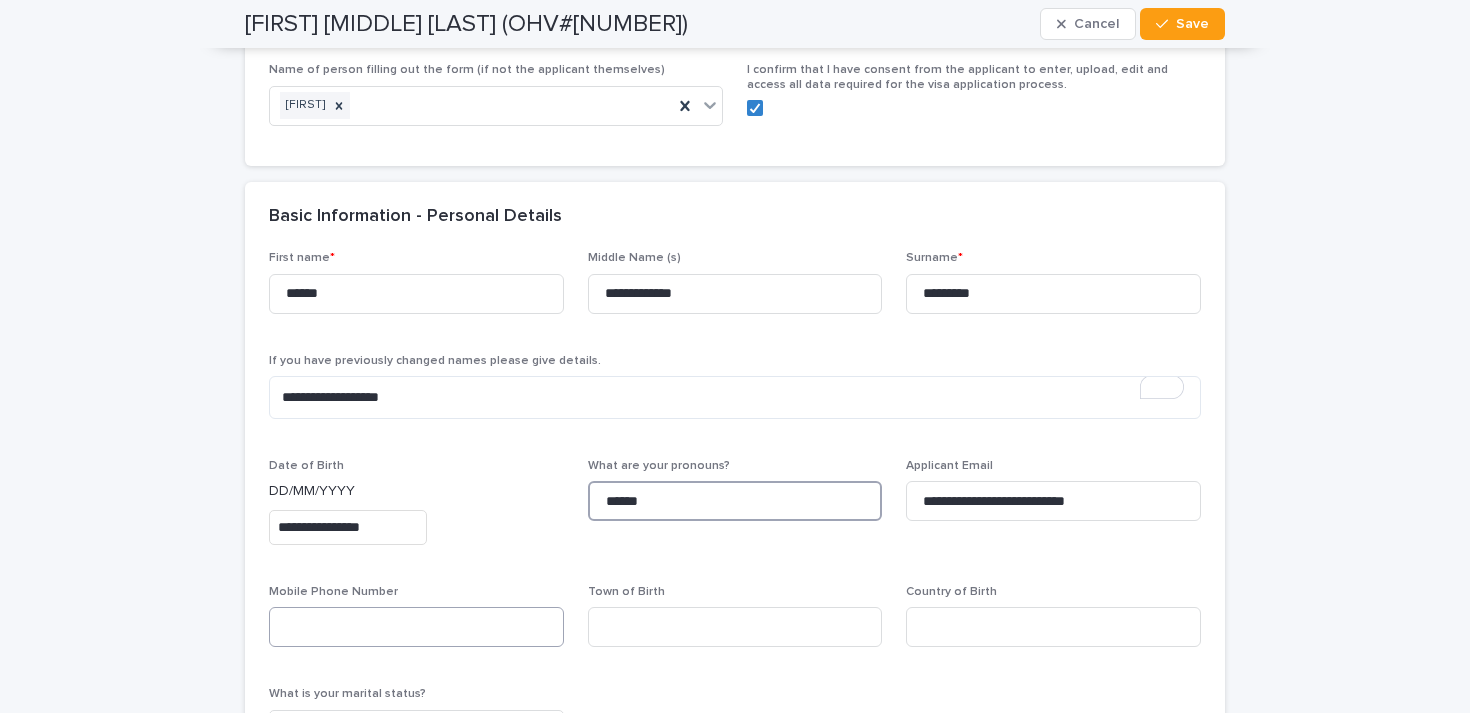 type on "******" 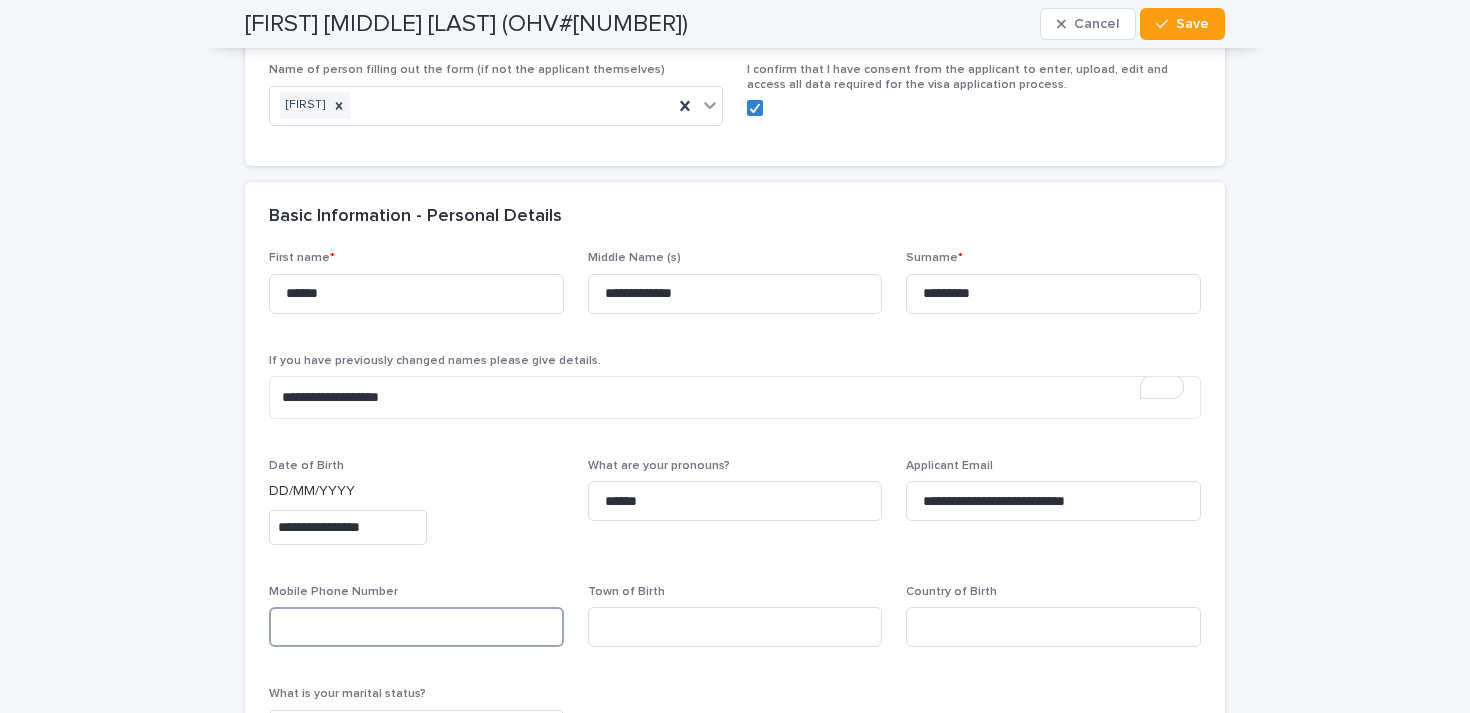 click at bounding box center [416, 627] 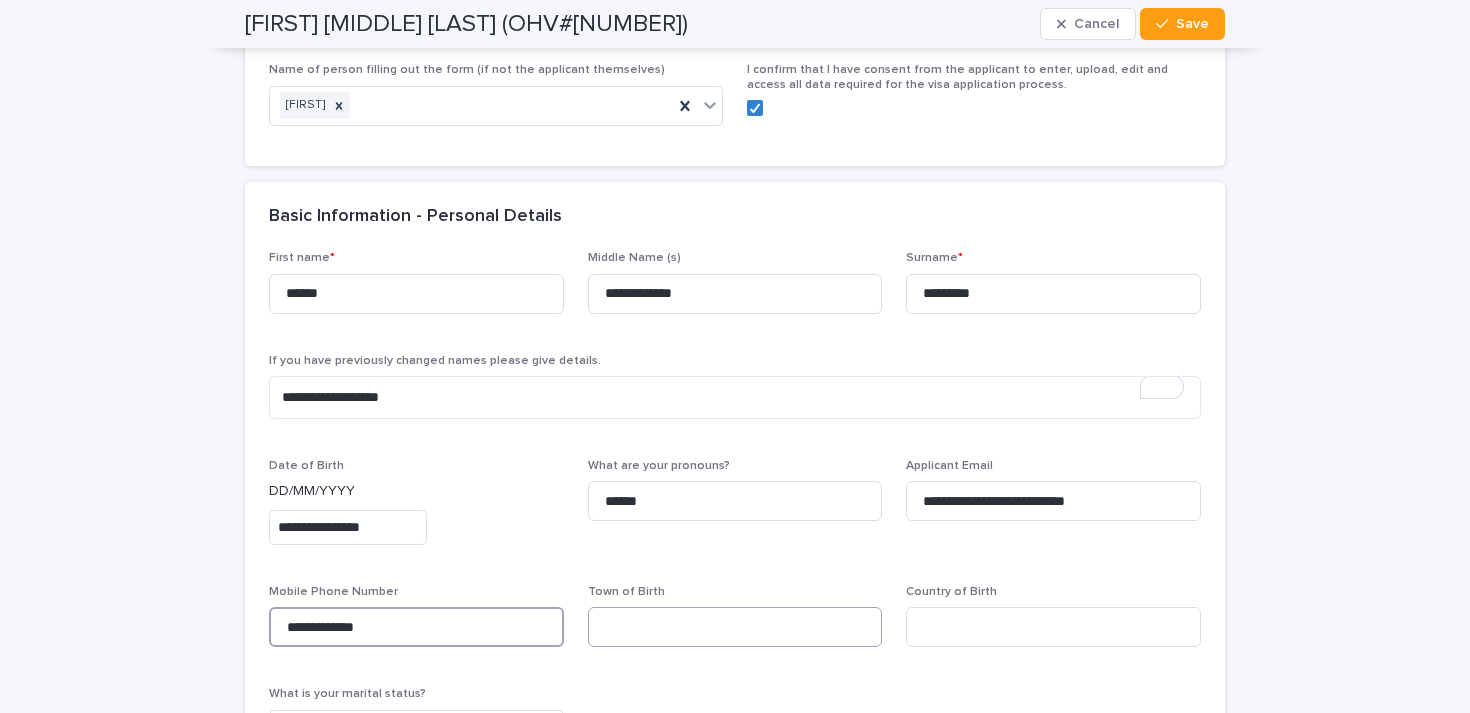 type on "**********" 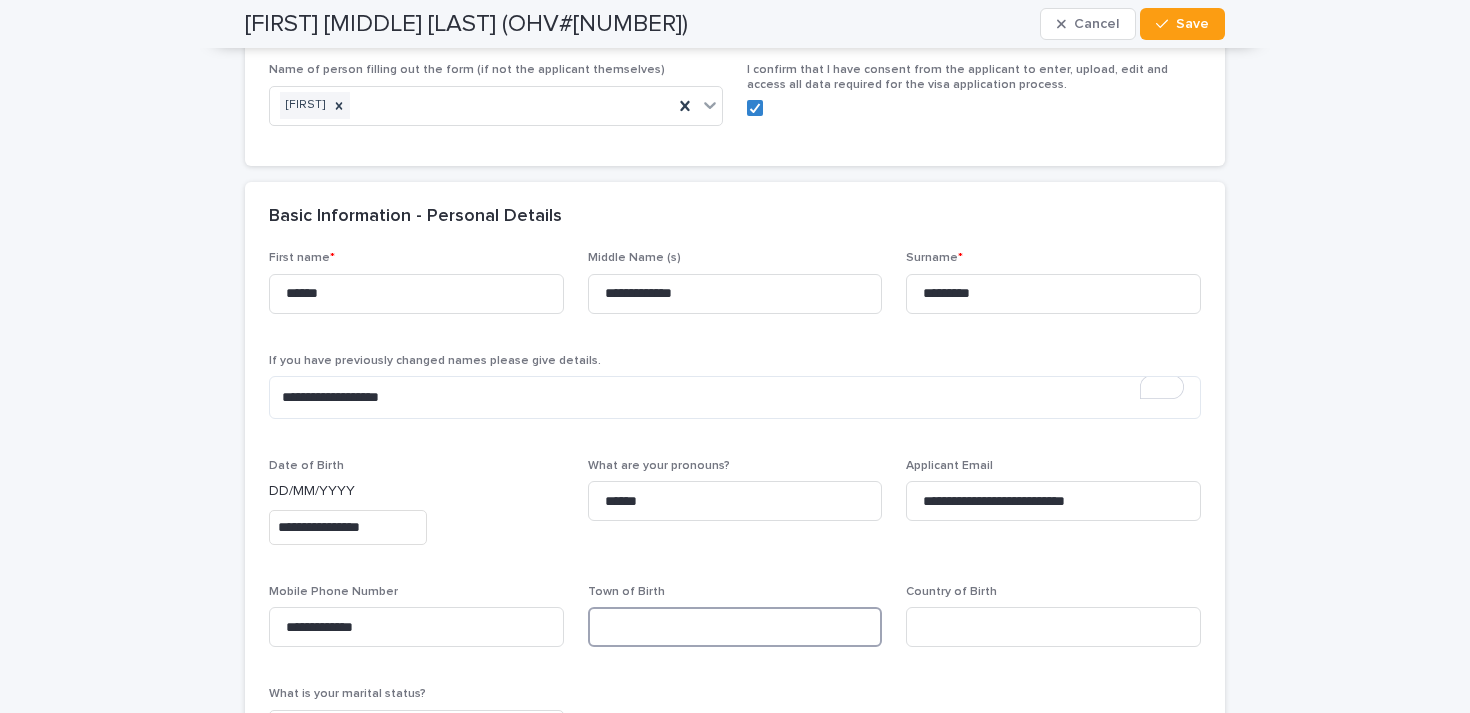 click at bounding box center [735, 627] 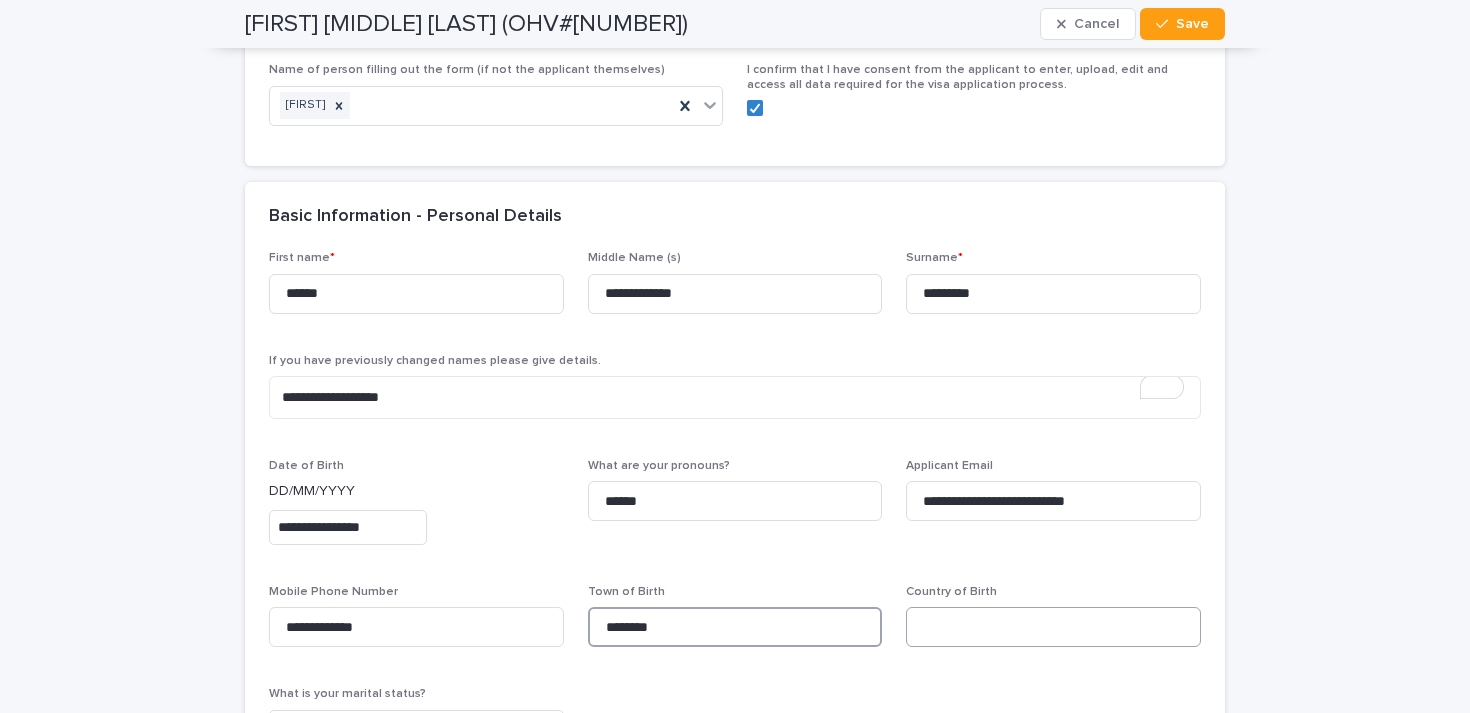 type on "********" 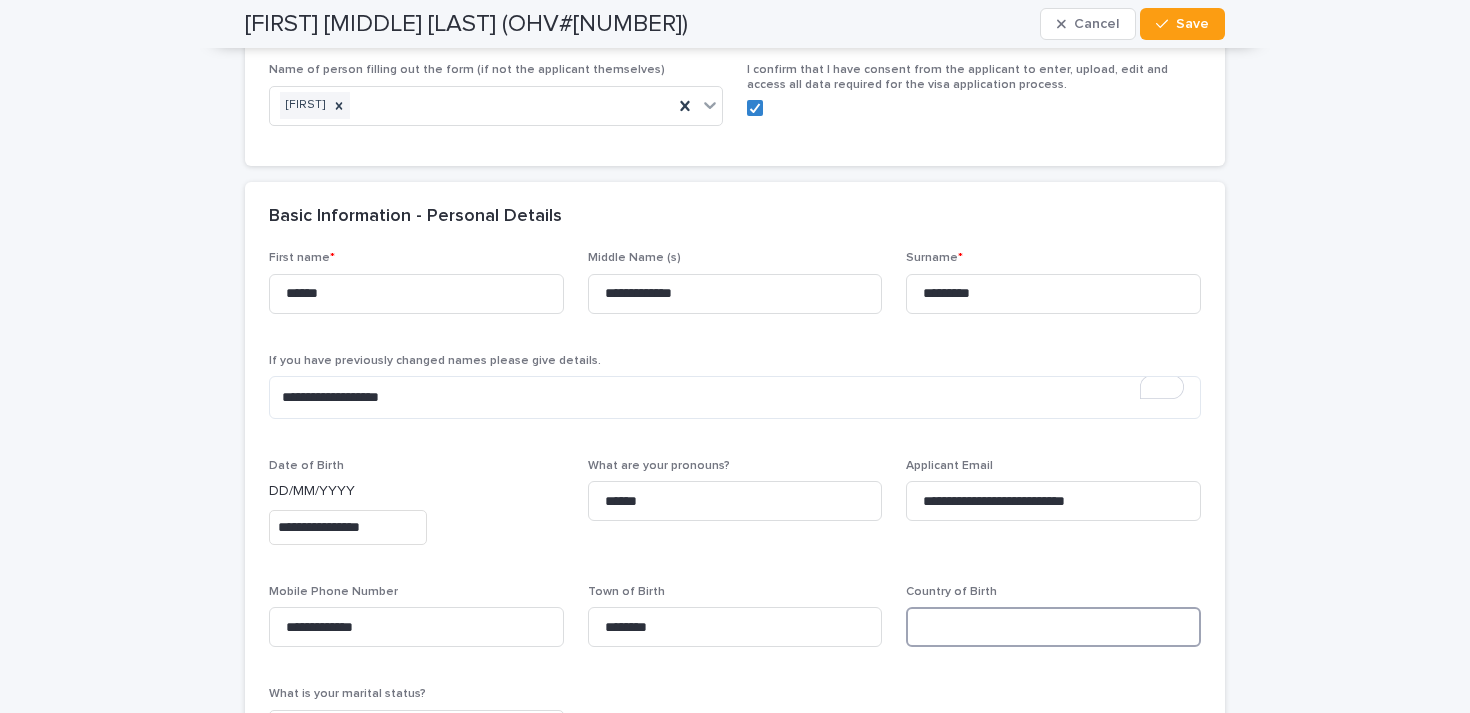 click at bounding box center [1053, 627] 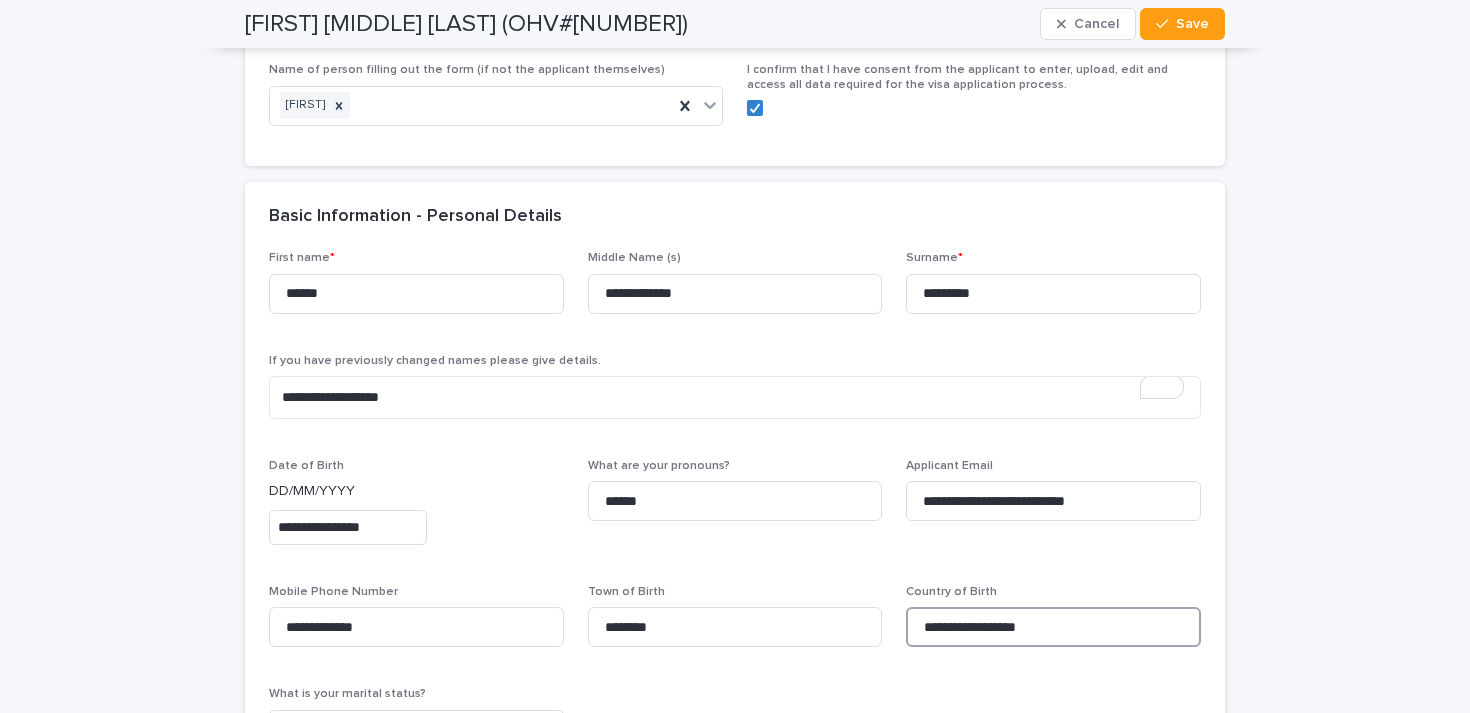 click on "**********" at bounding box center (1053, 627) 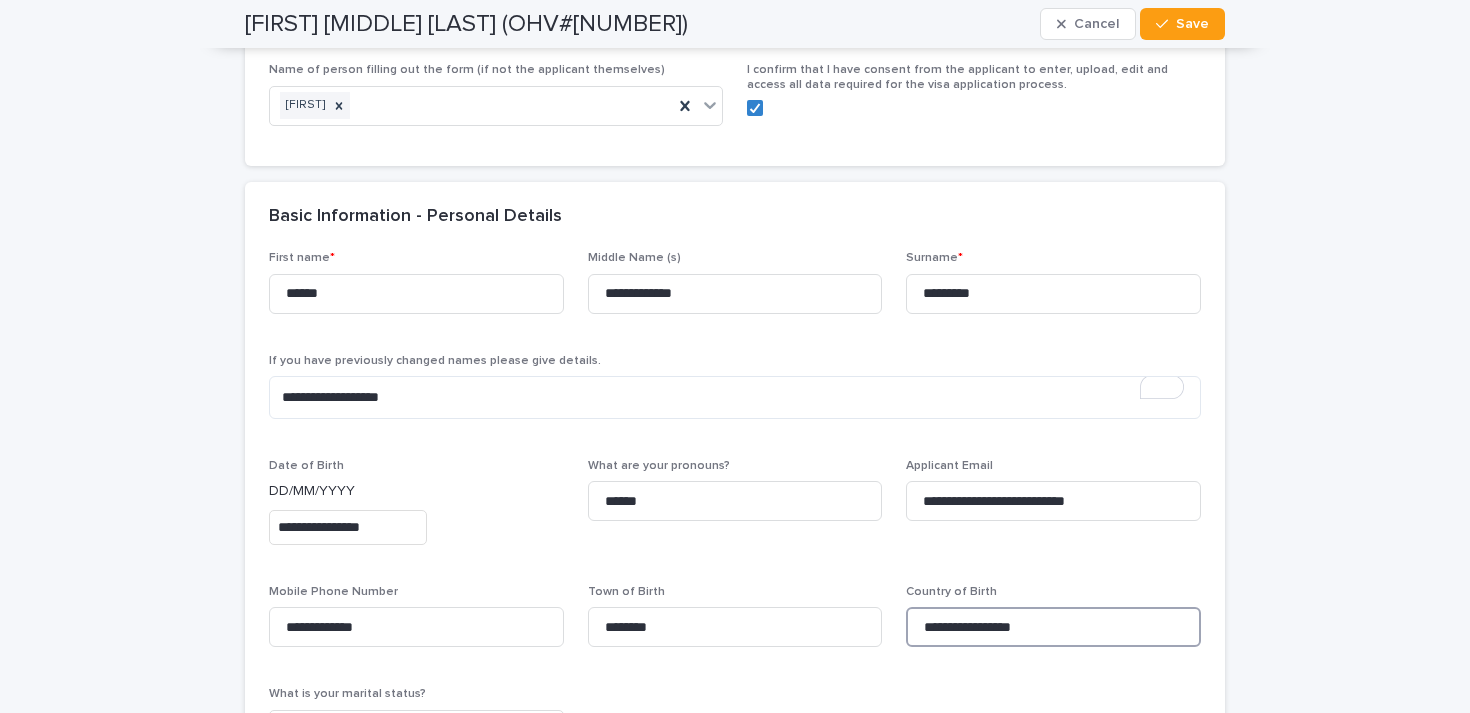 click on "**********" at bounding box center (1053, 627) 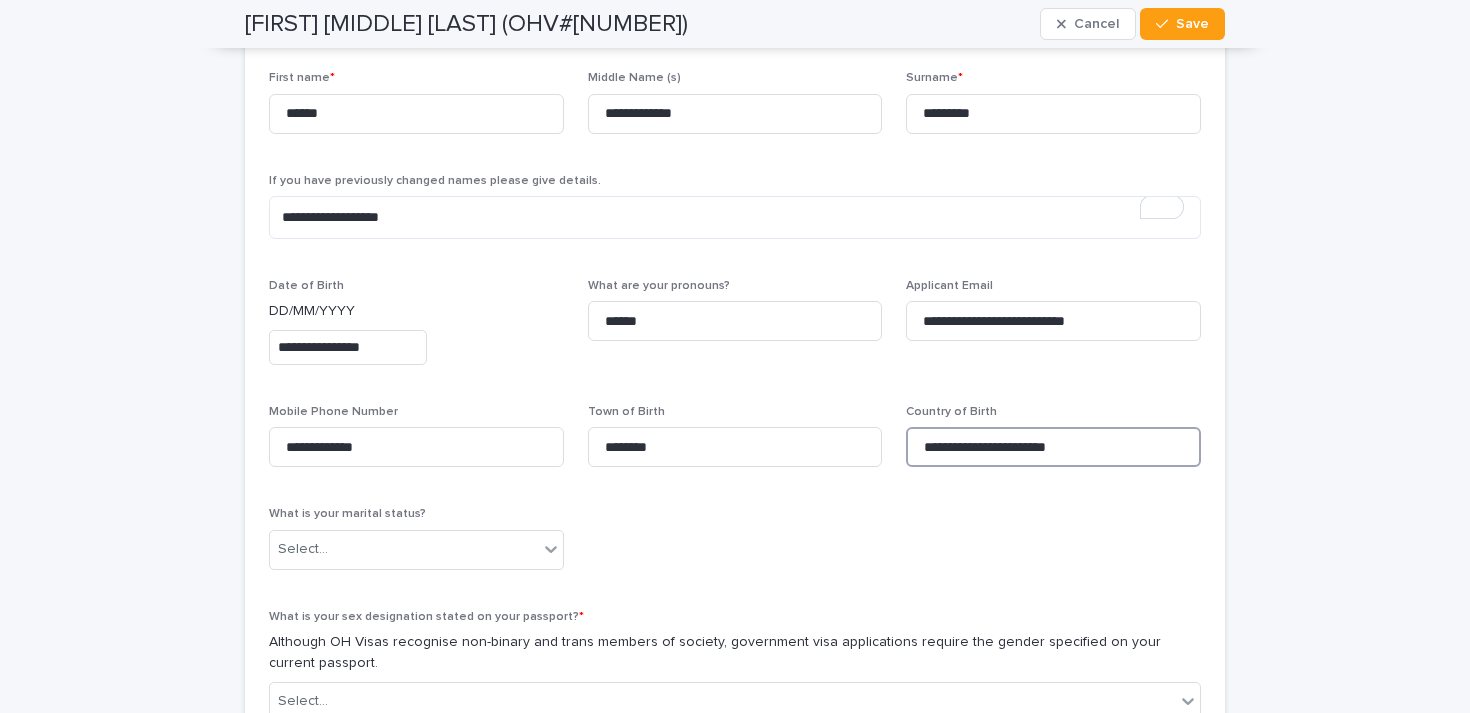 scroll, scrollTop: 869, scrollLeft: 0, axis: vertical 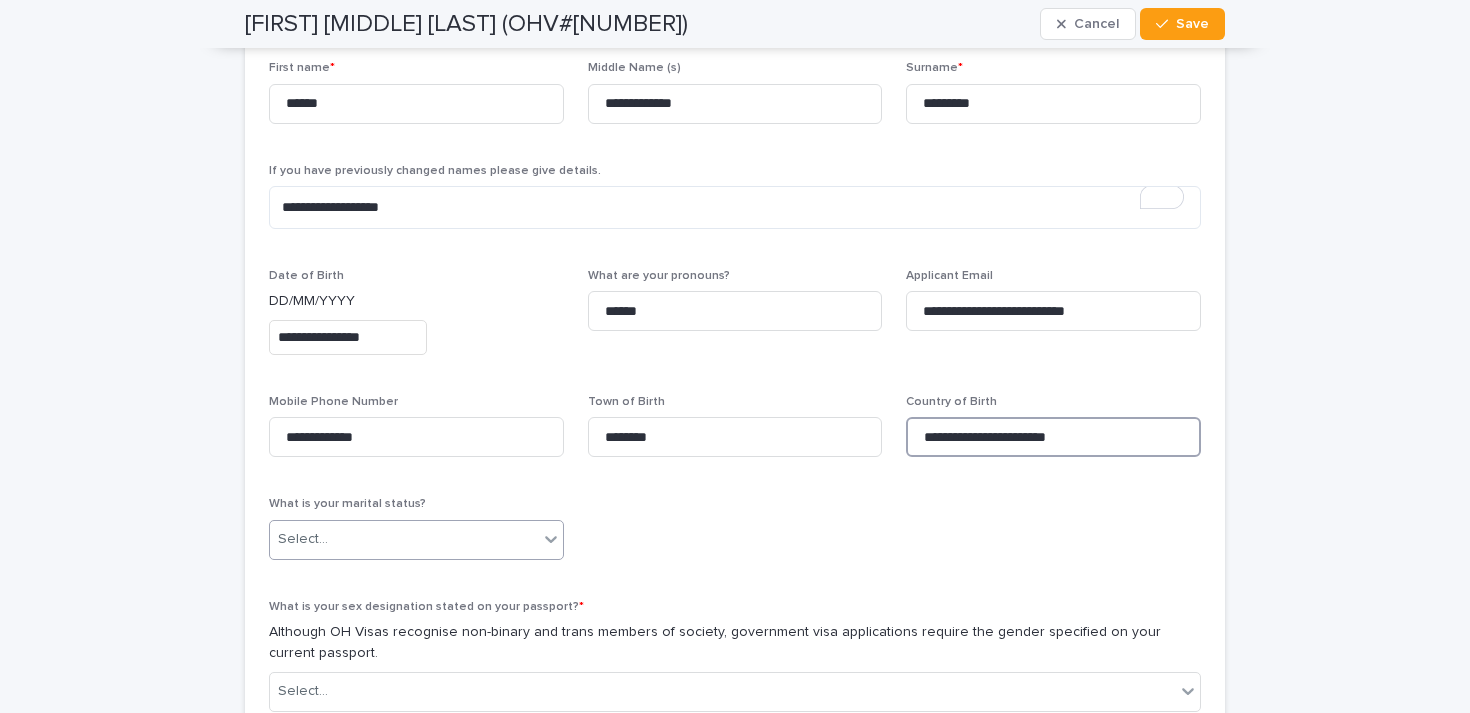 type on "**********" 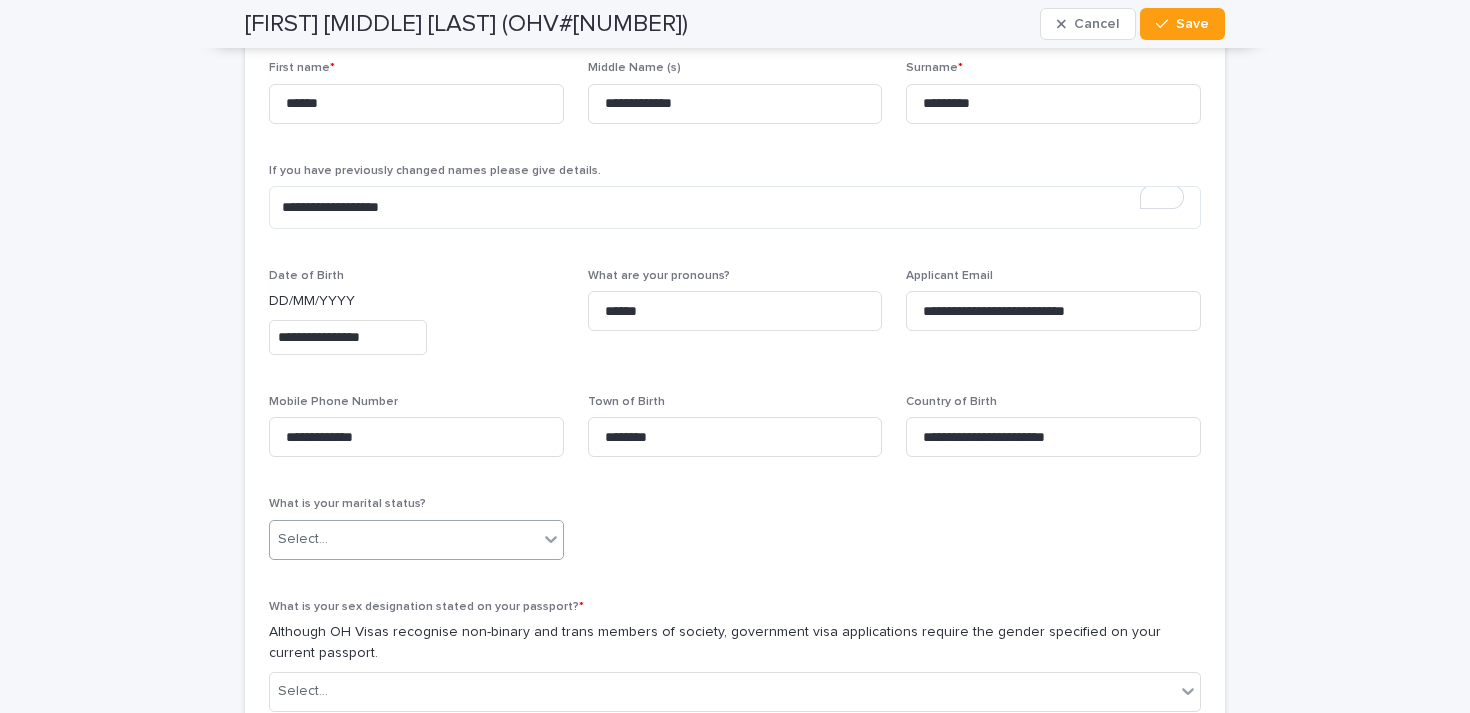 click 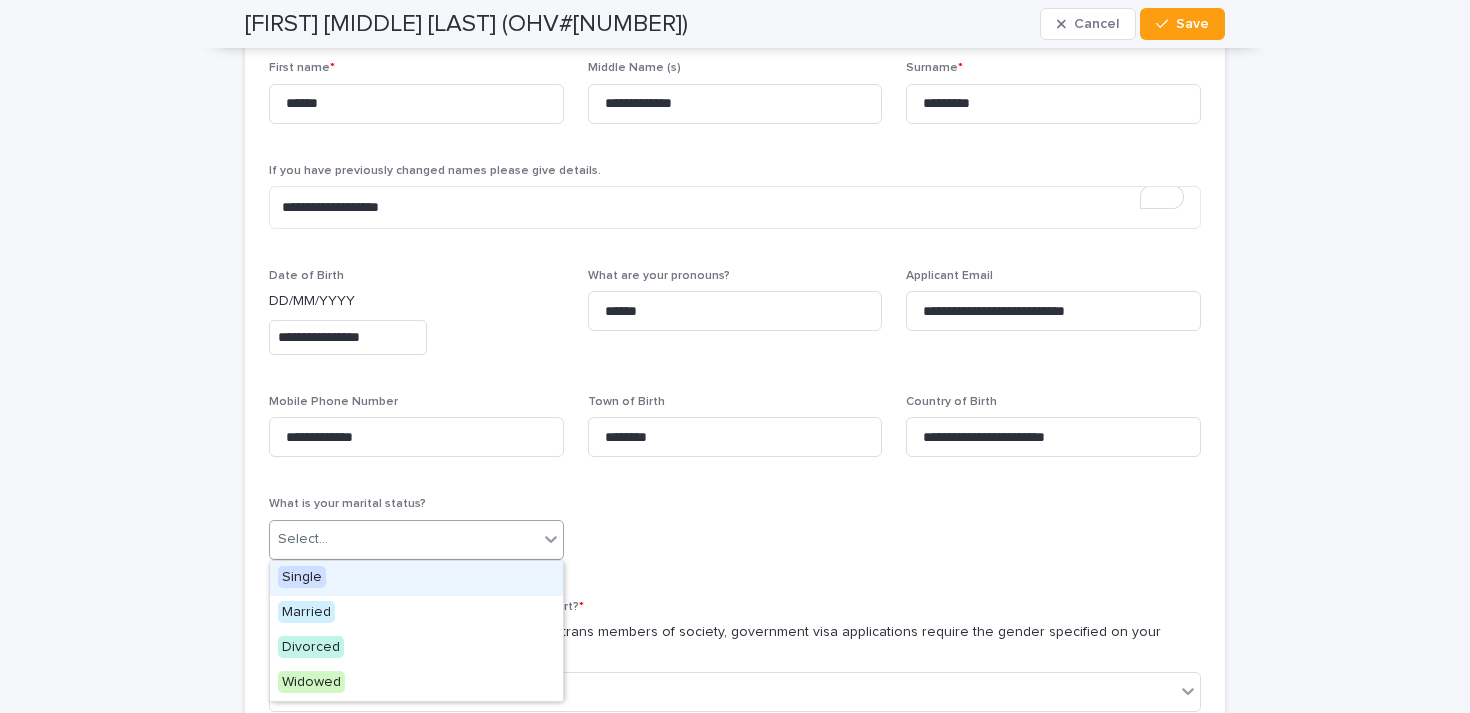 click on "Single" at bounding box center (416, 578) 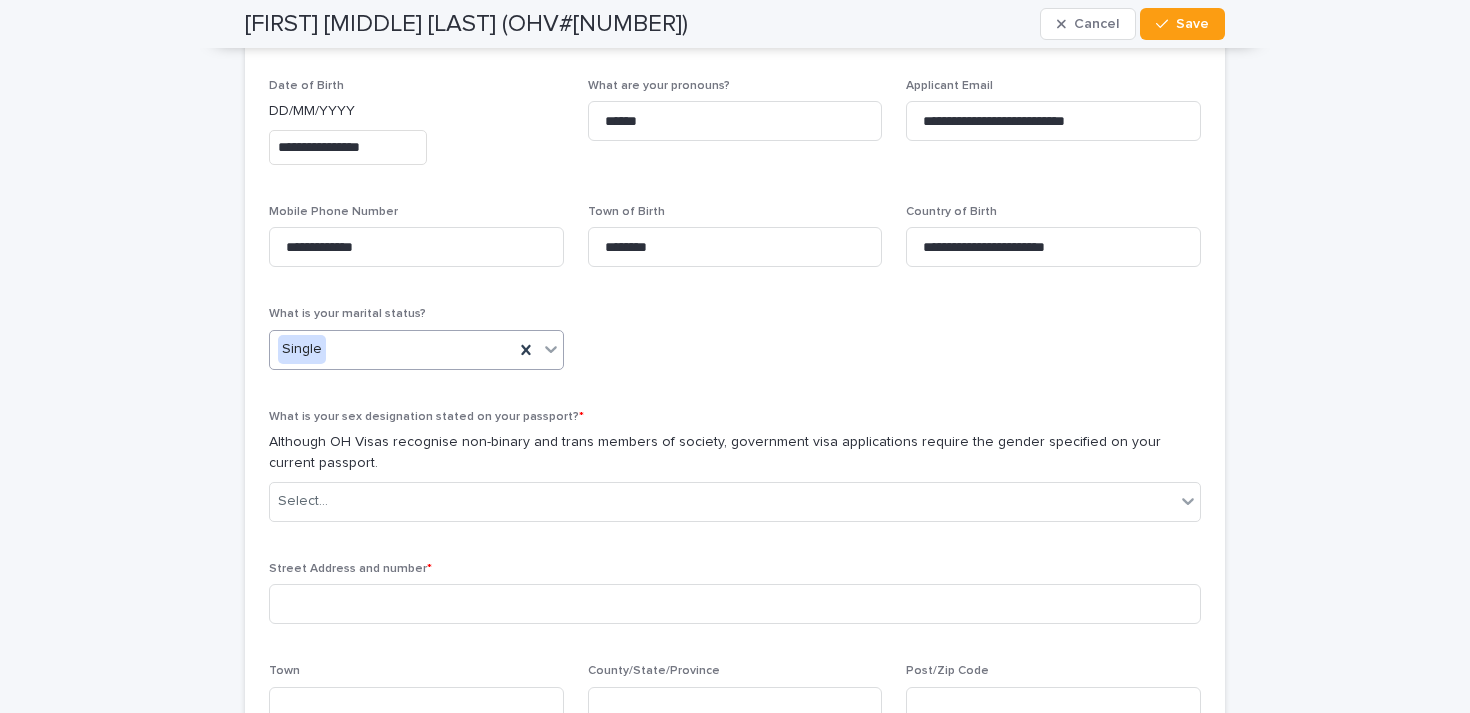 scroll, scrollTop: 1062, scrollLeft: 0, axis: vertical 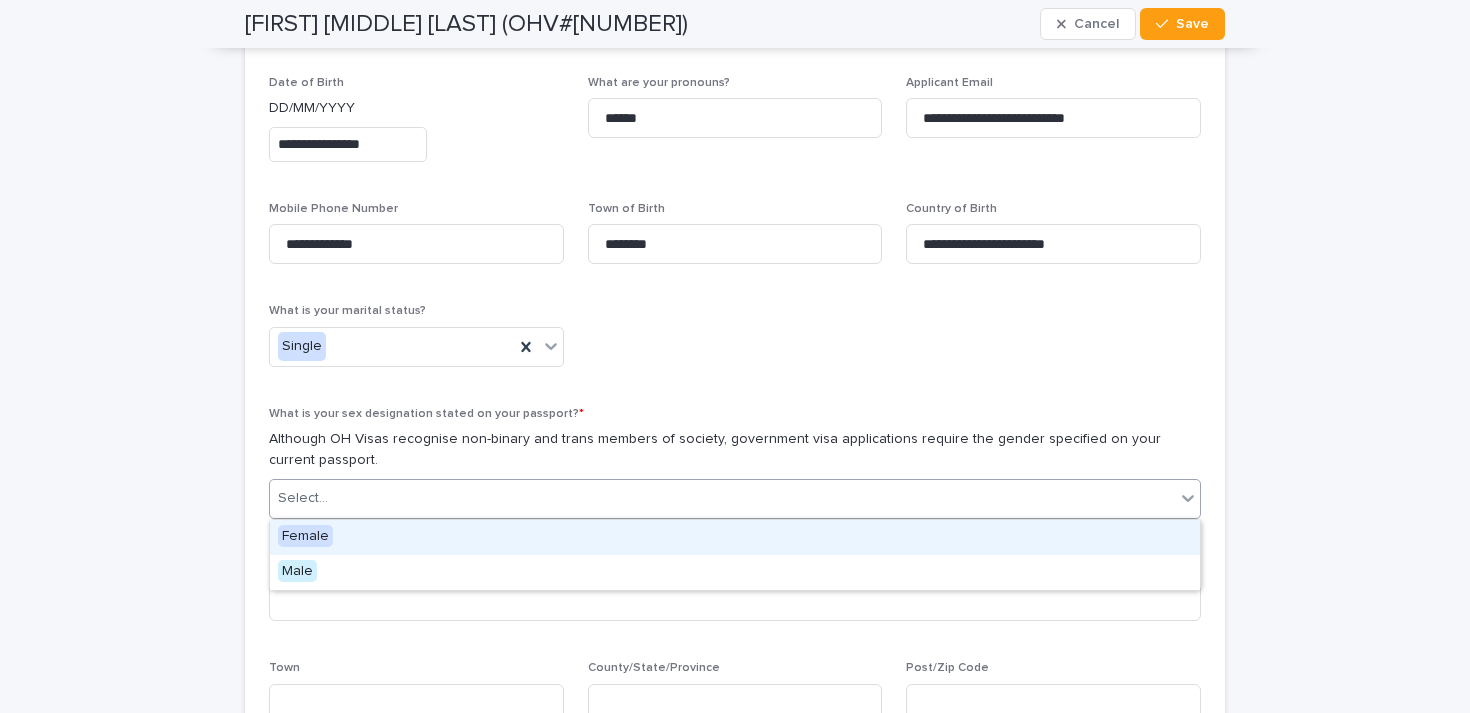 click on "Select..." at bounding box center [722, 498] 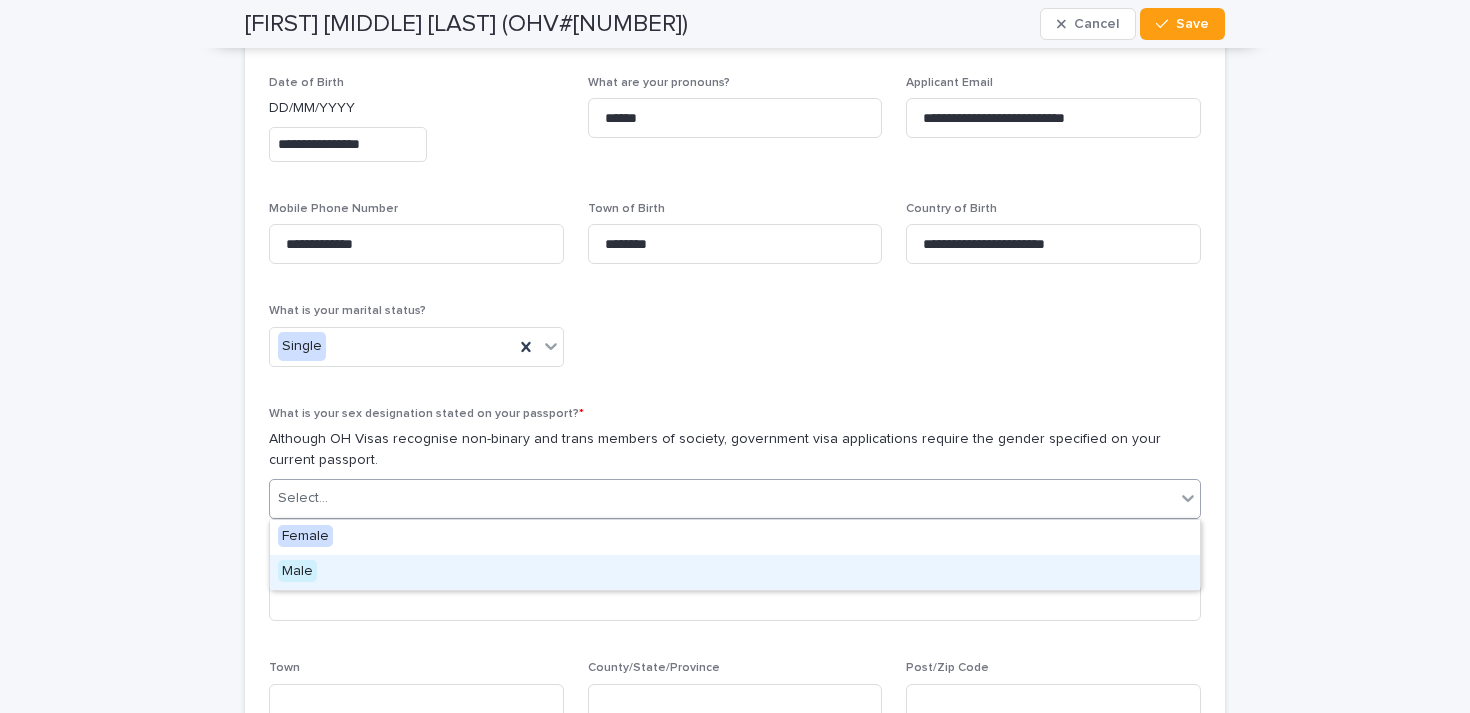 click on "Male" at bounding box center (735, 572) 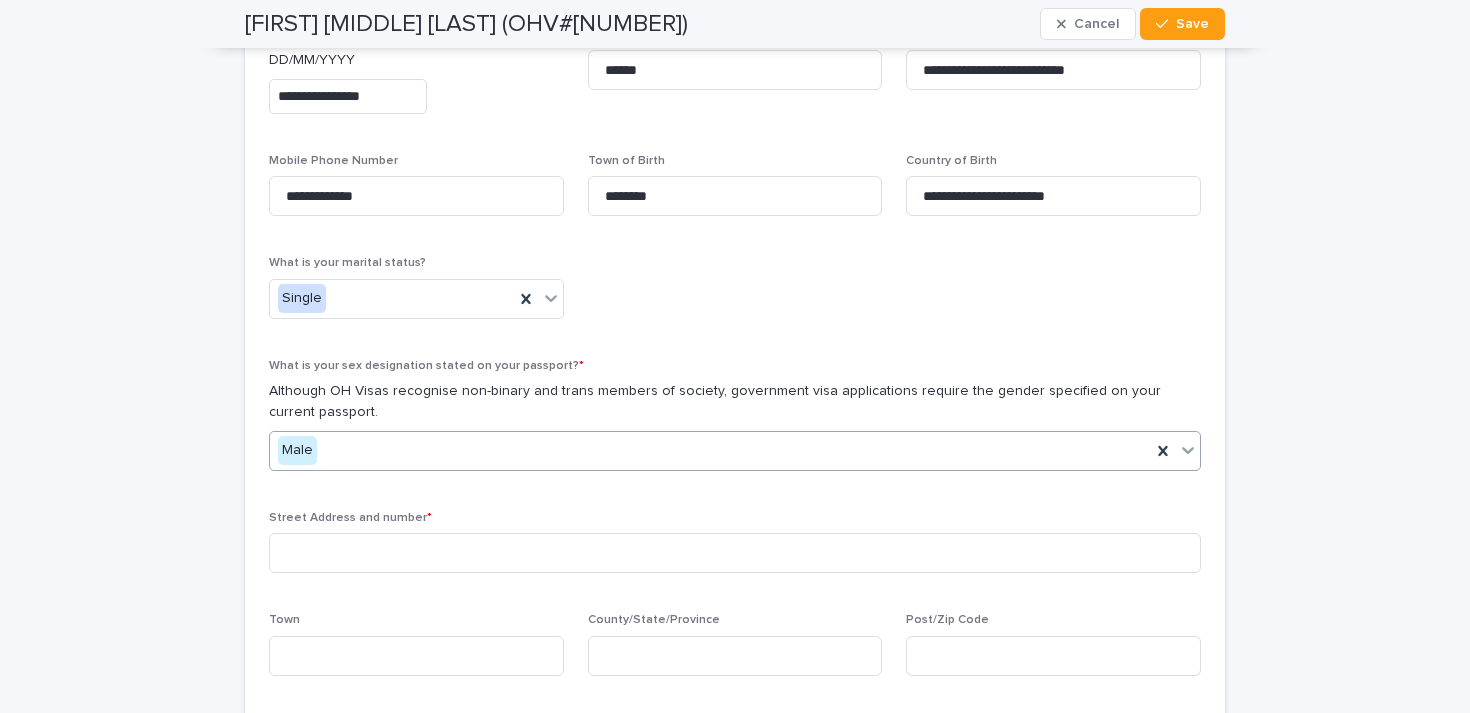 scroll, scrollTop: 1118, scrollLeft: 0, axis: vertical 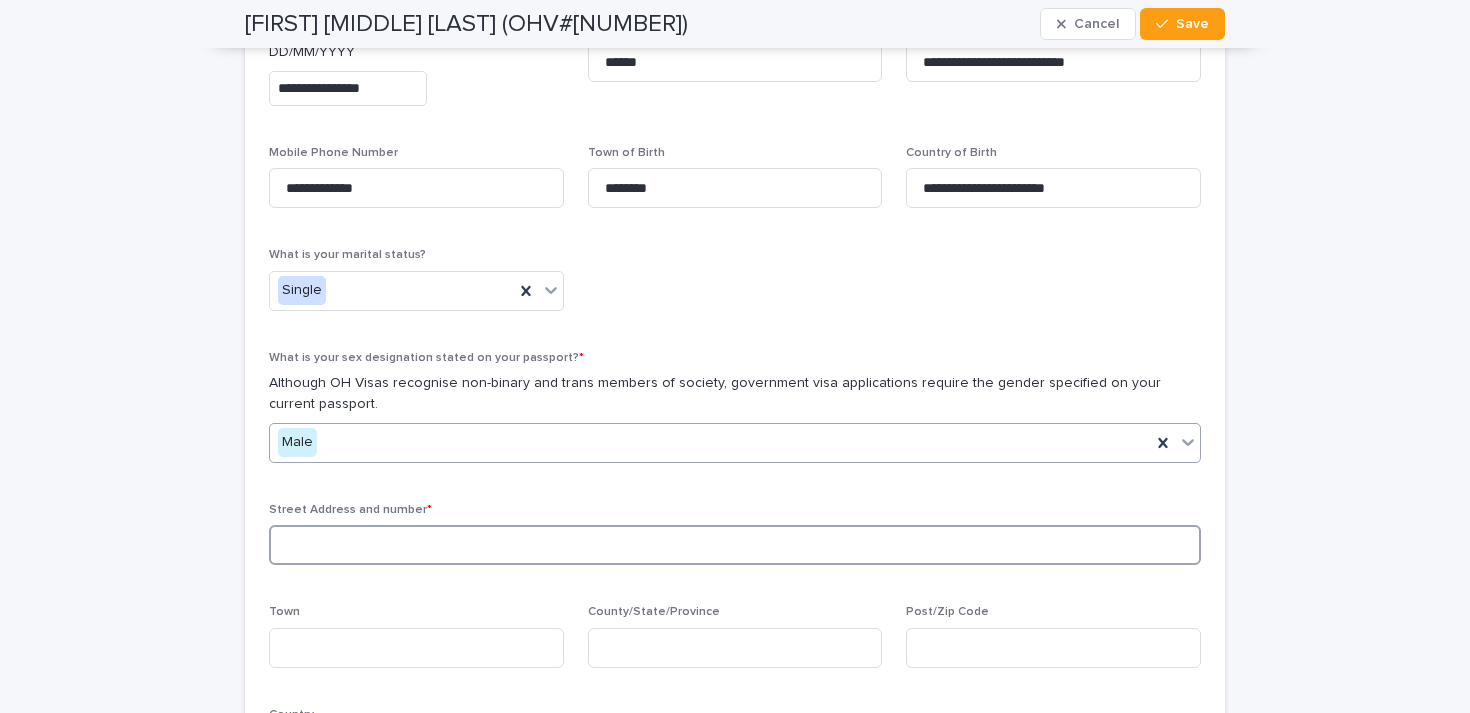 click at bounding box center (735, 545) 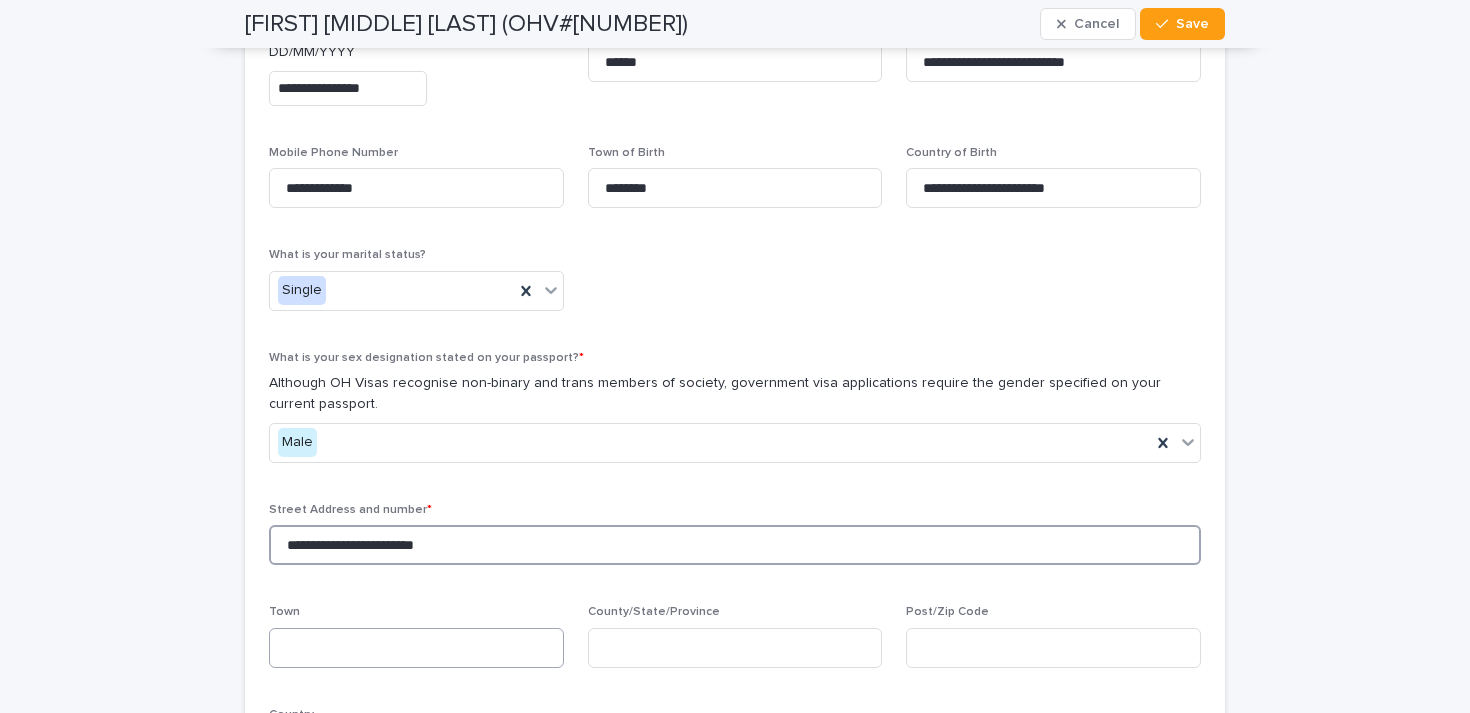 type on "**********" 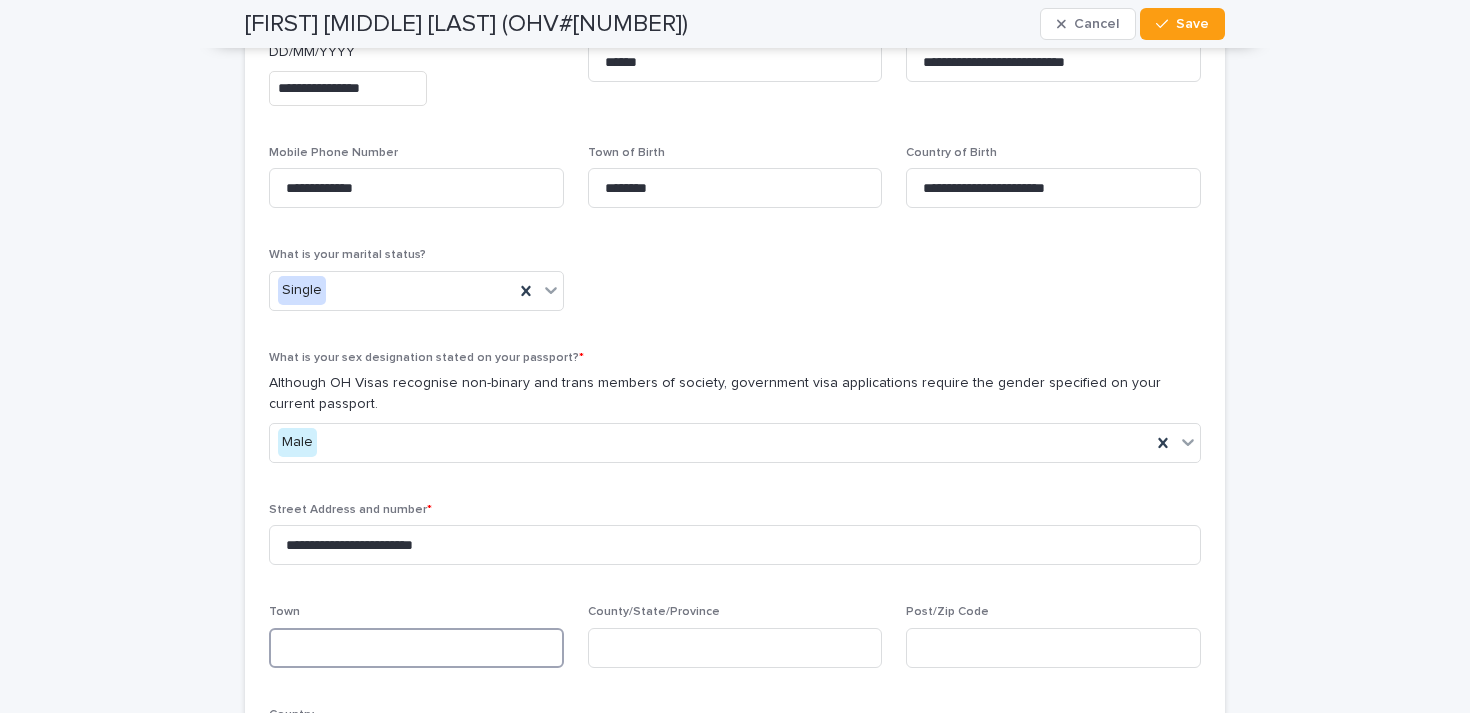 click at bounding box center [416, 648] 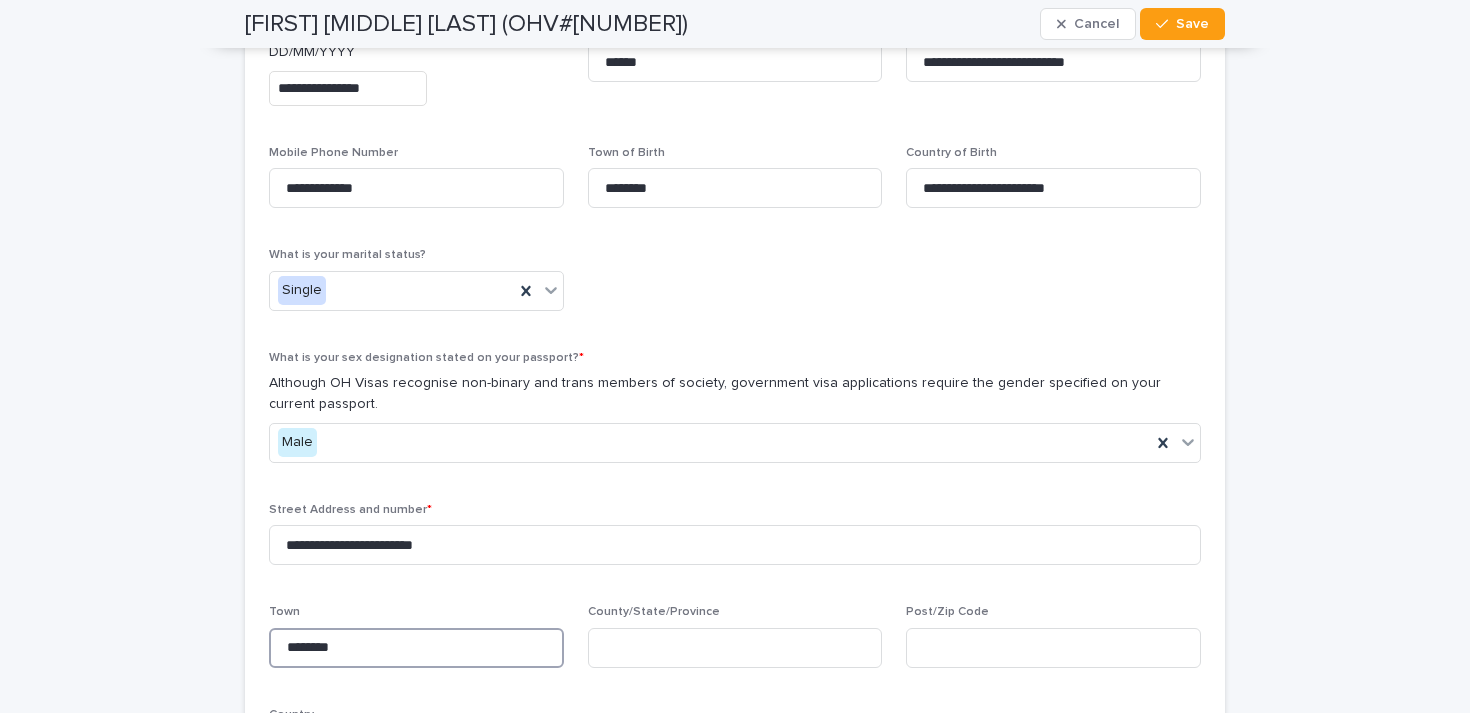 type on "********" 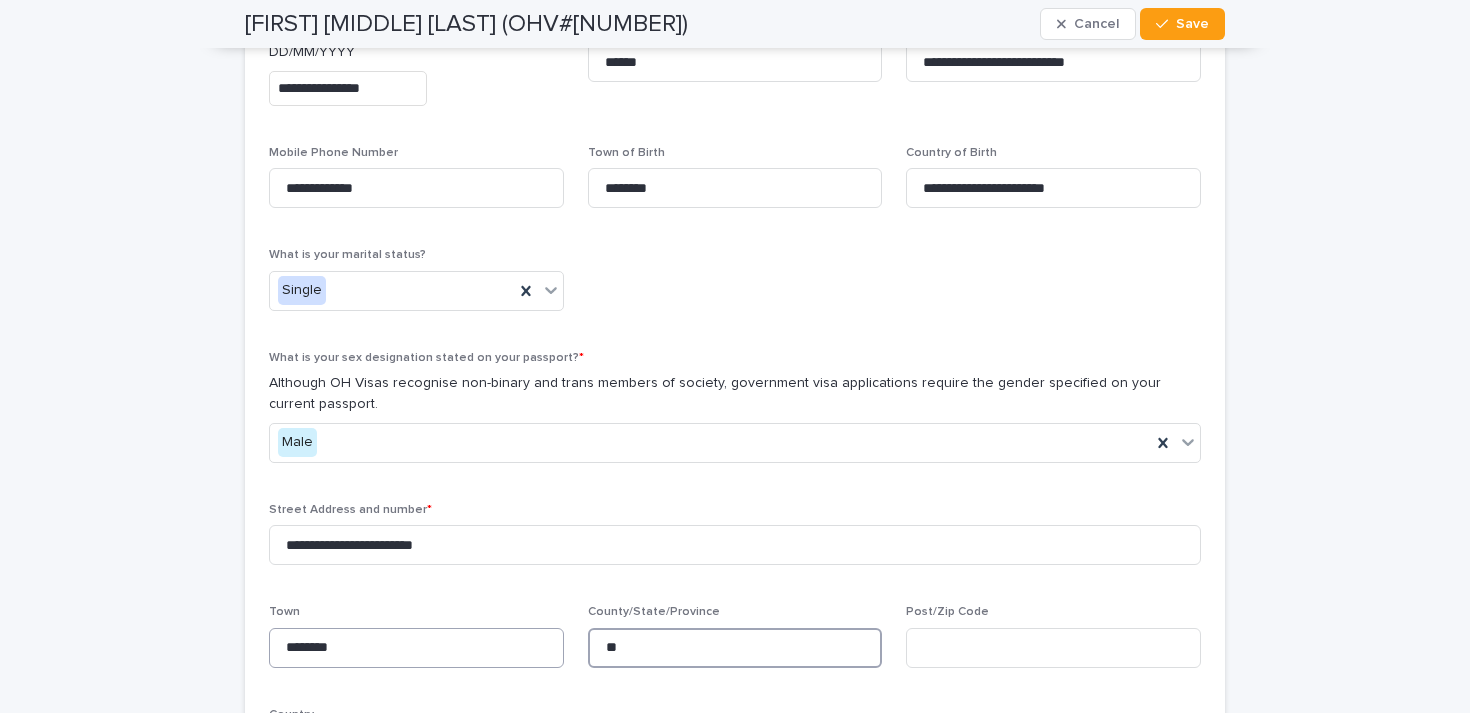 type on "**" 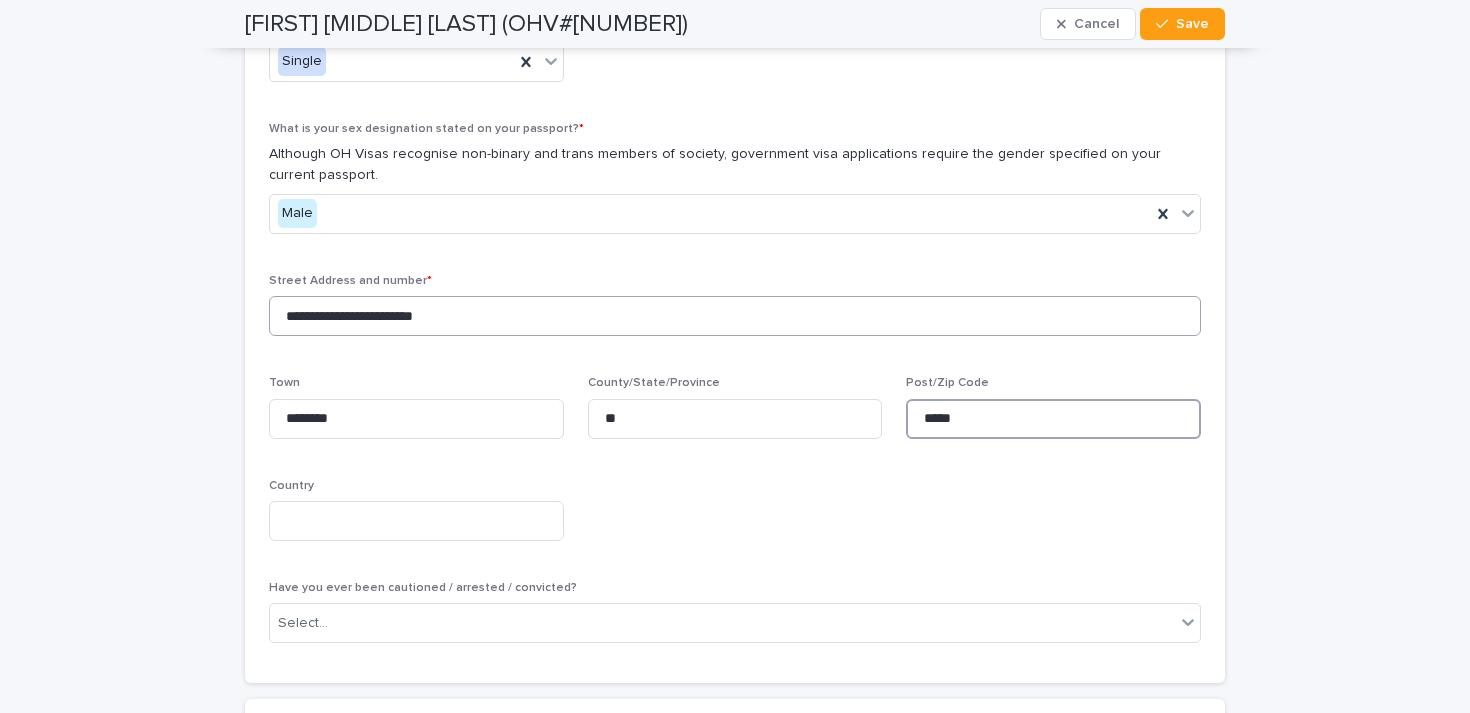 scroll, scrollTop: 1348, scrollLeft: 0, axis: vertical 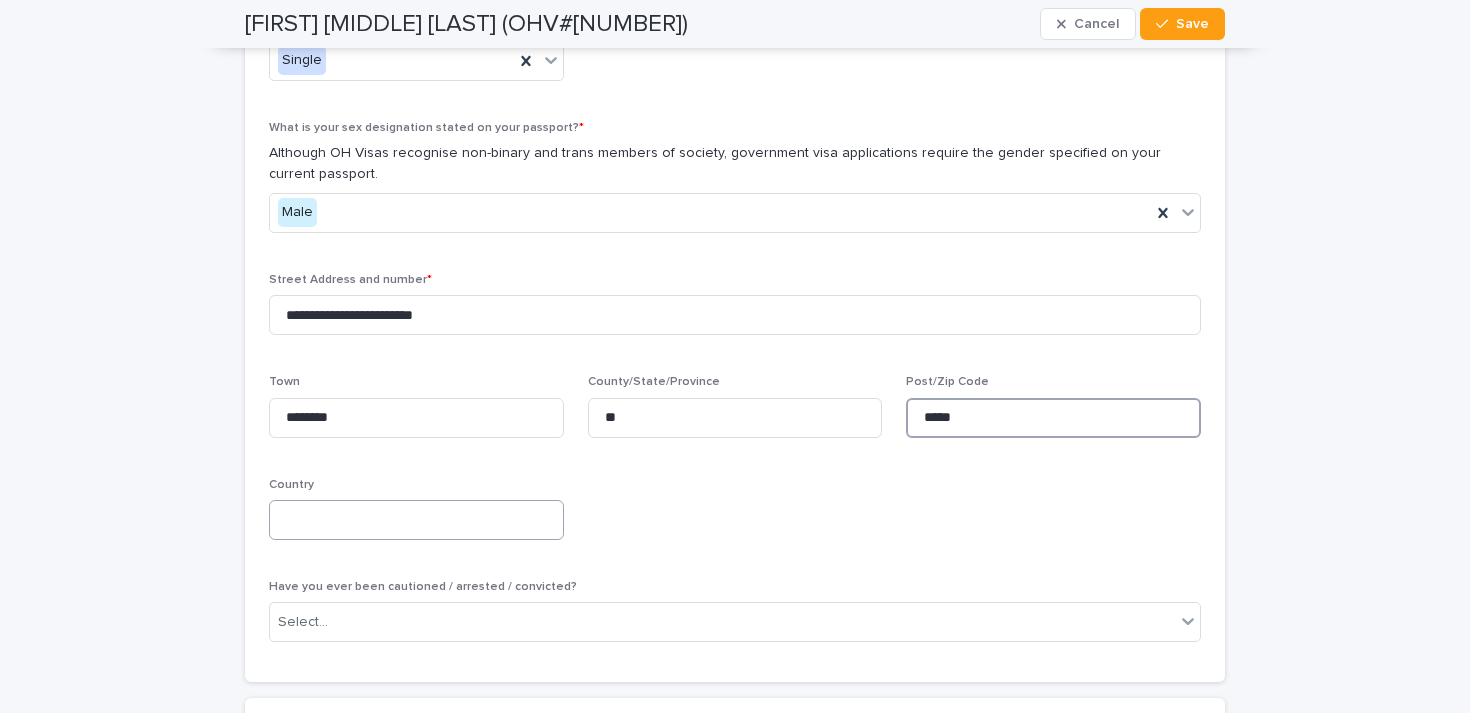 type on "*****" 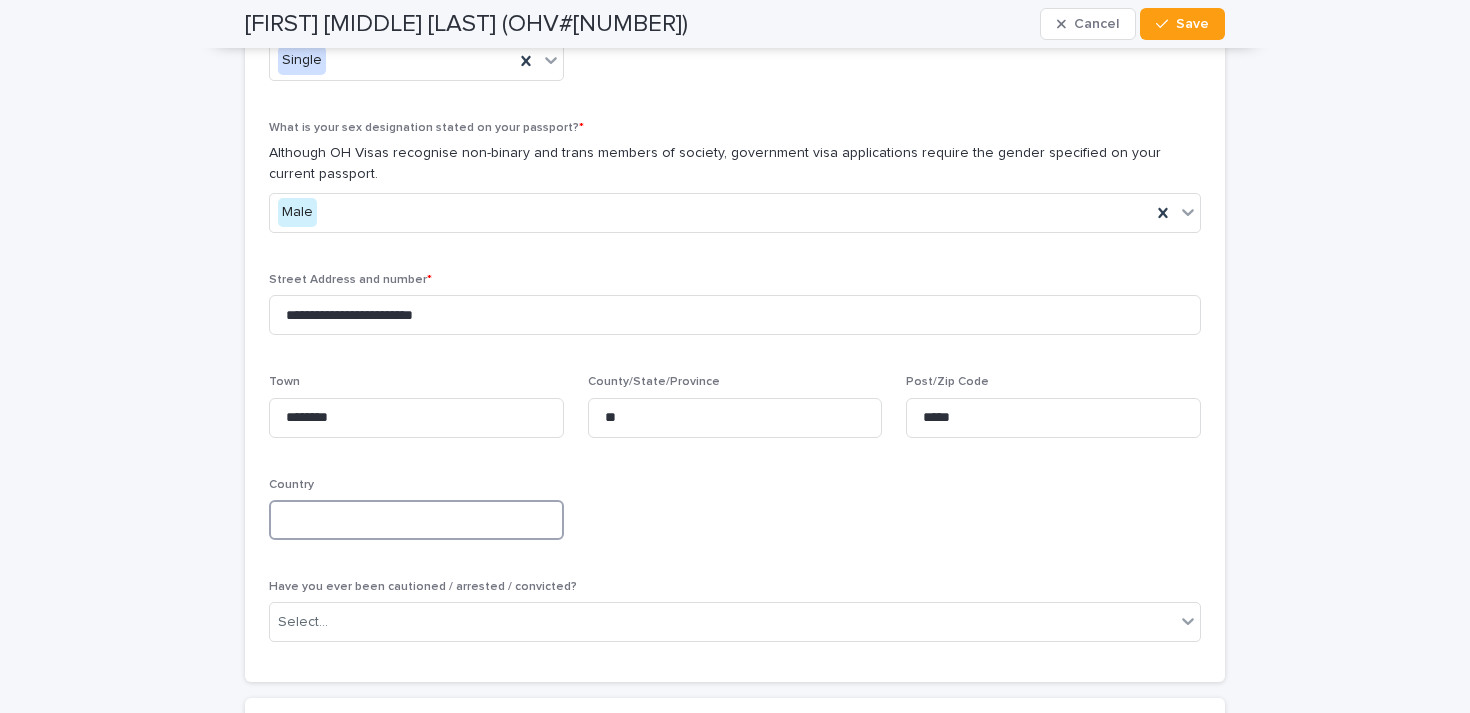 click at bounding box center (416, 520) 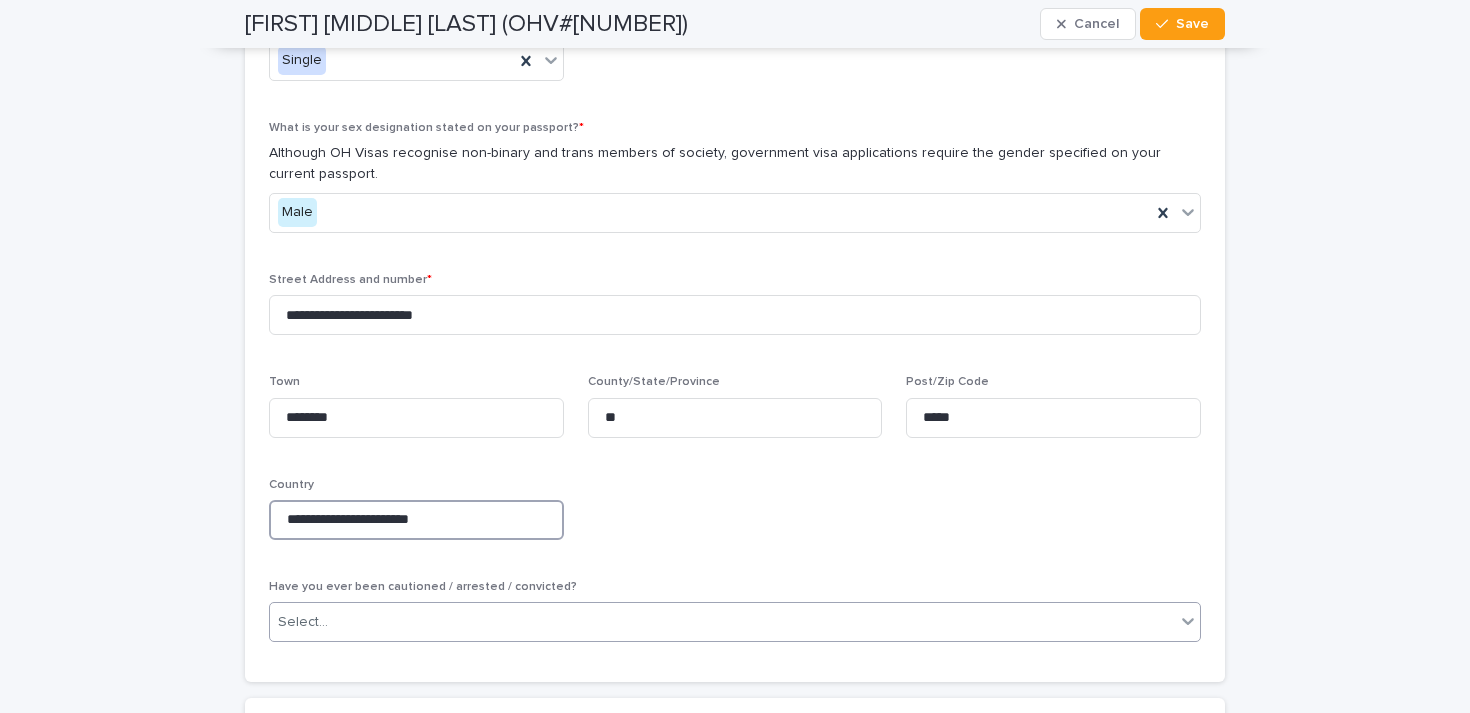 type on "**********" 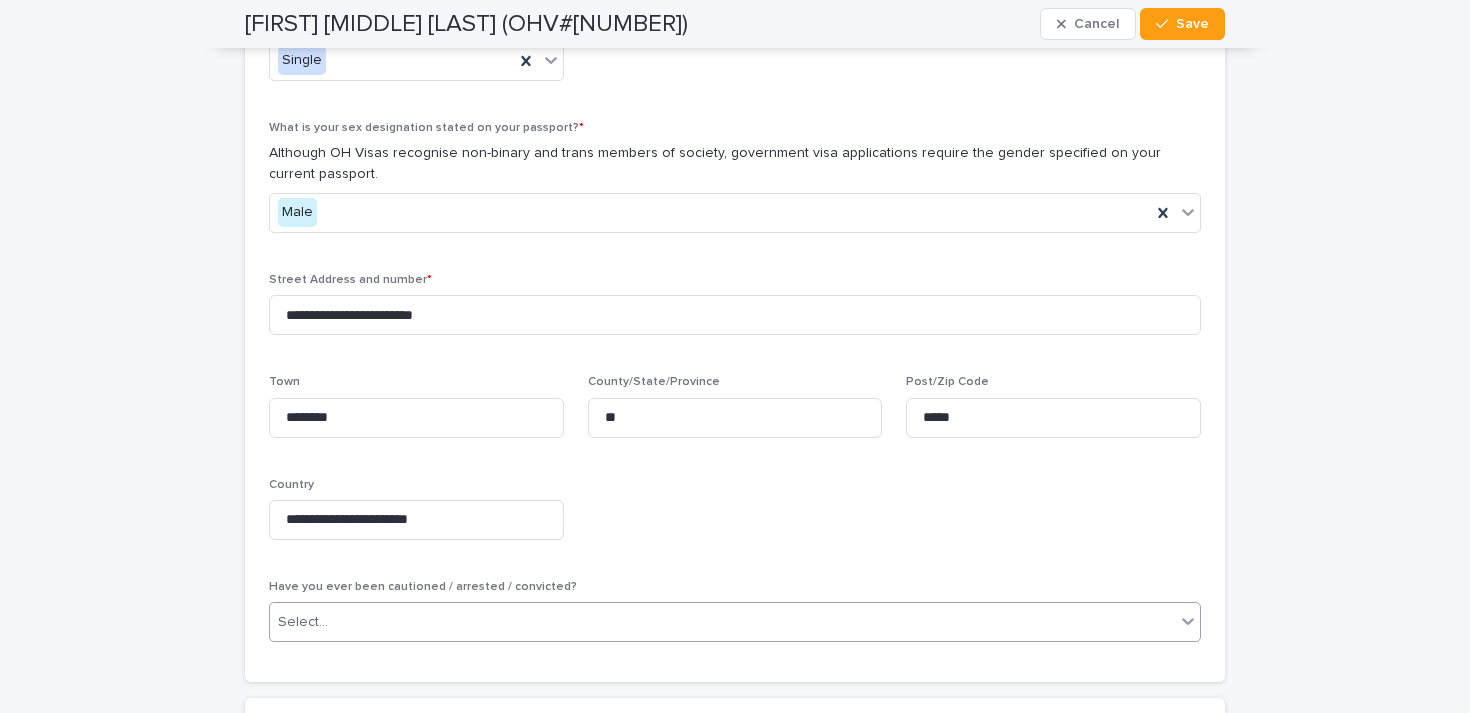 click on "Select..." at bounding box center [722, 622] 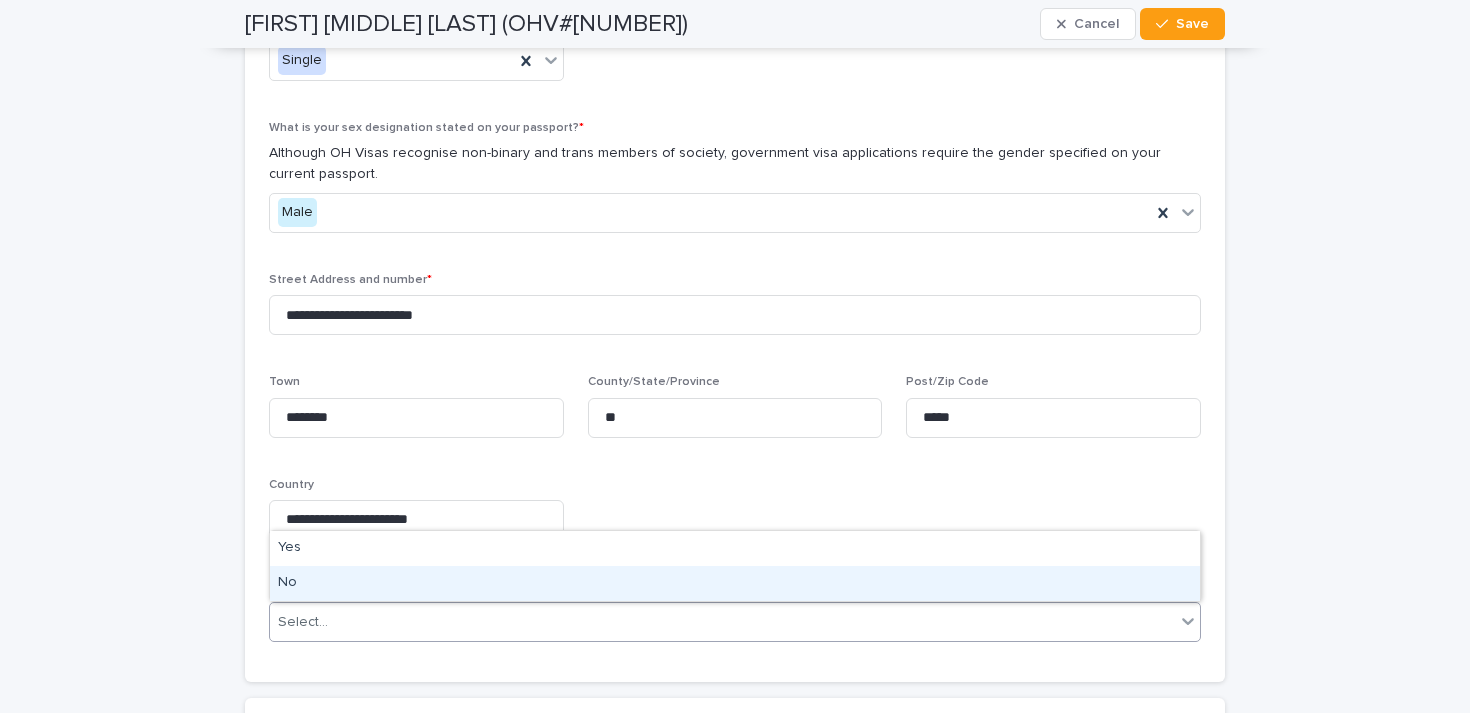 click on "No" at bounding box center (735, 583) 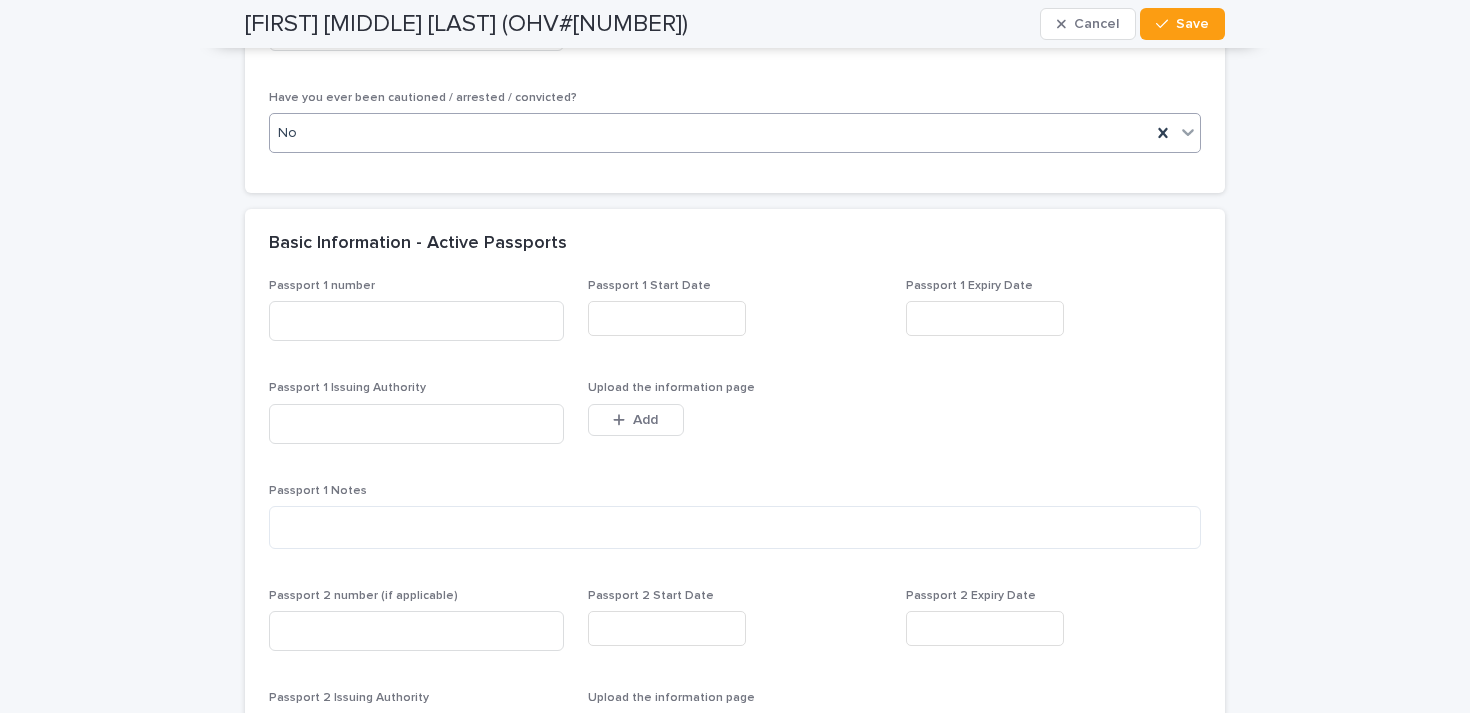 scroll, scrollTop: 1839, scrollLeft: 0, axis: vertical 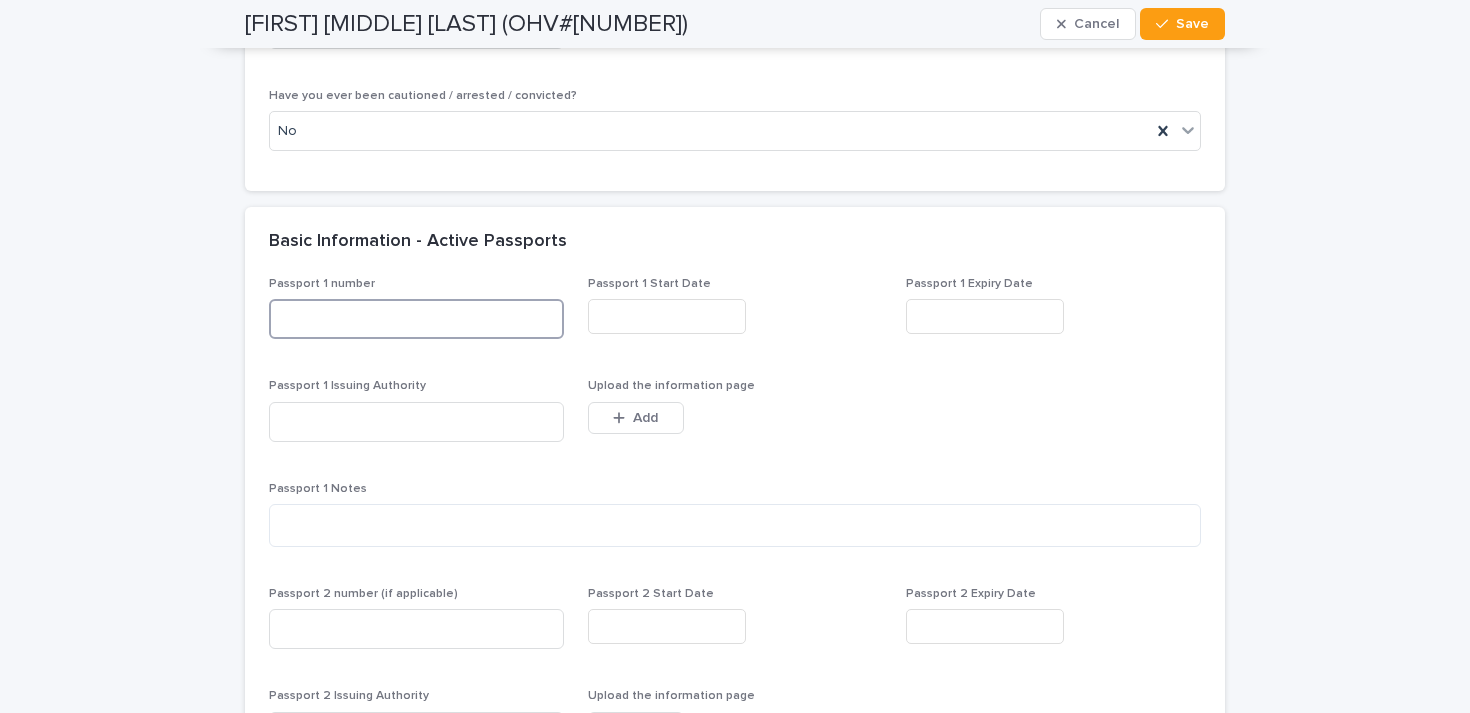 click at bounding box center [416, 319] 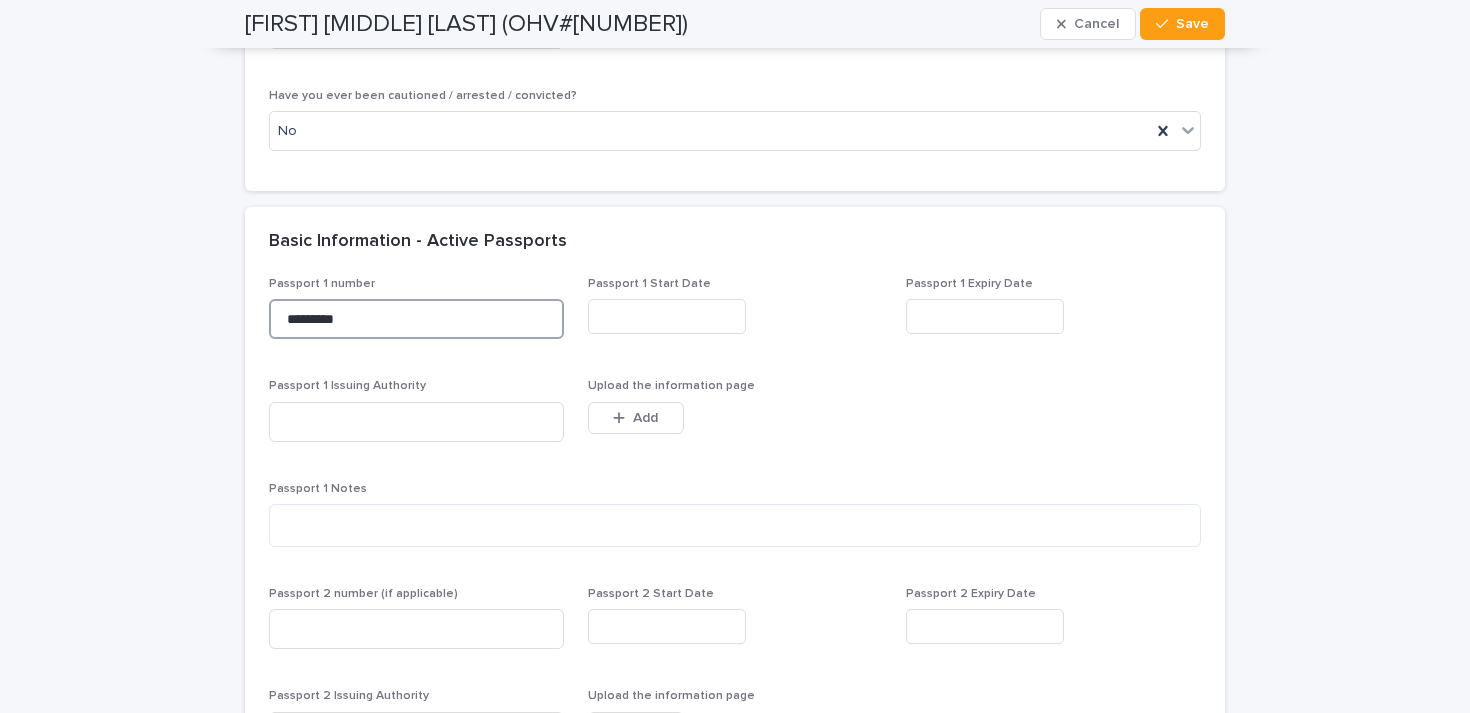 type on "*********" 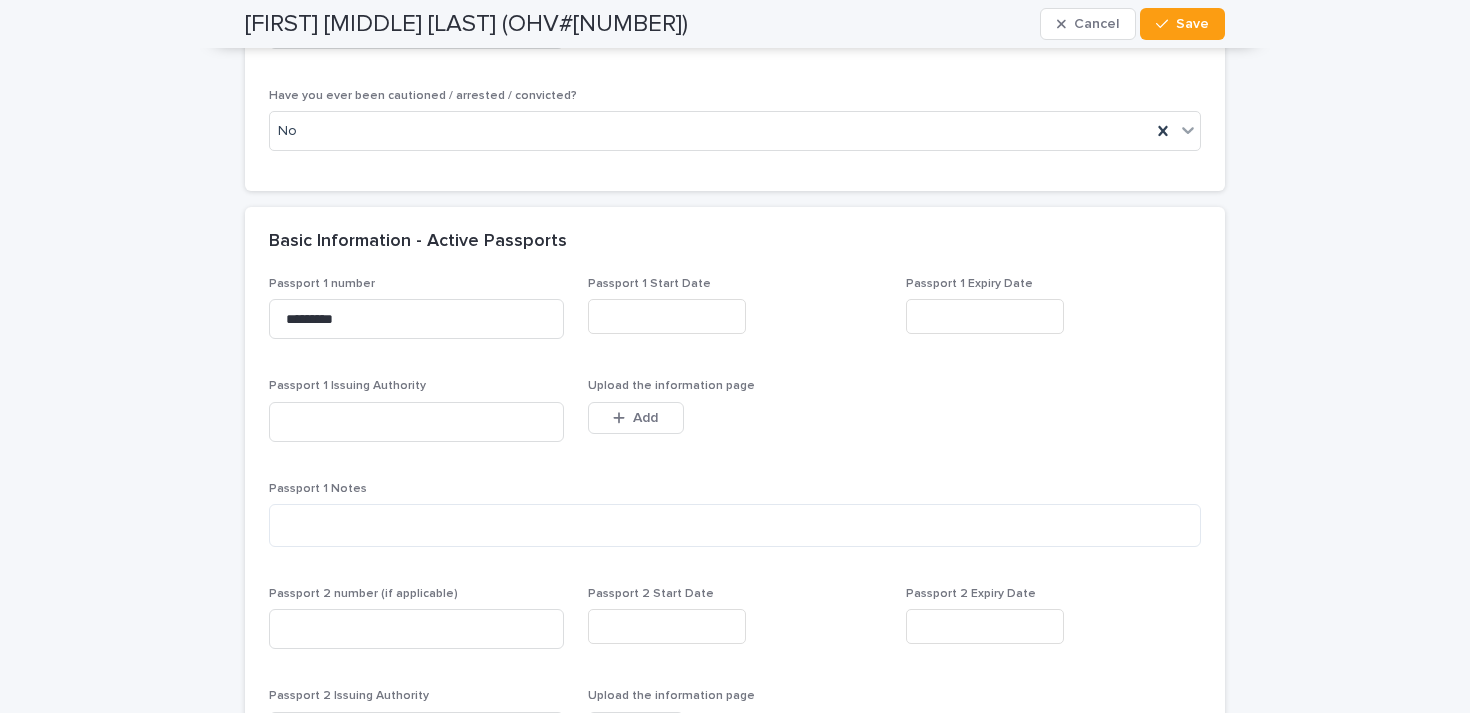 click at bounding box center [667, 316] 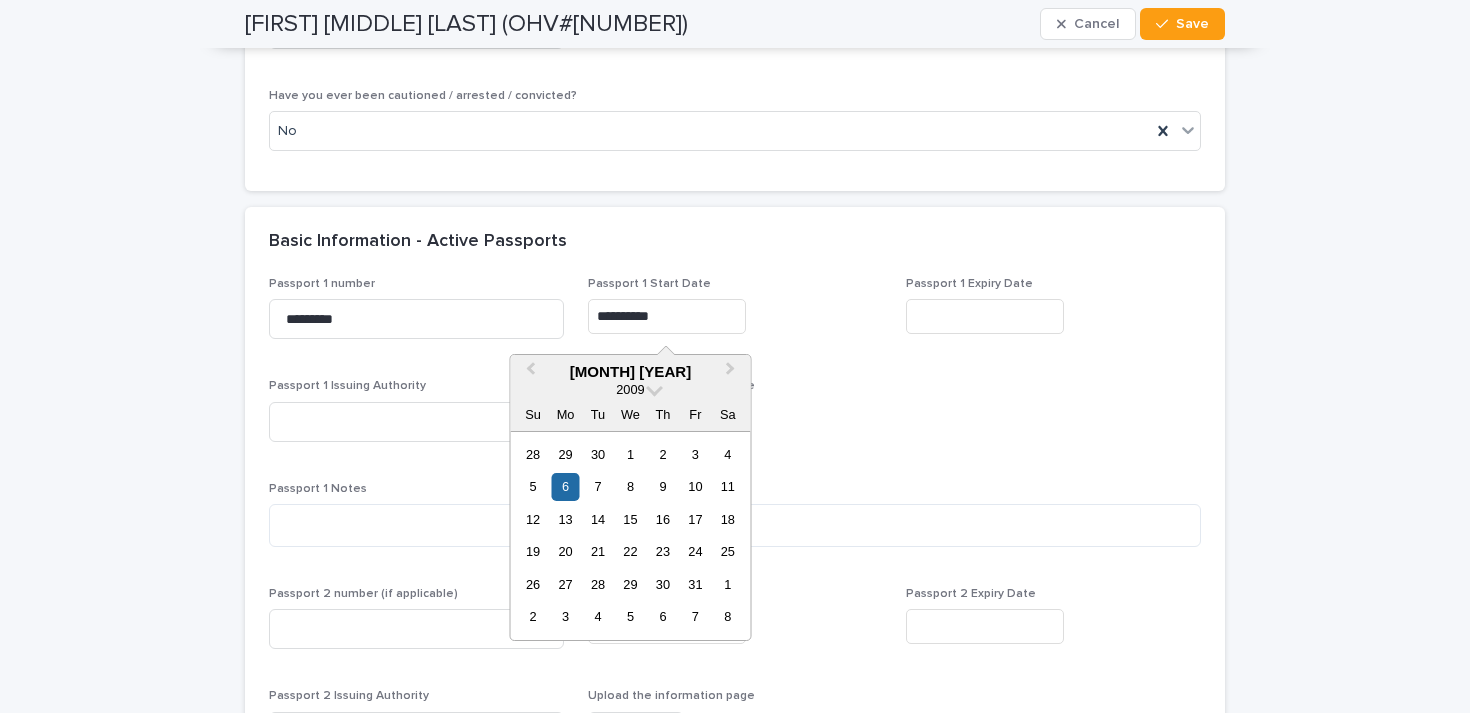 type on "**********" 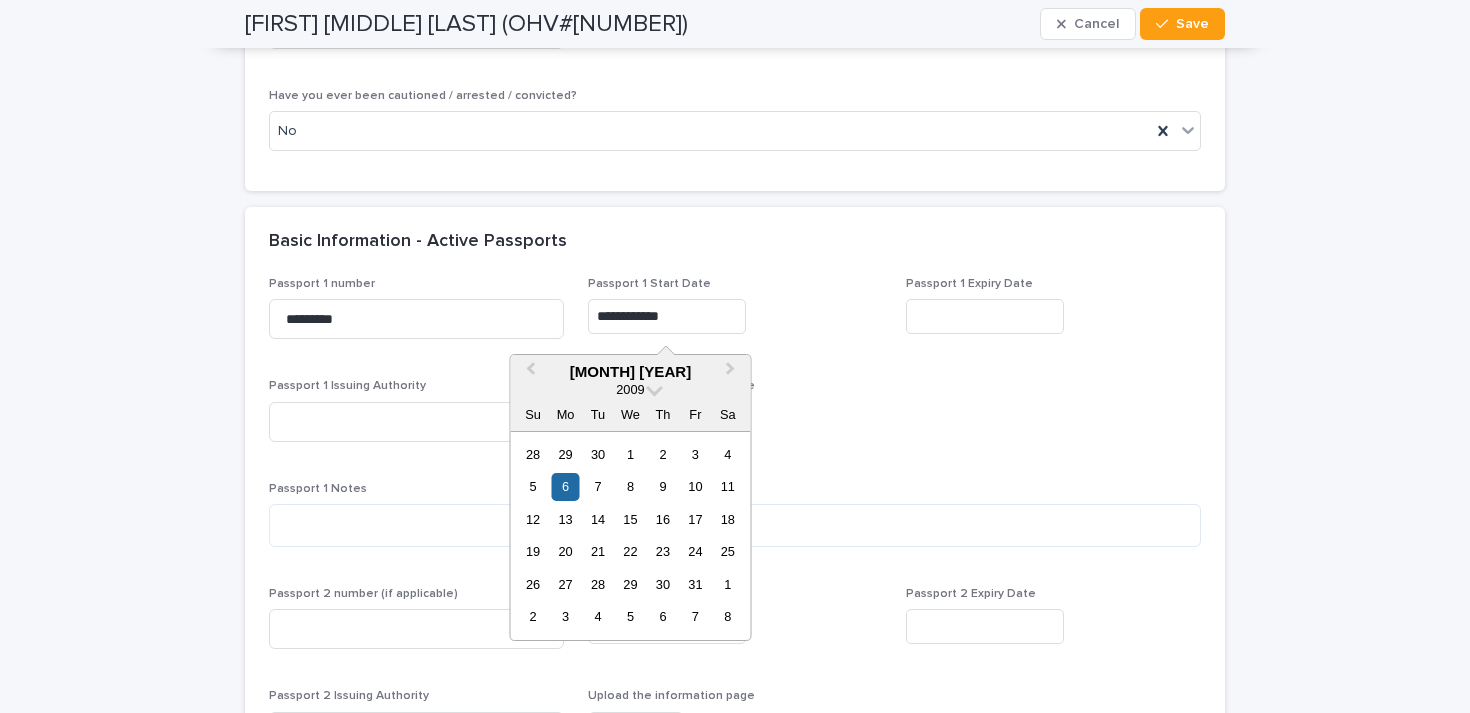 click at bounding box center [985, 316] 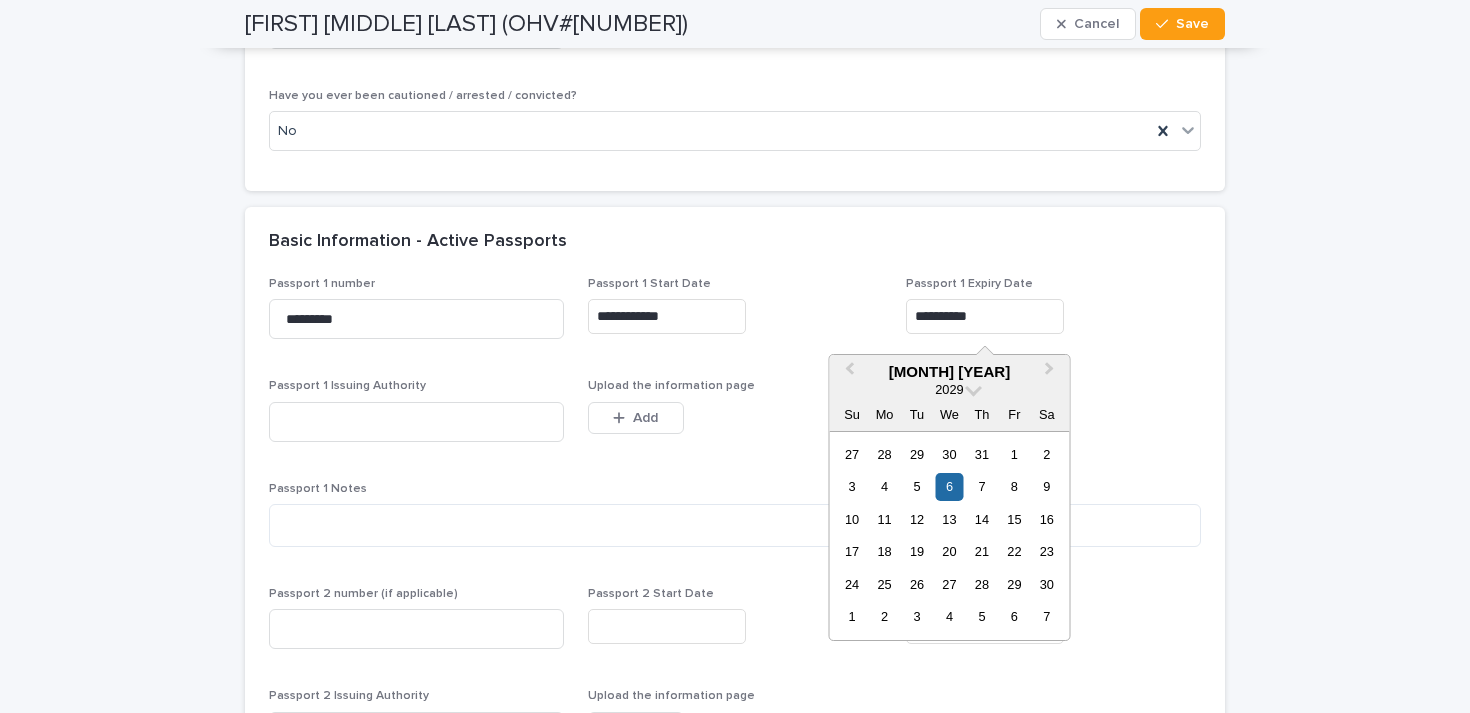 type on "**********" 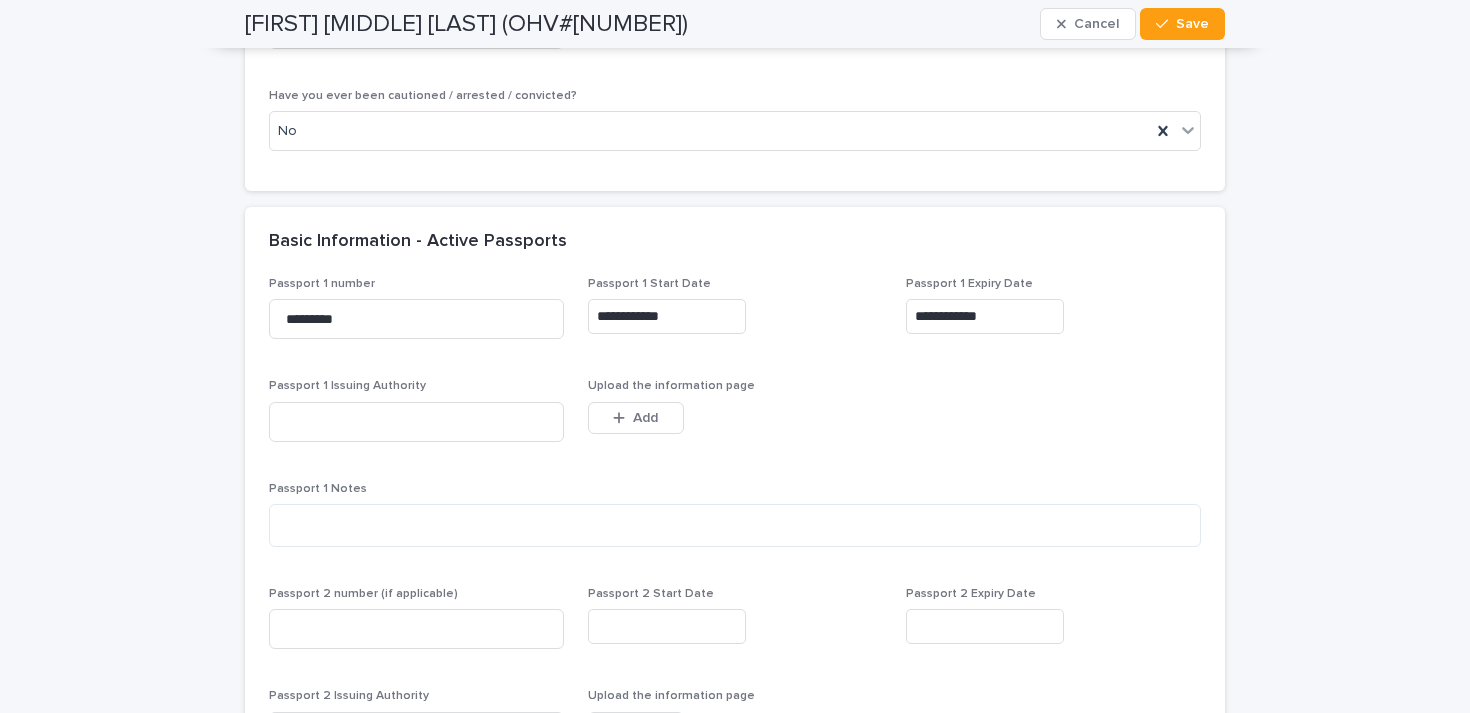 click on "**********" at bounding box center [735, 679] 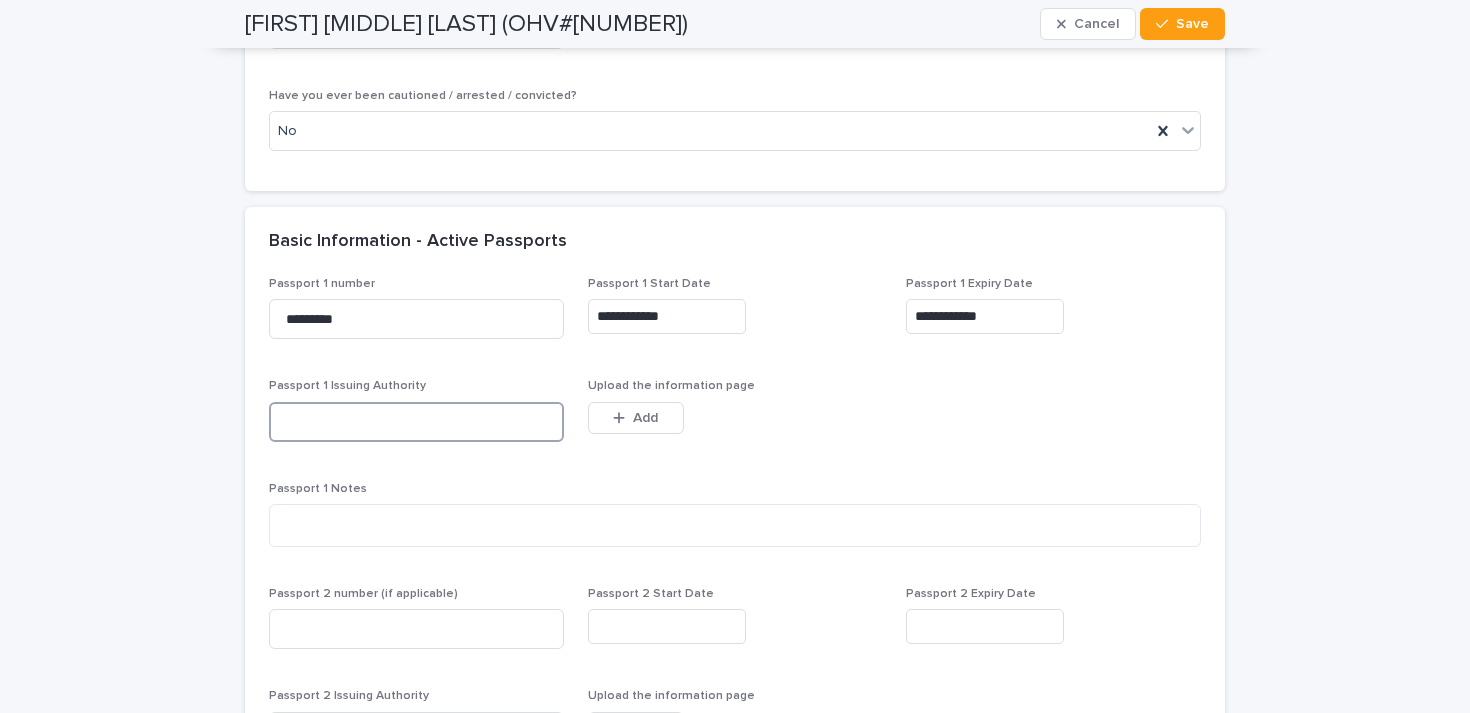 click at bounding box center [416, 422] 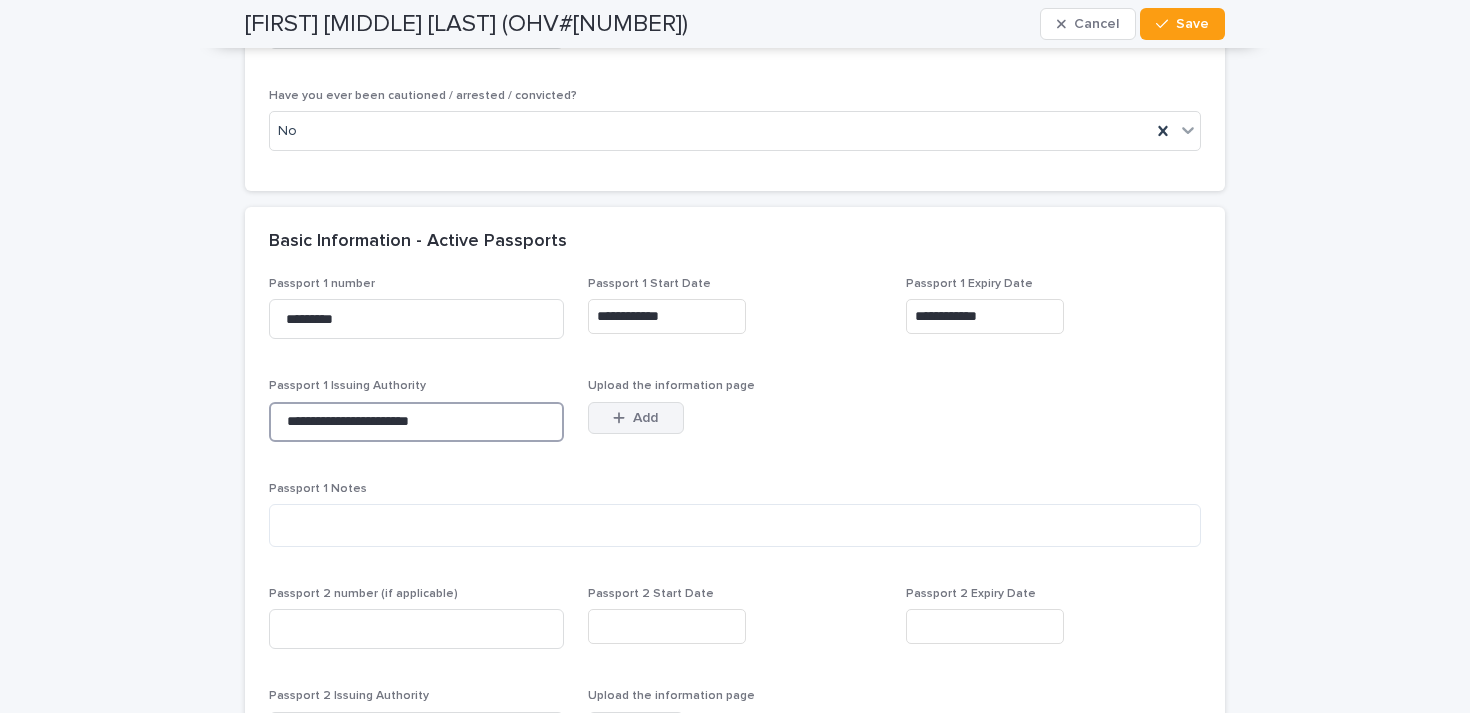 type on "**********" 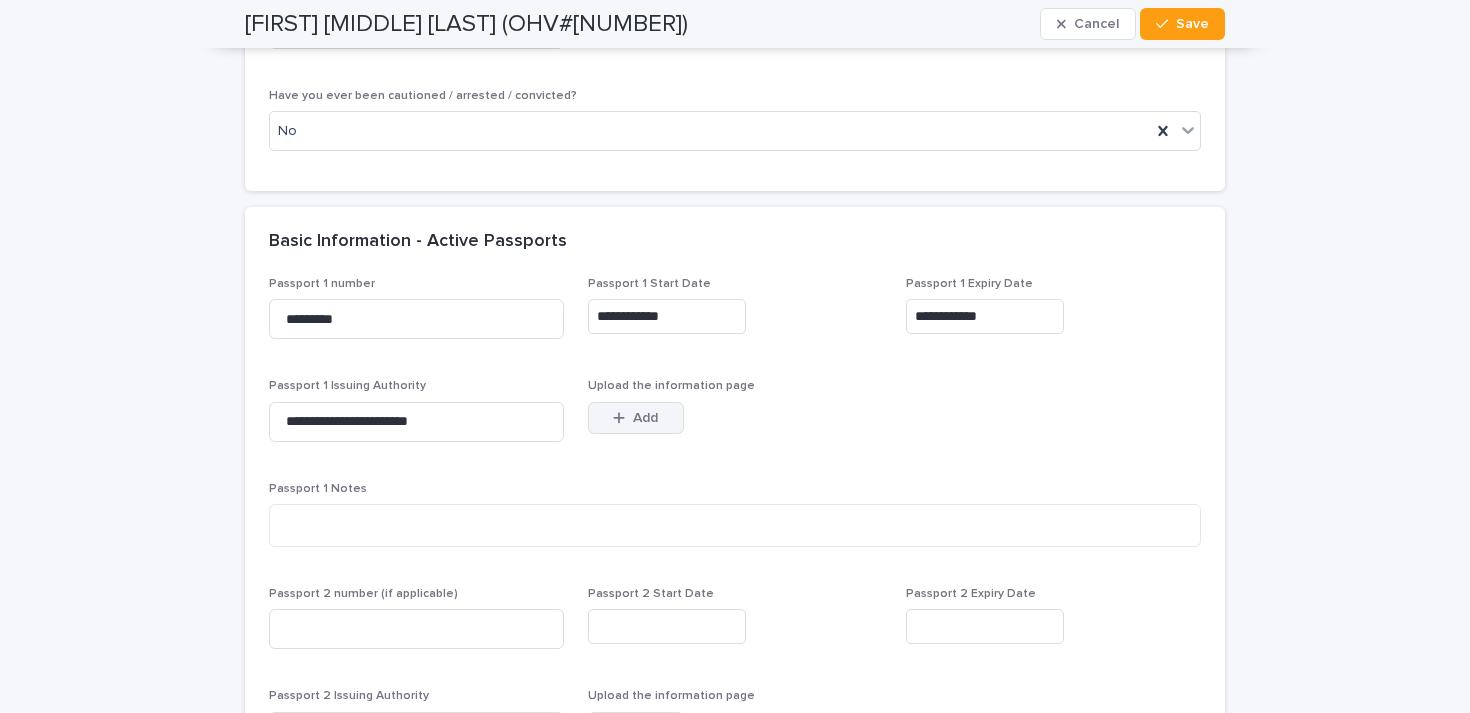 click at bounding box center [623, 418] 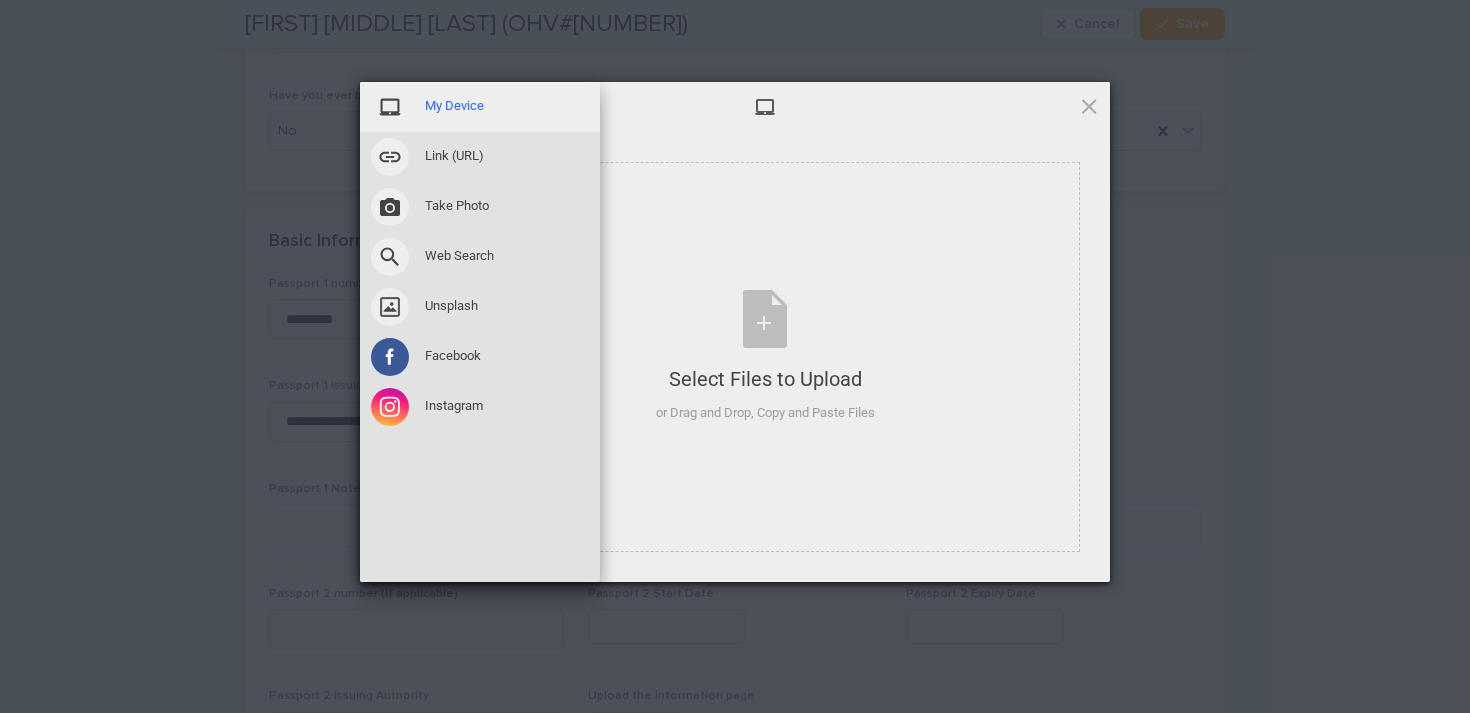 click at bounding box center [390, 107] 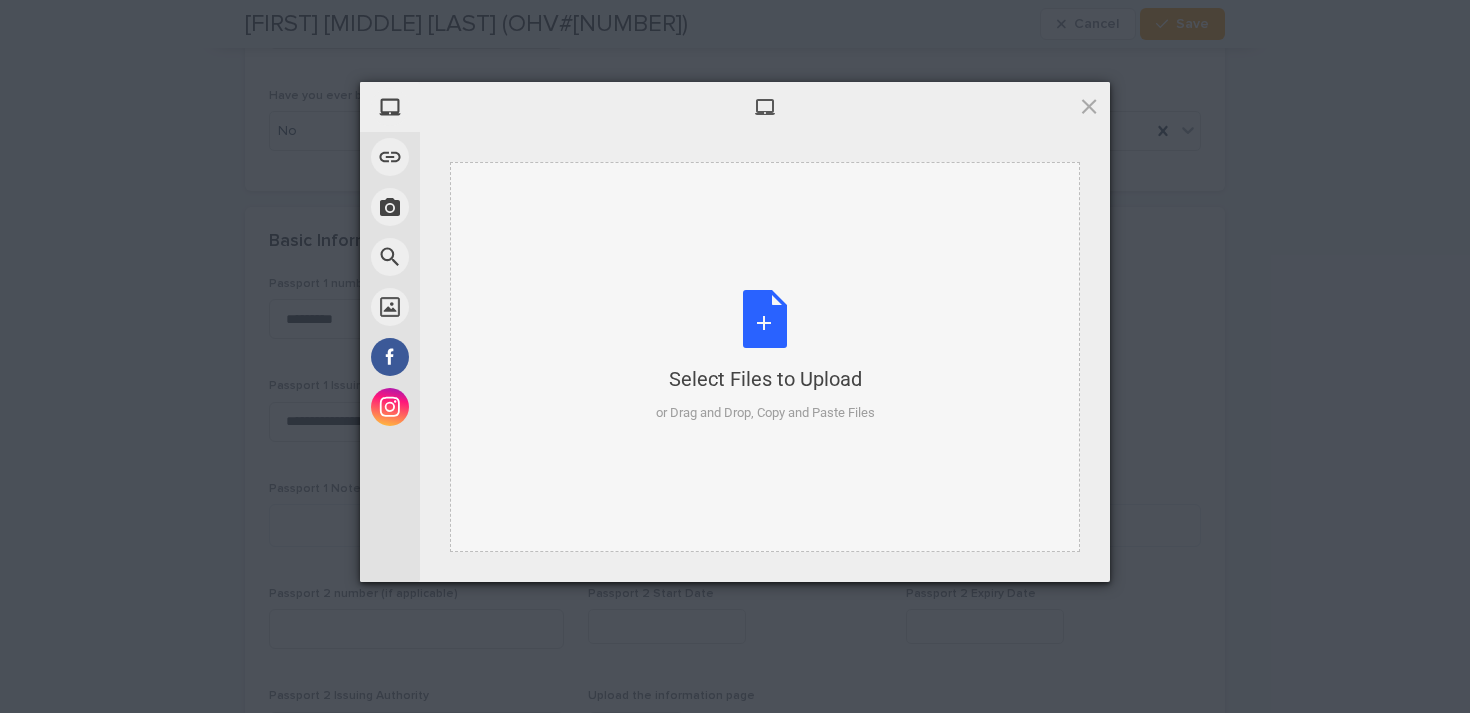 click on "Select Files to Upload
or Drag and Drop, Copy and Paste Files" at bounding box center (765, 357) 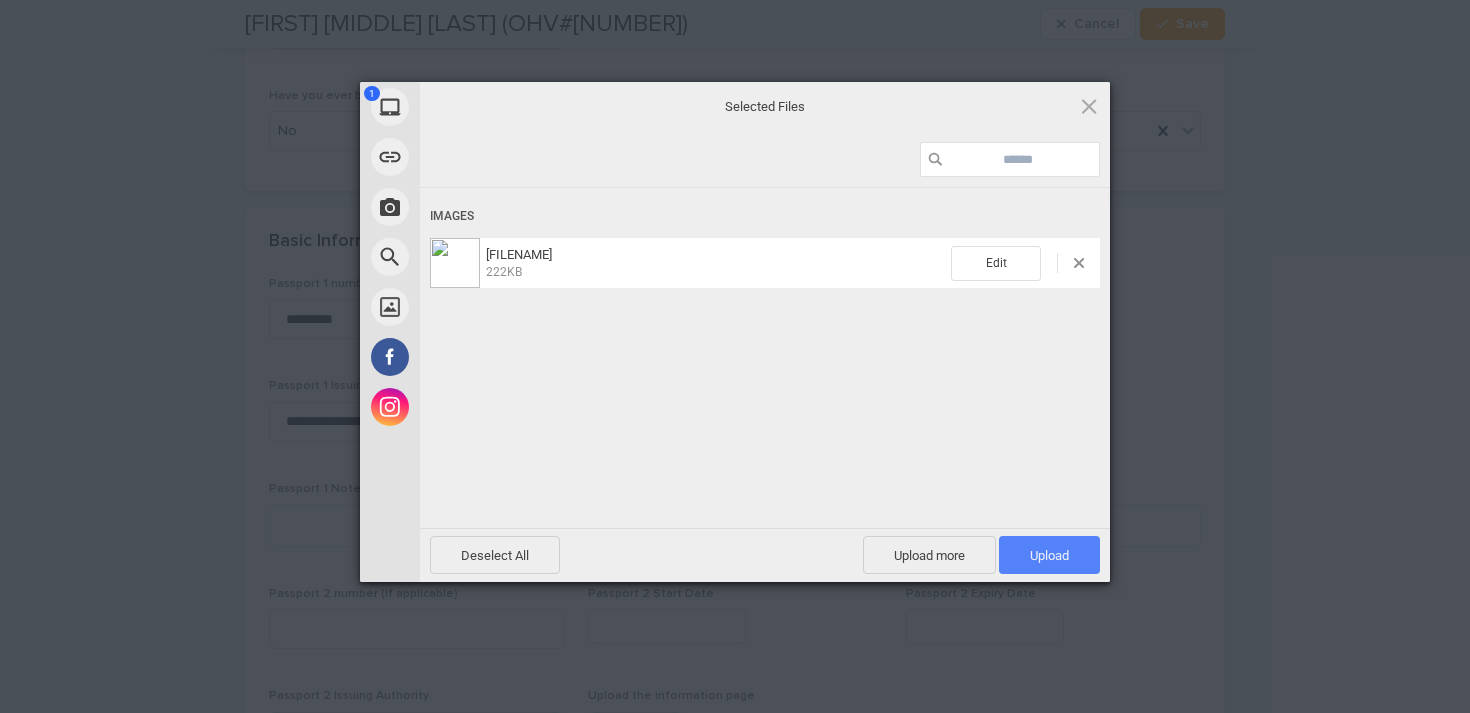 click on "Upload
1" at bounding box center [1049, 555] 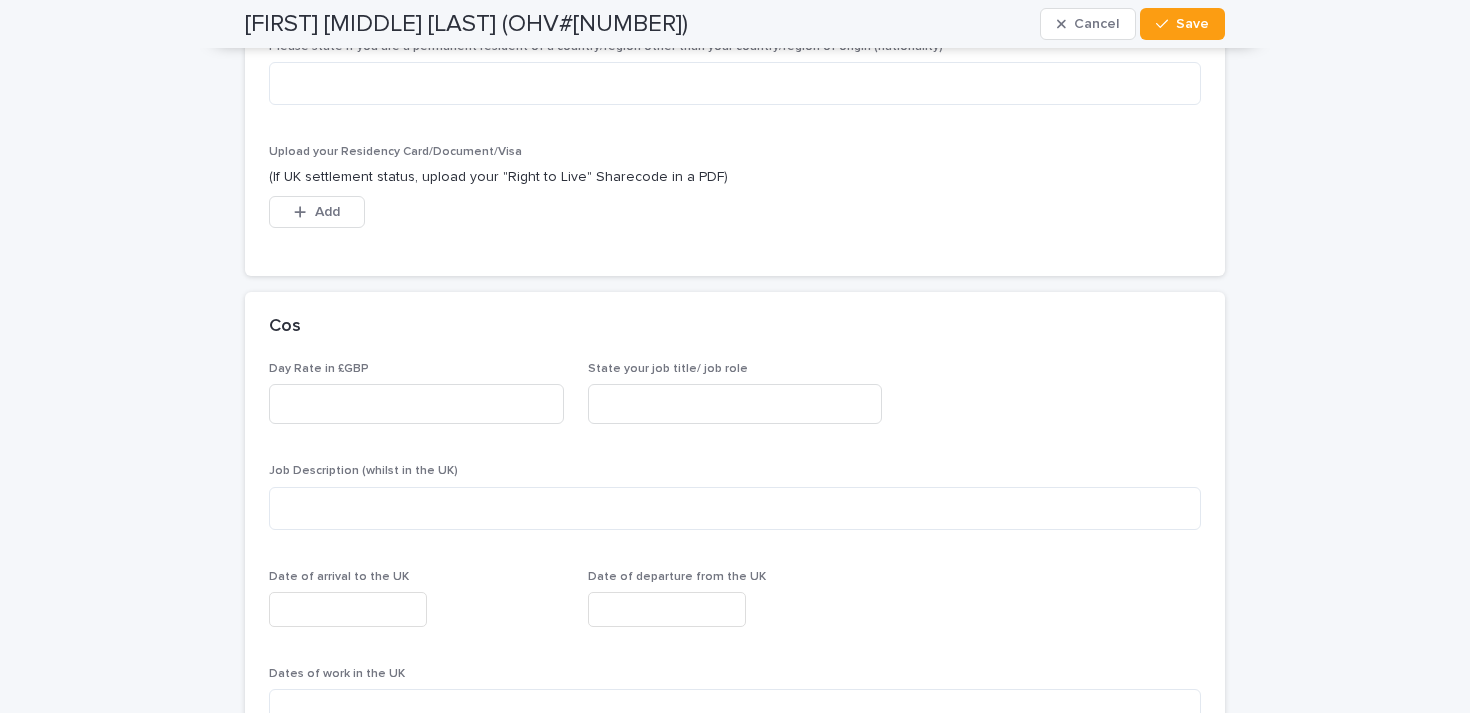 scroll, scrollTop: 3063, scrollLeft: 0, axis: vertical 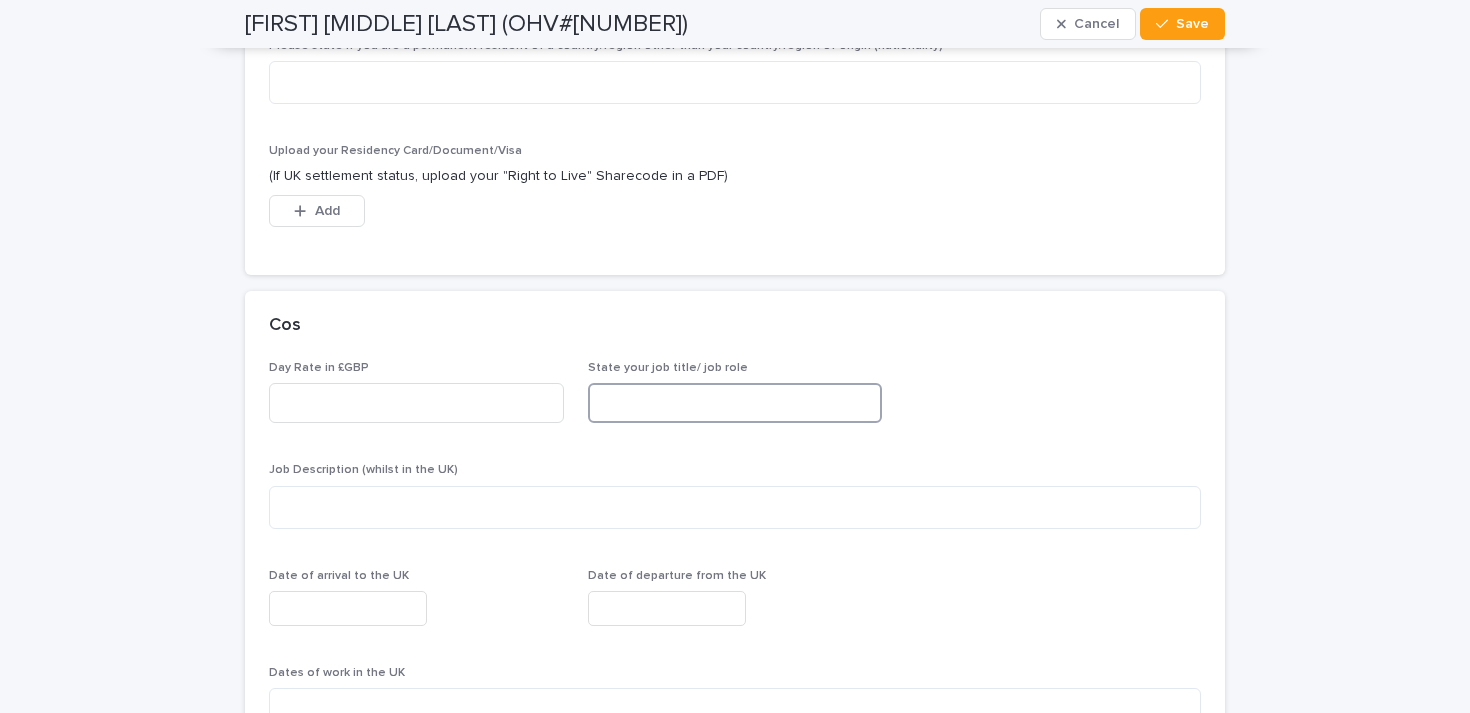 click at bounding box center [735, 403] 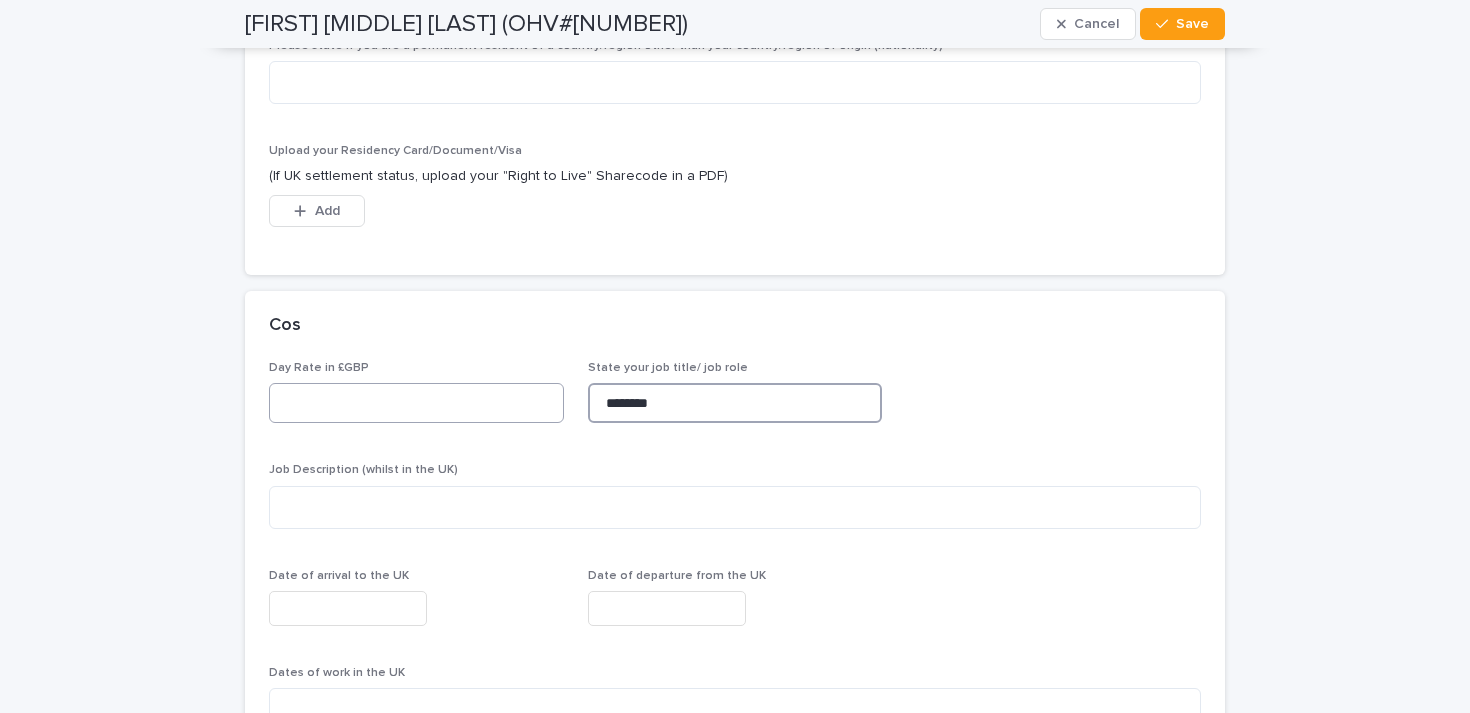 type on "********" 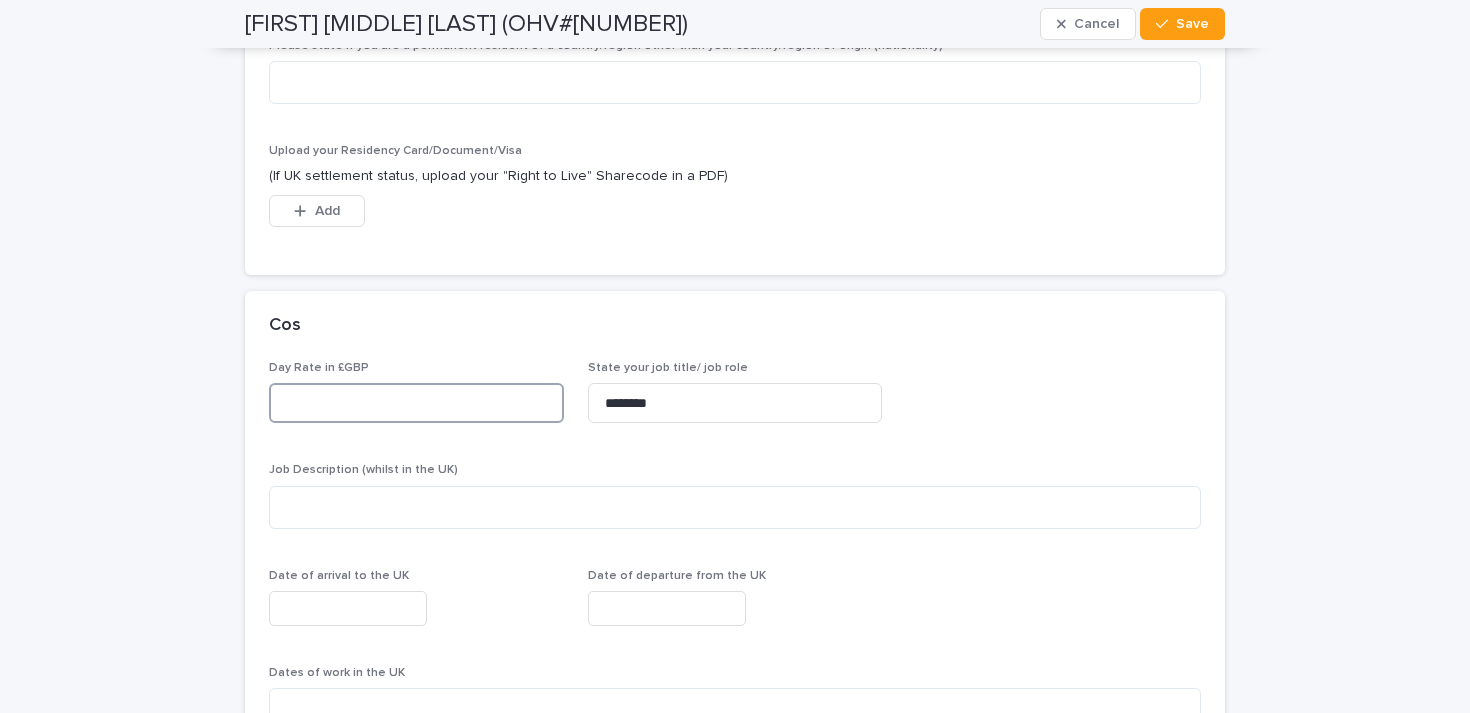 click at bounding box center (416, 403) 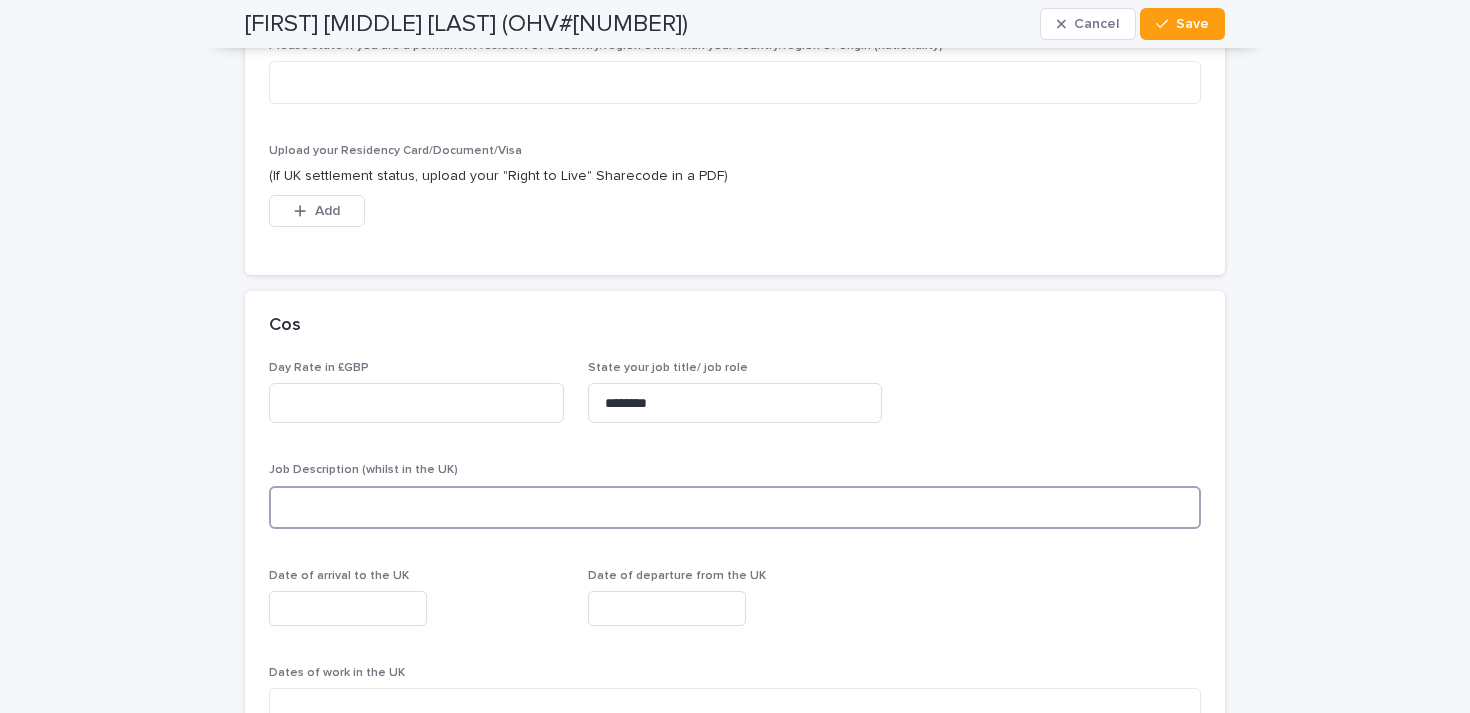 click at bounding box center [735, 507] 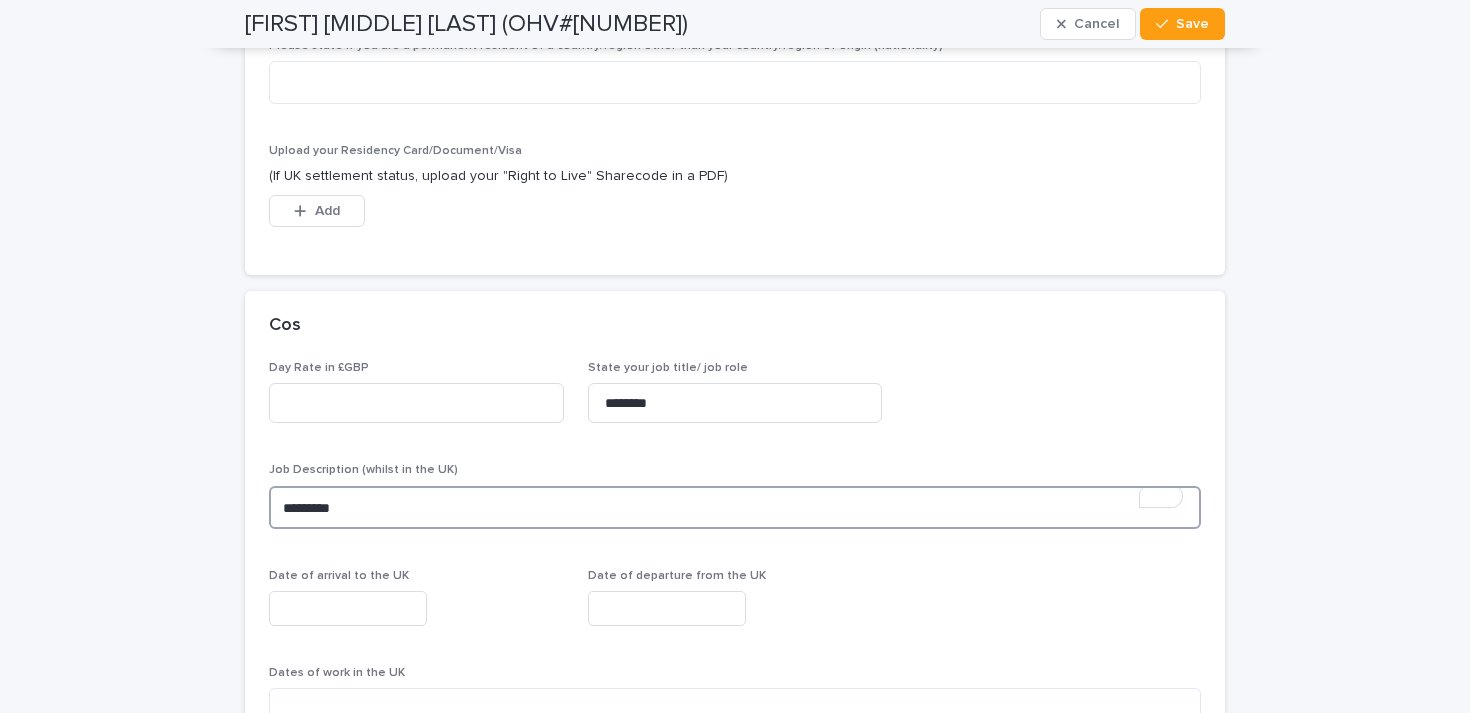 type on "*********" 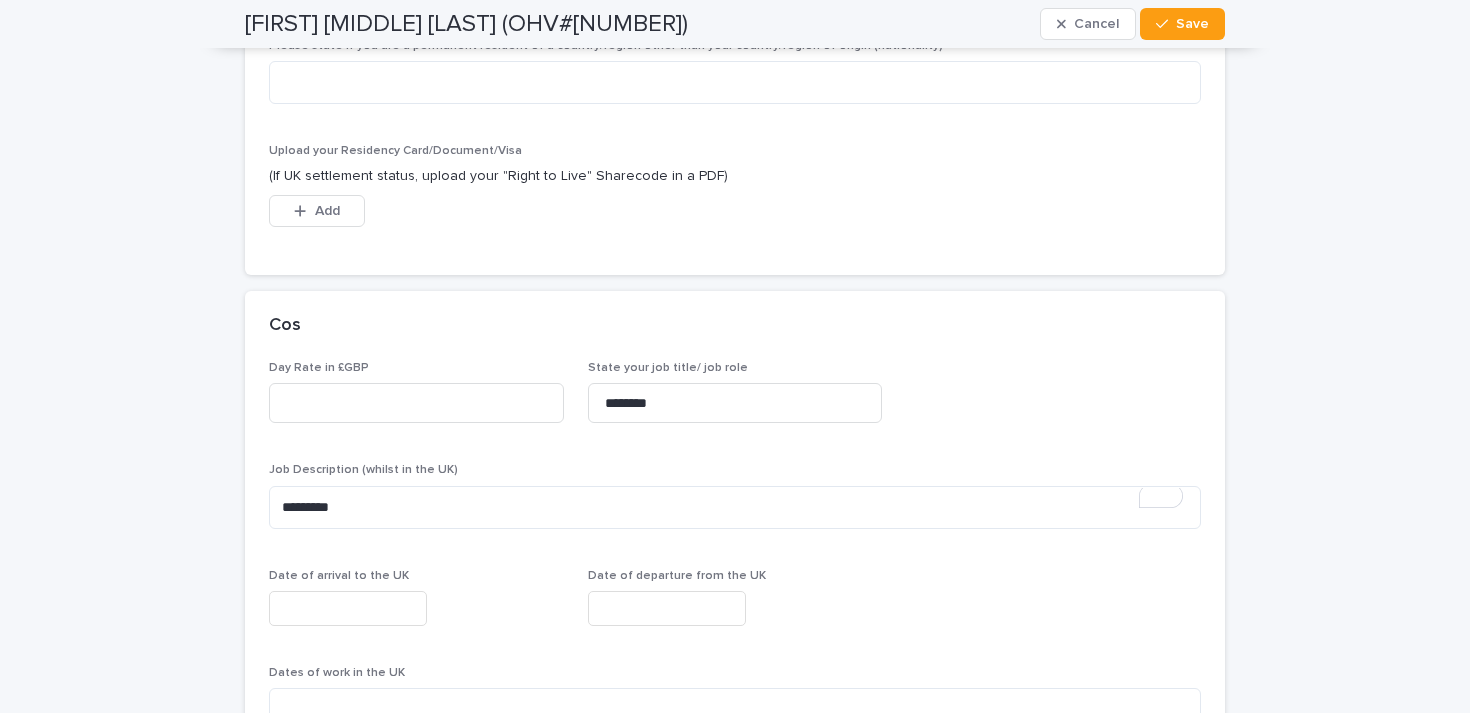 click at bounding box center (348, 608) 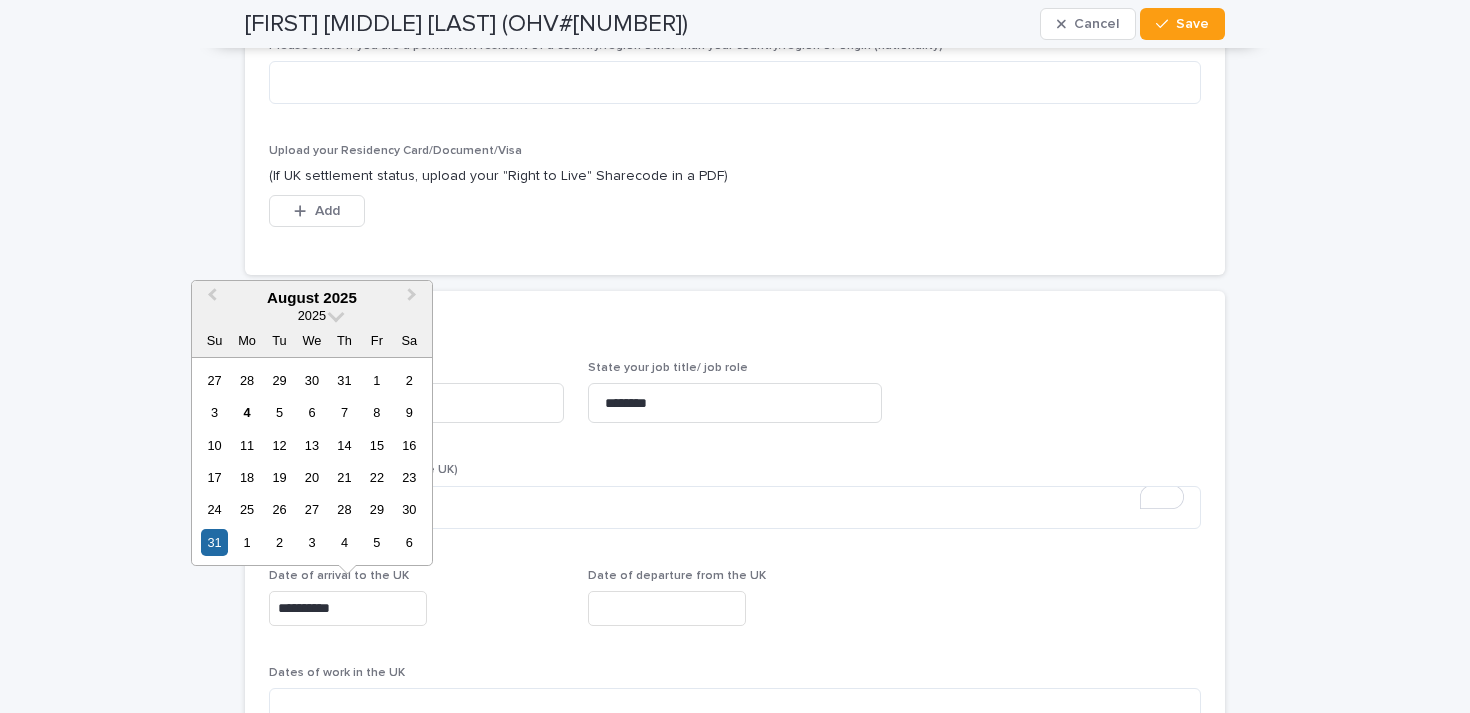 type on "**********" 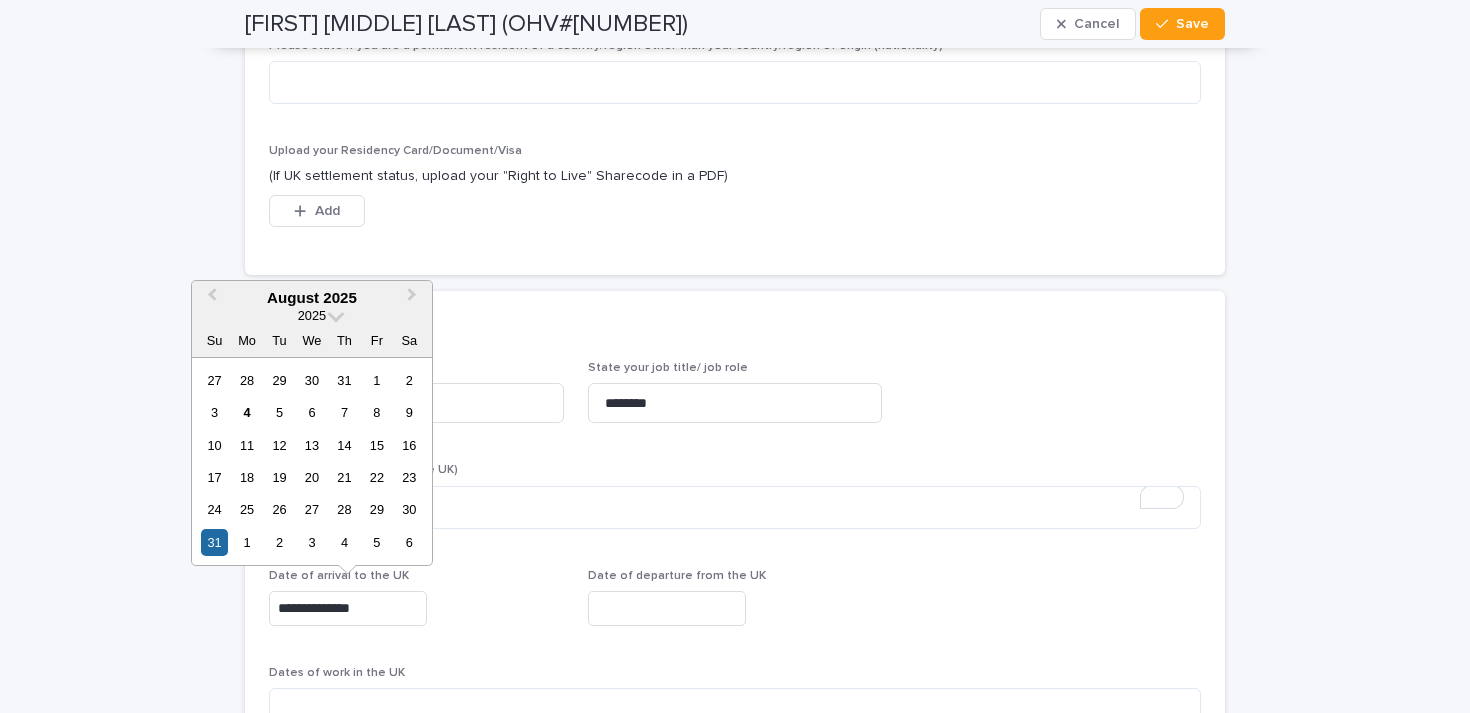 click at bounding box center (667, 608) 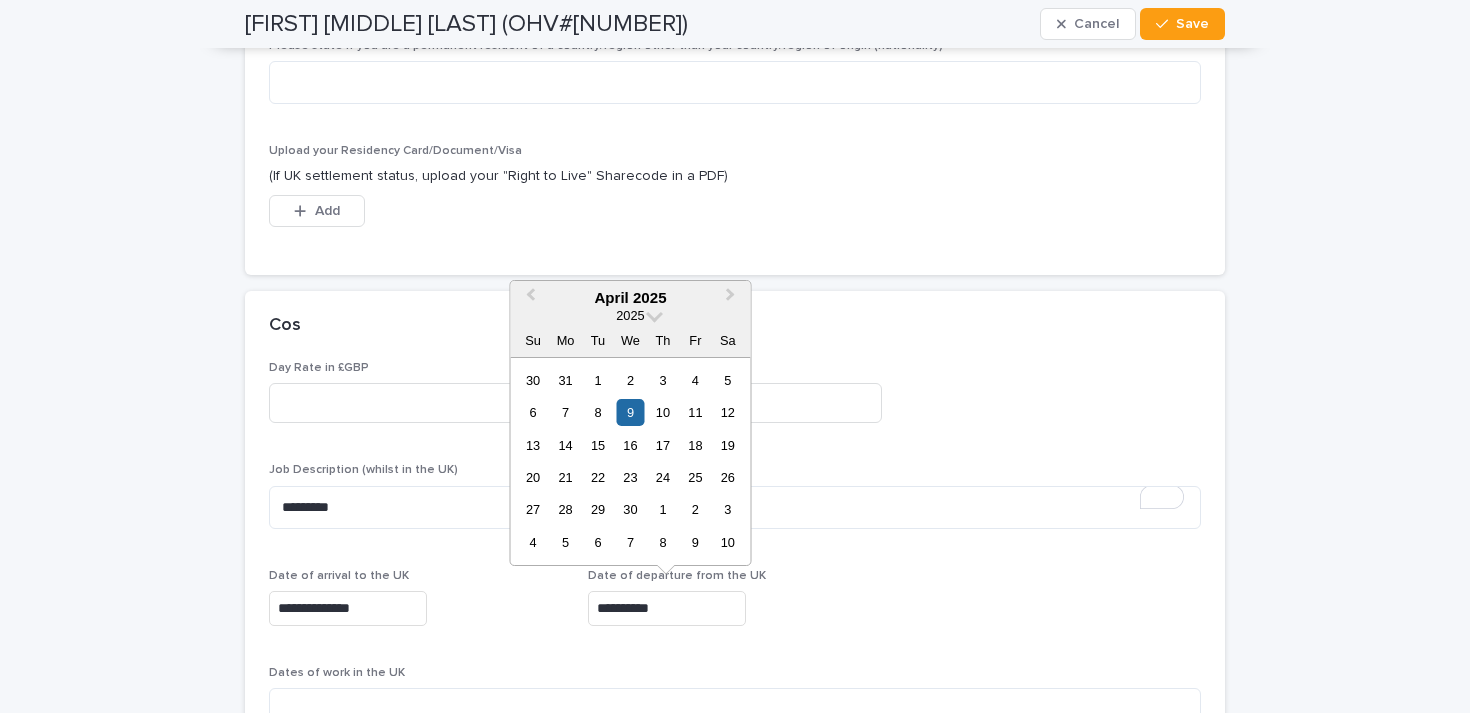 type on "**********" 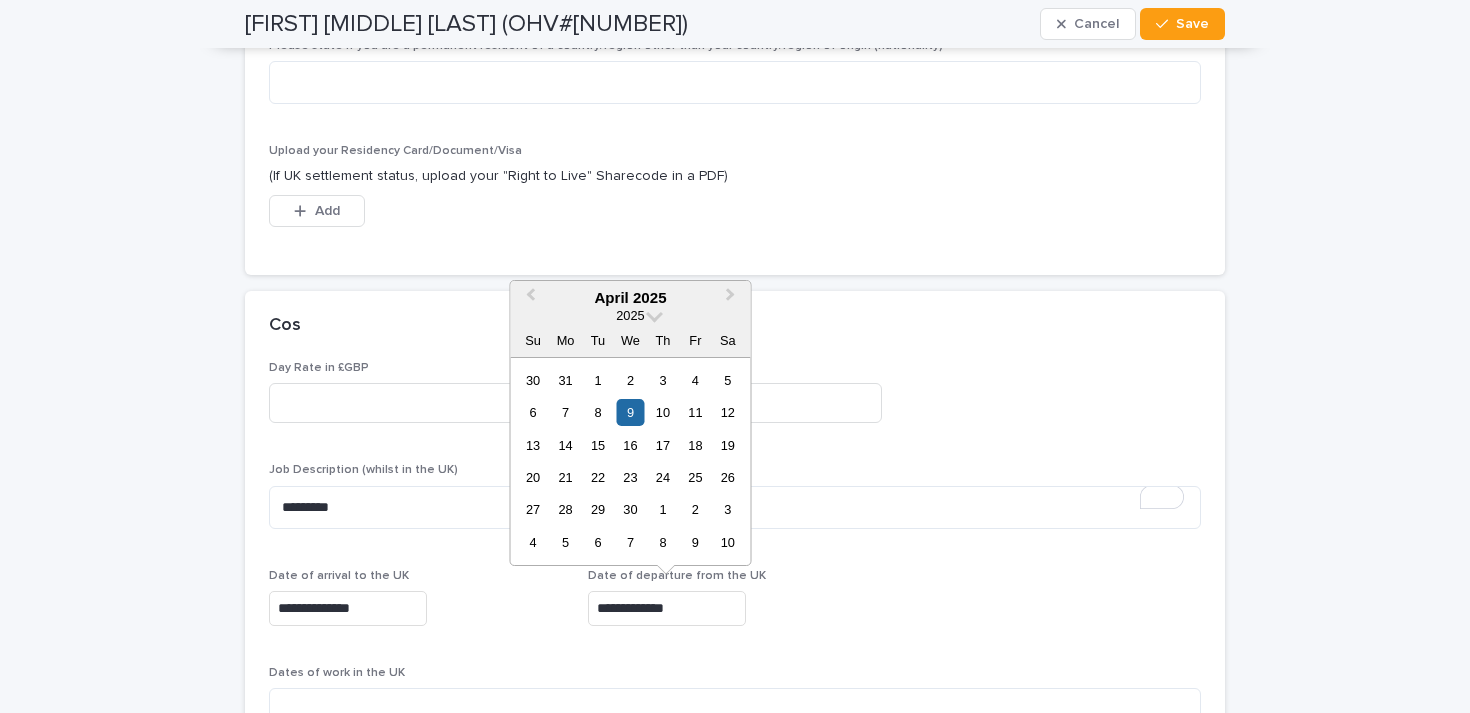 click on "**********" at bounding box center [416, 608] 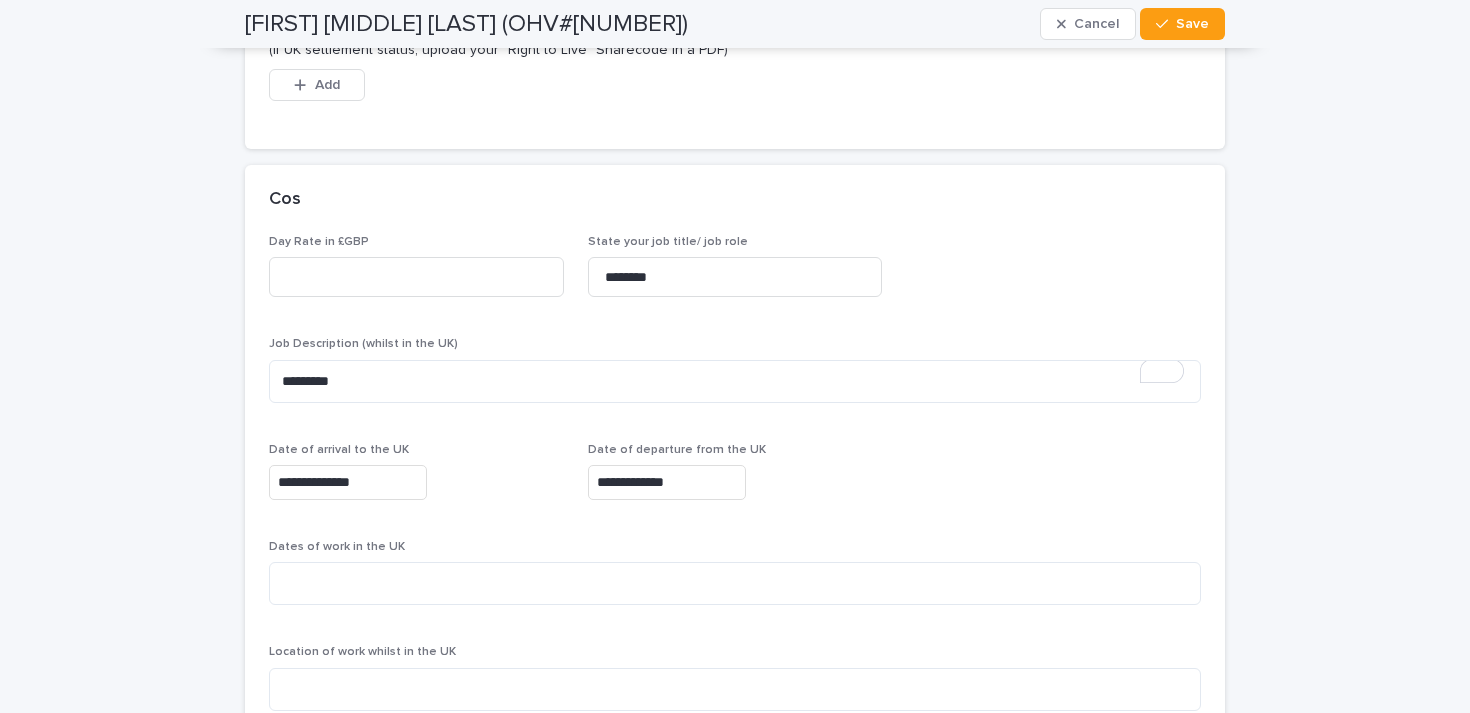 scroll, scrollTop: 3194, scrollLeft: 0, axis: vertical 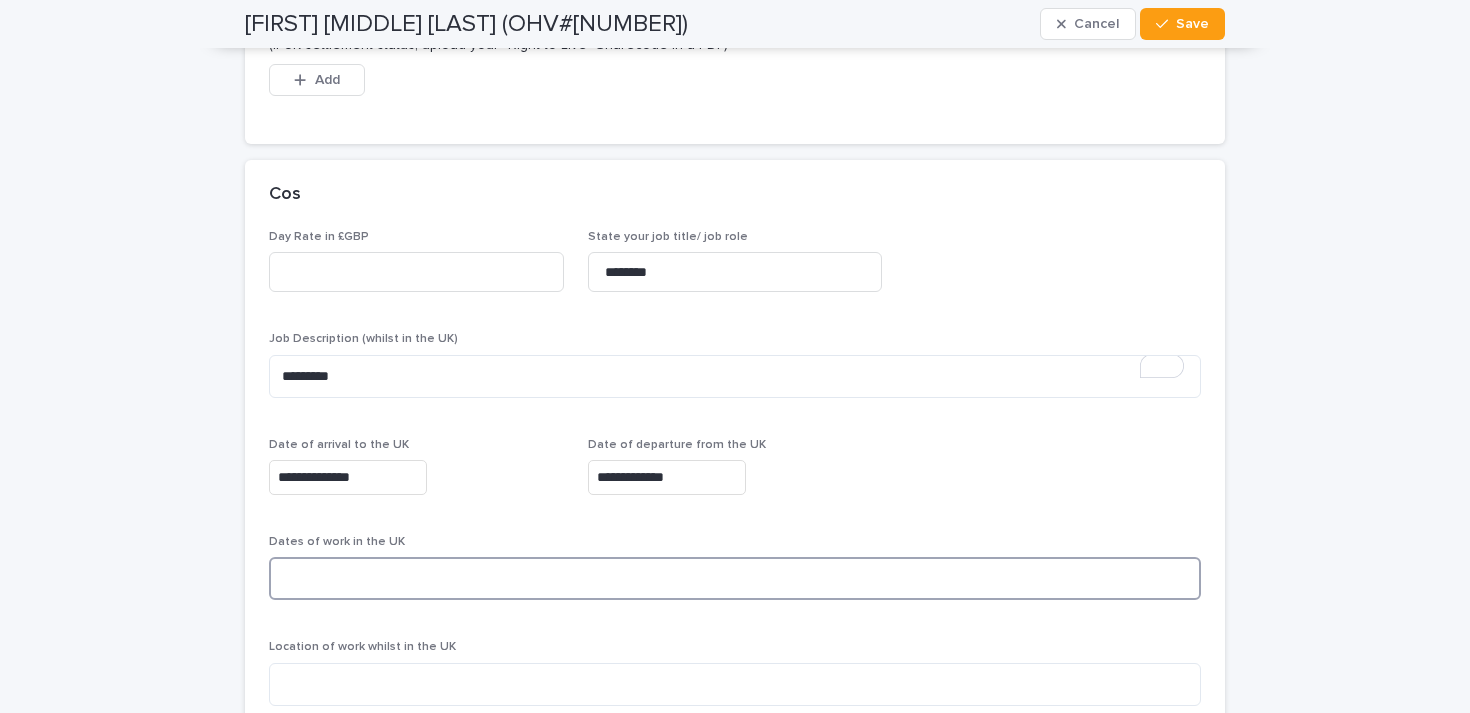 click at bounding box center [735, 578] 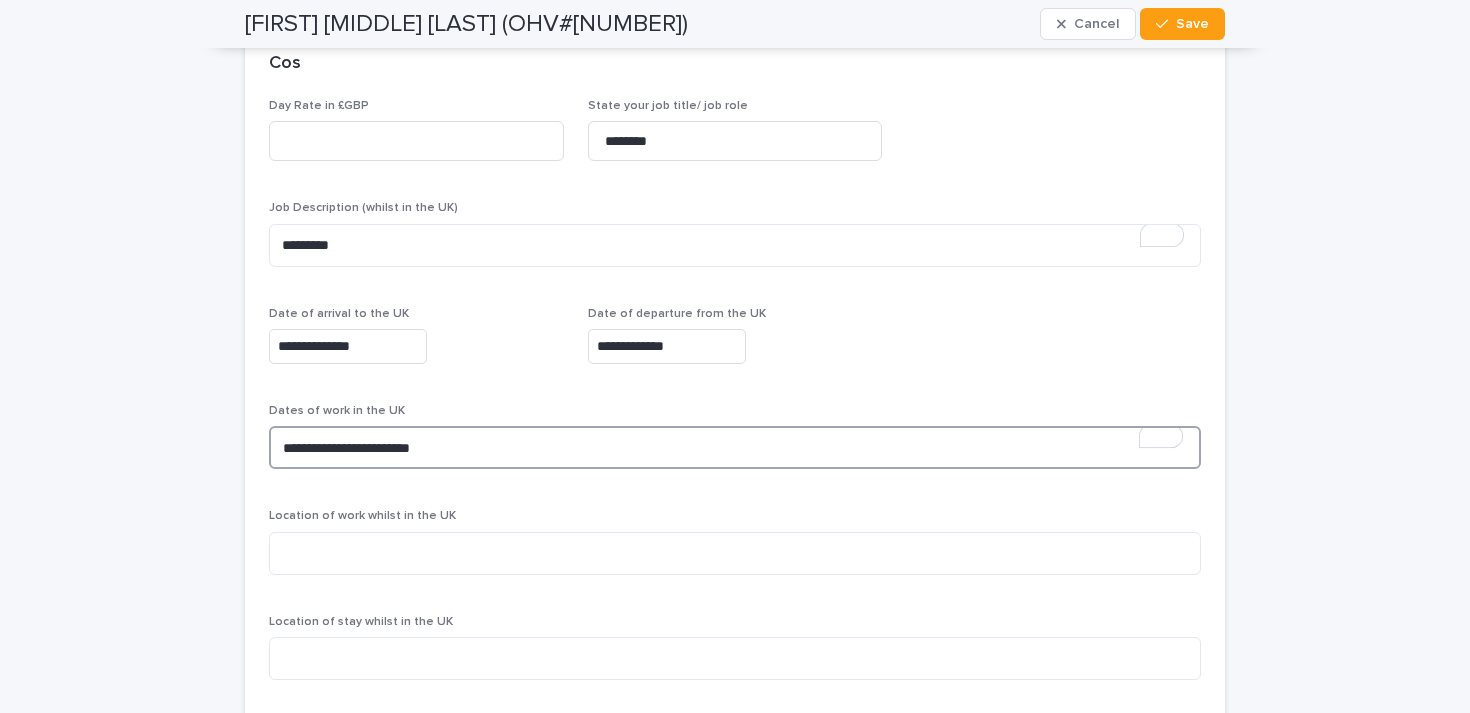 scroll, scrollTop: 3331, scrollLeft: 0, axis: vertical 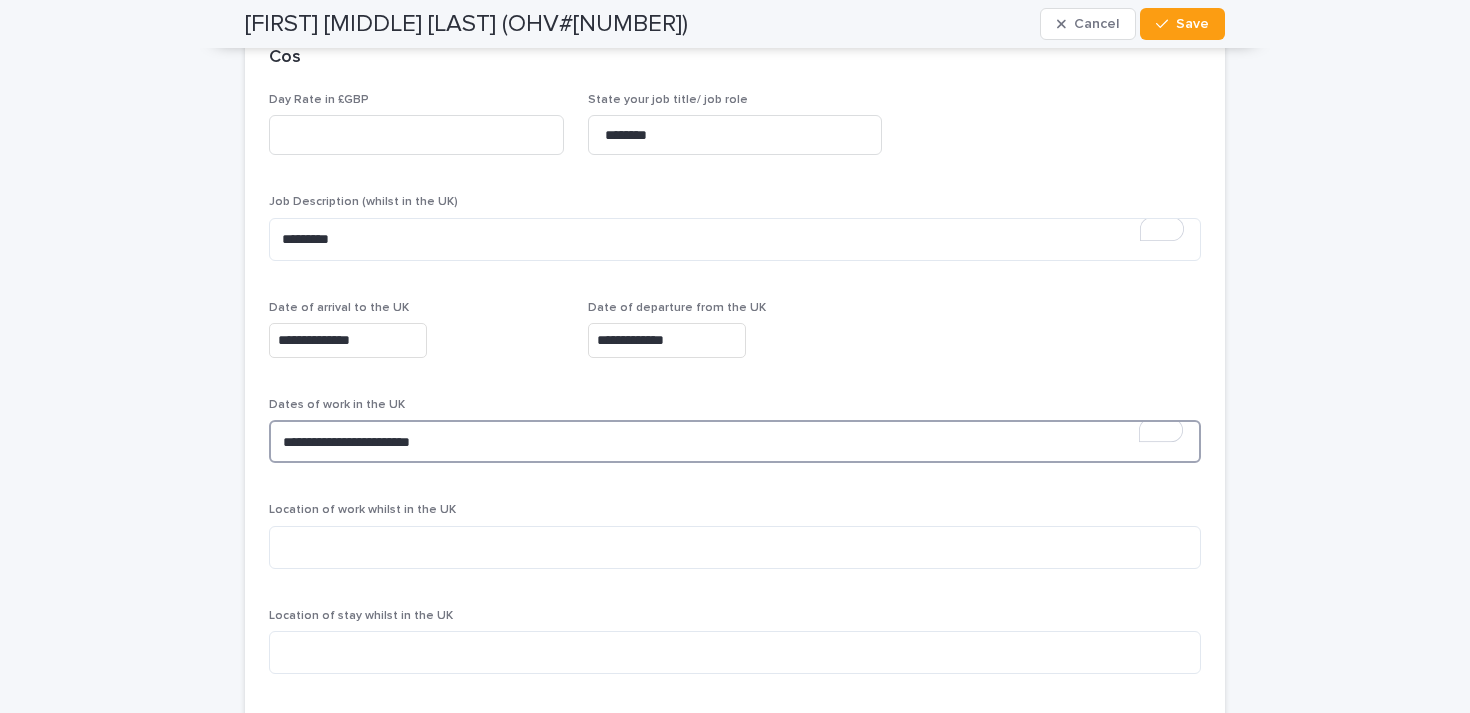 type on "**********" 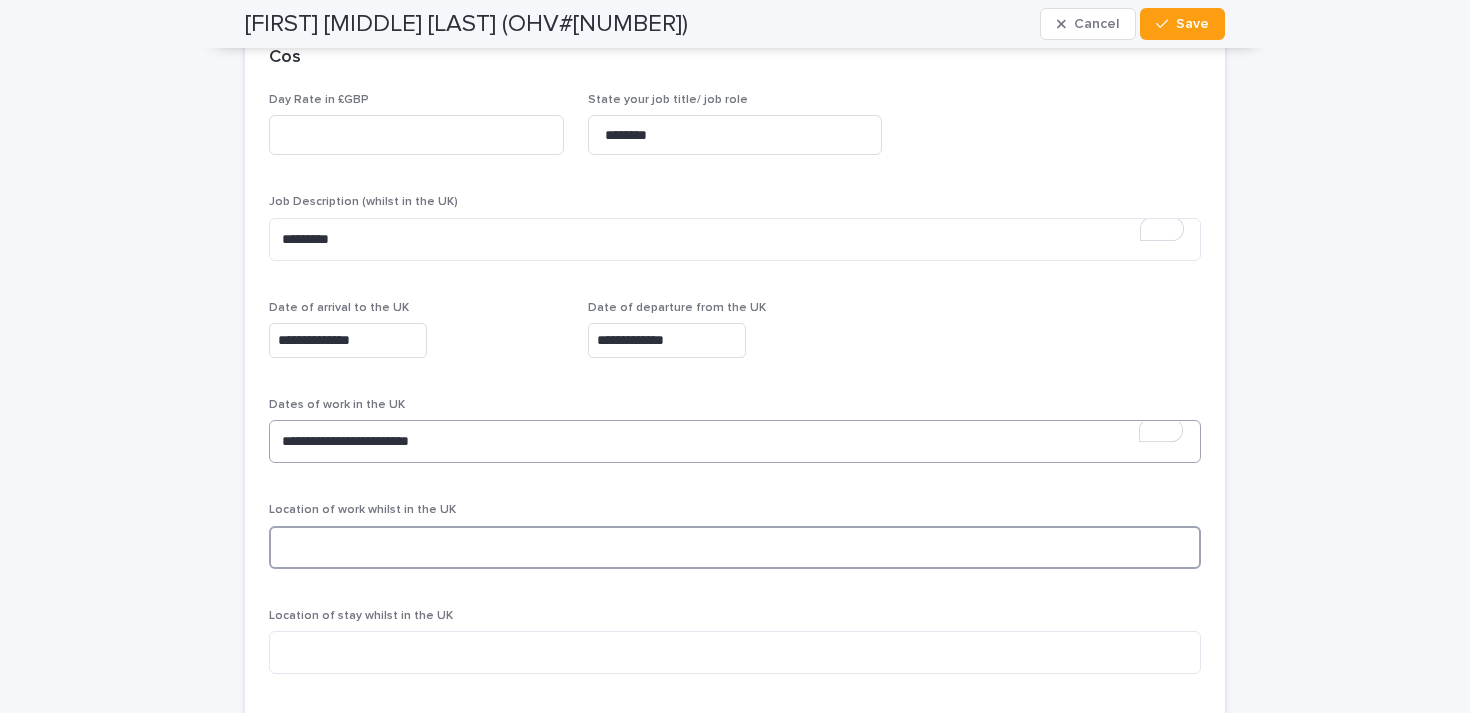click at bounding box center [735, 547] 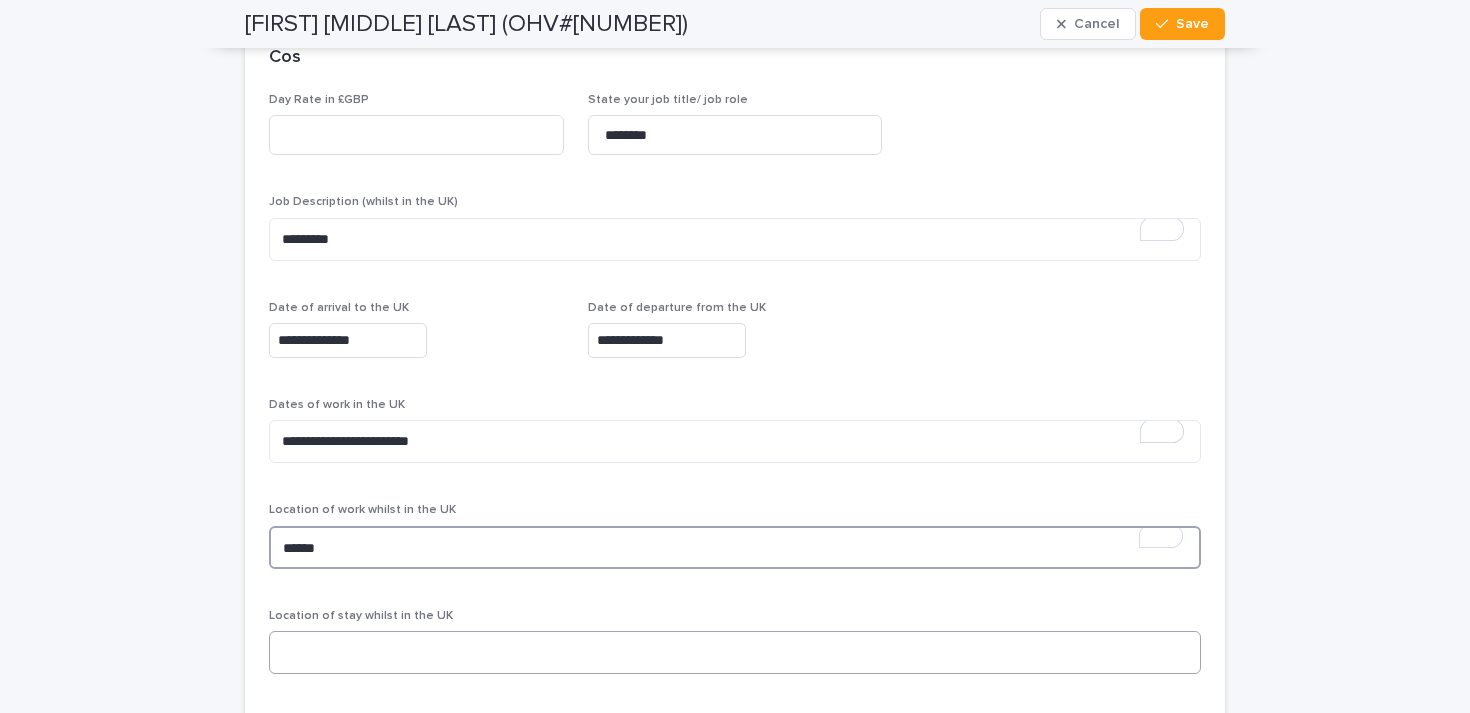 type on "******" 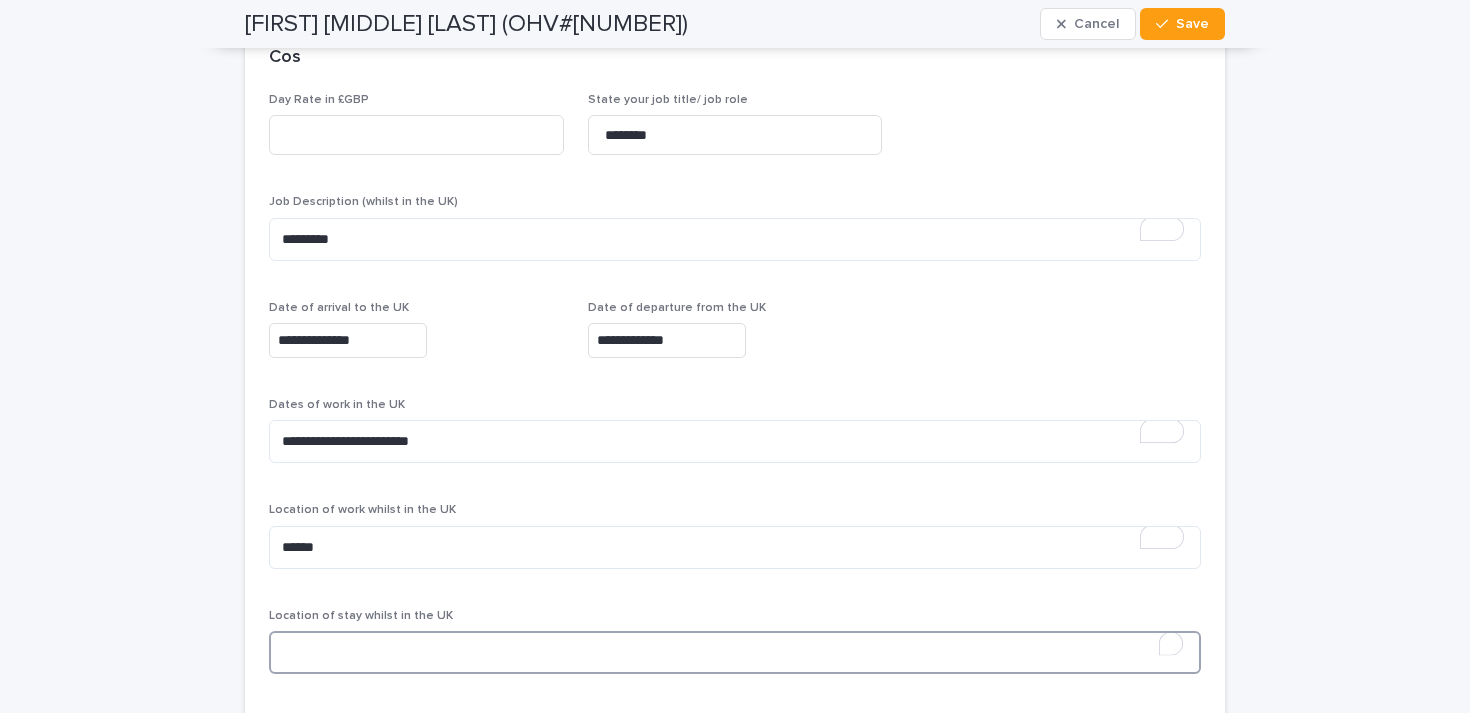 click at bounding box center (735, 652) 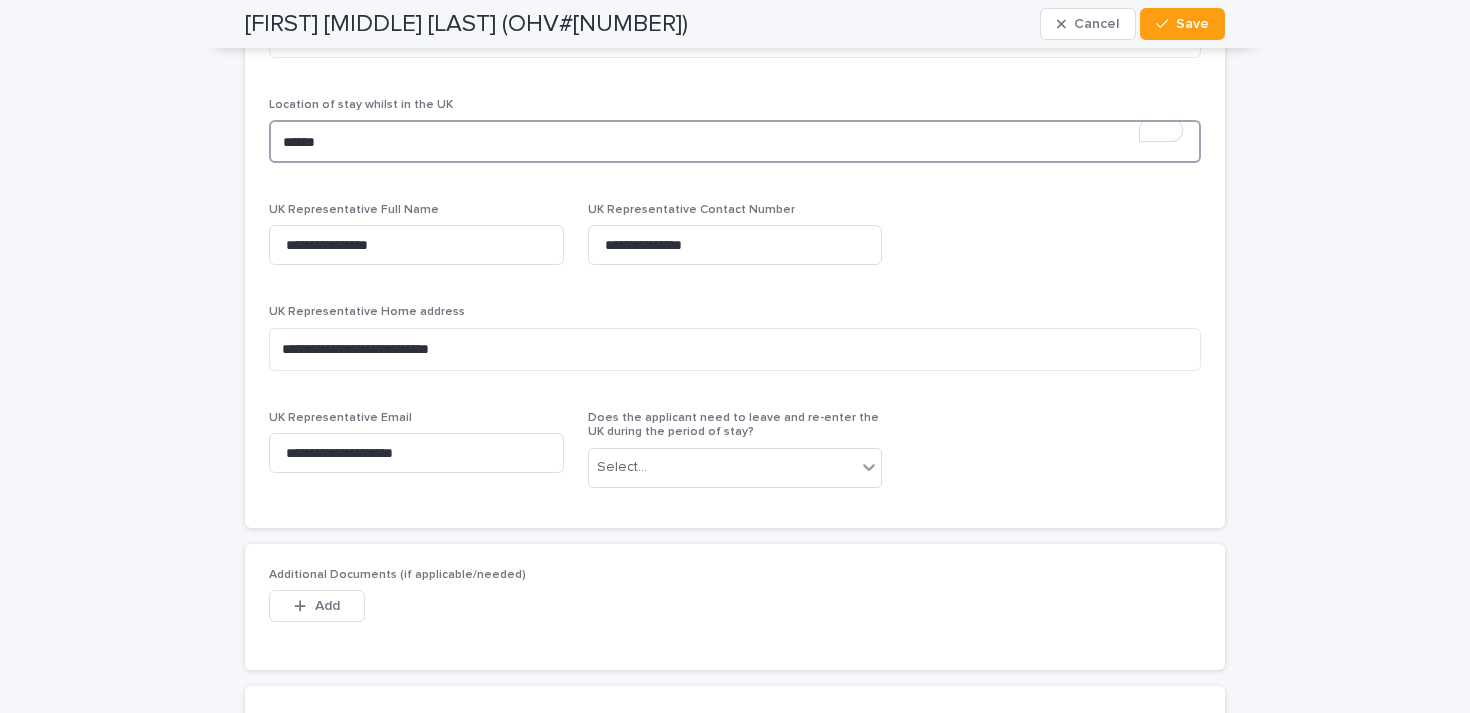scroll, scrollTop: 3846, scrollLeft: 0, axis: vertical 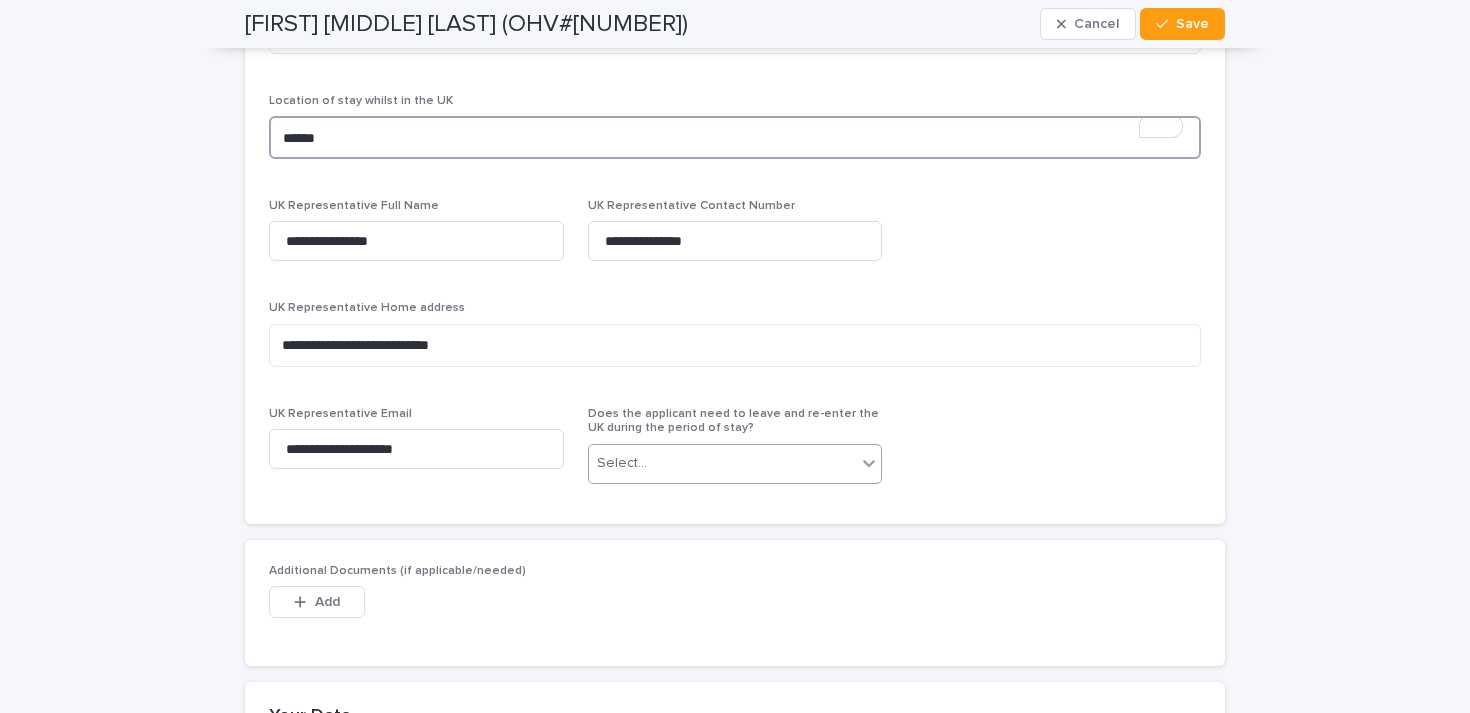 type on "******" 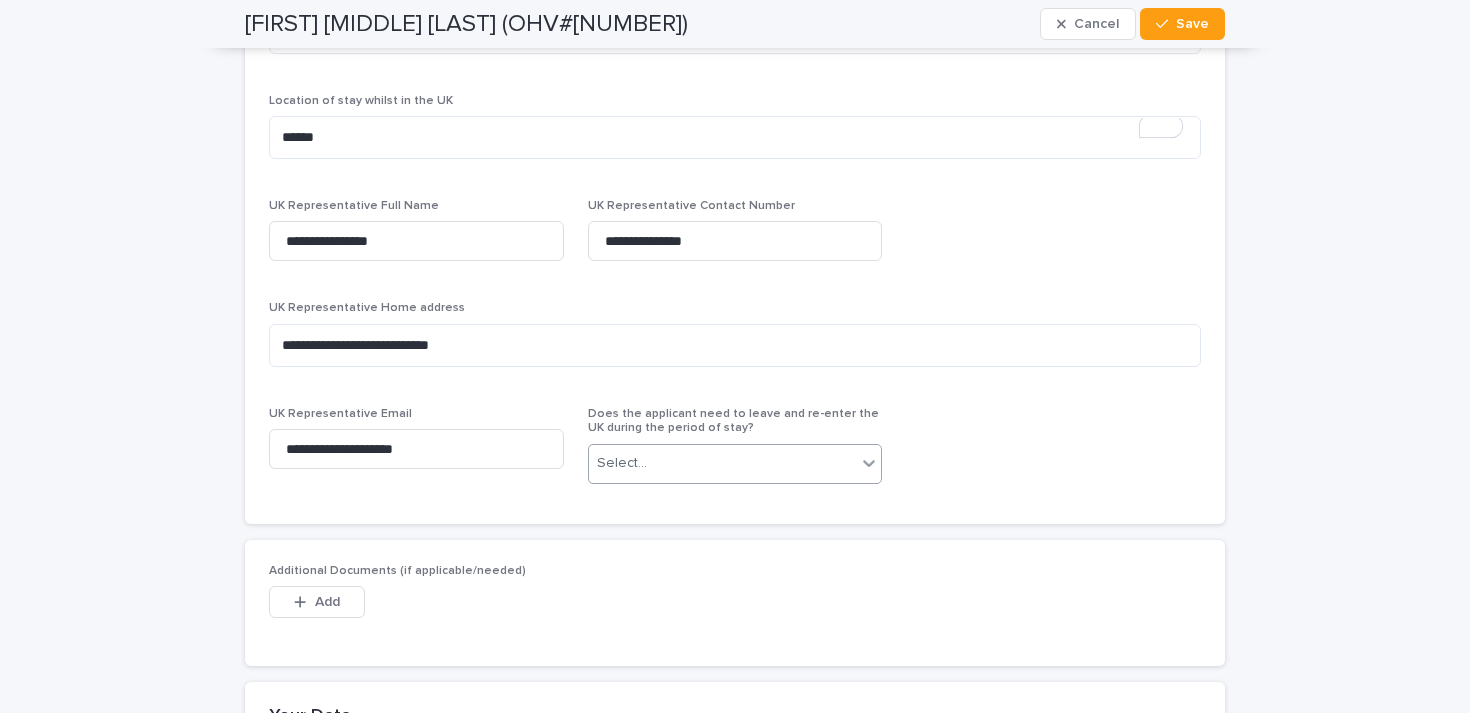 click on "Select..." at bounding box center (723, 463) 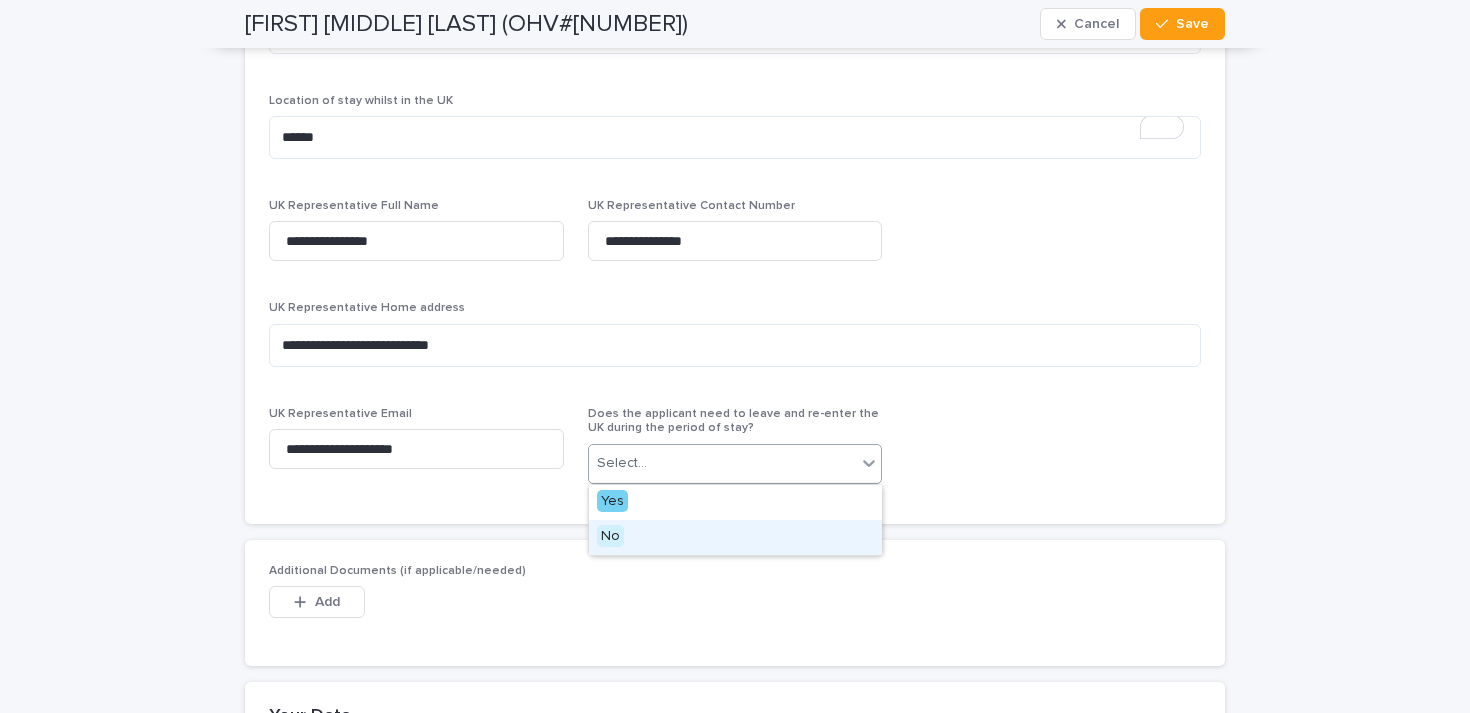 click on "No" at bounding box center [735, 537] 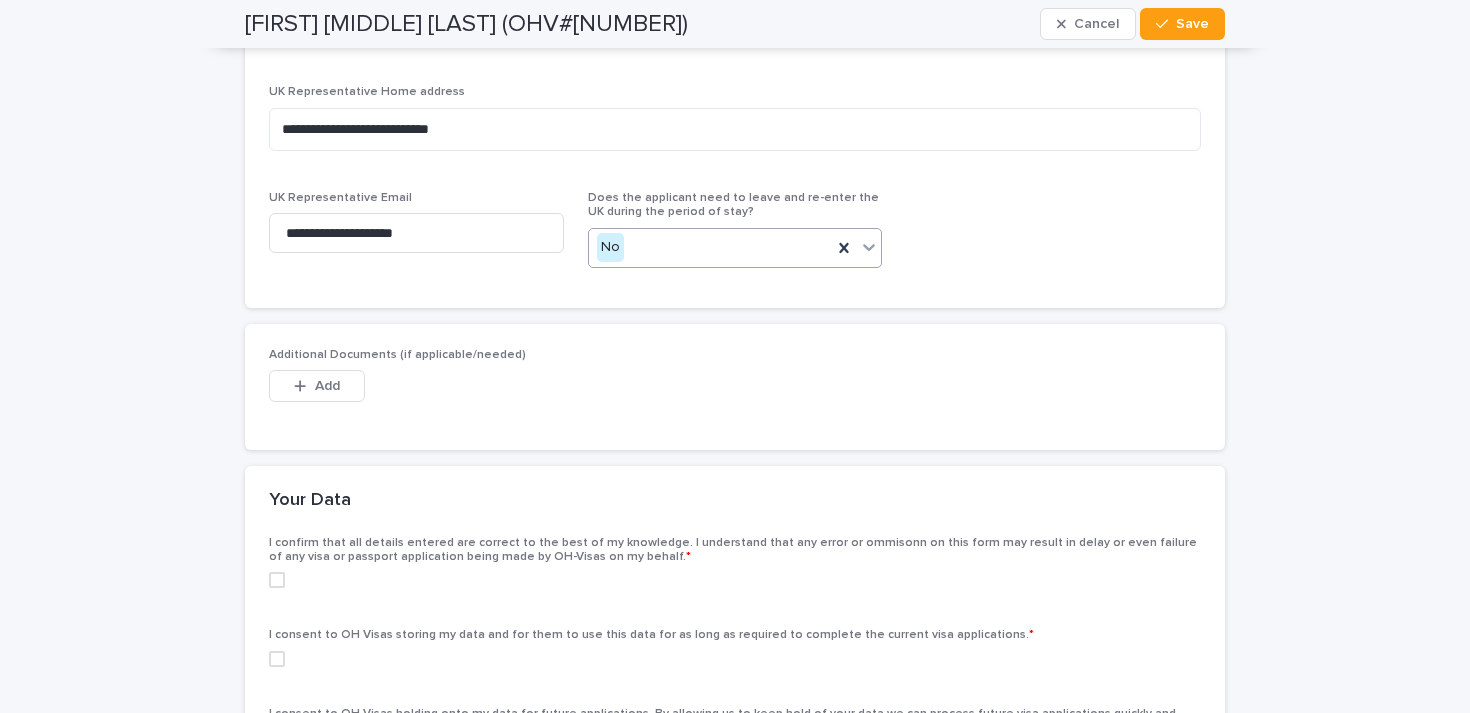 scroll, scrollTop: 4061, scrollLeft: 0, axis: vertical 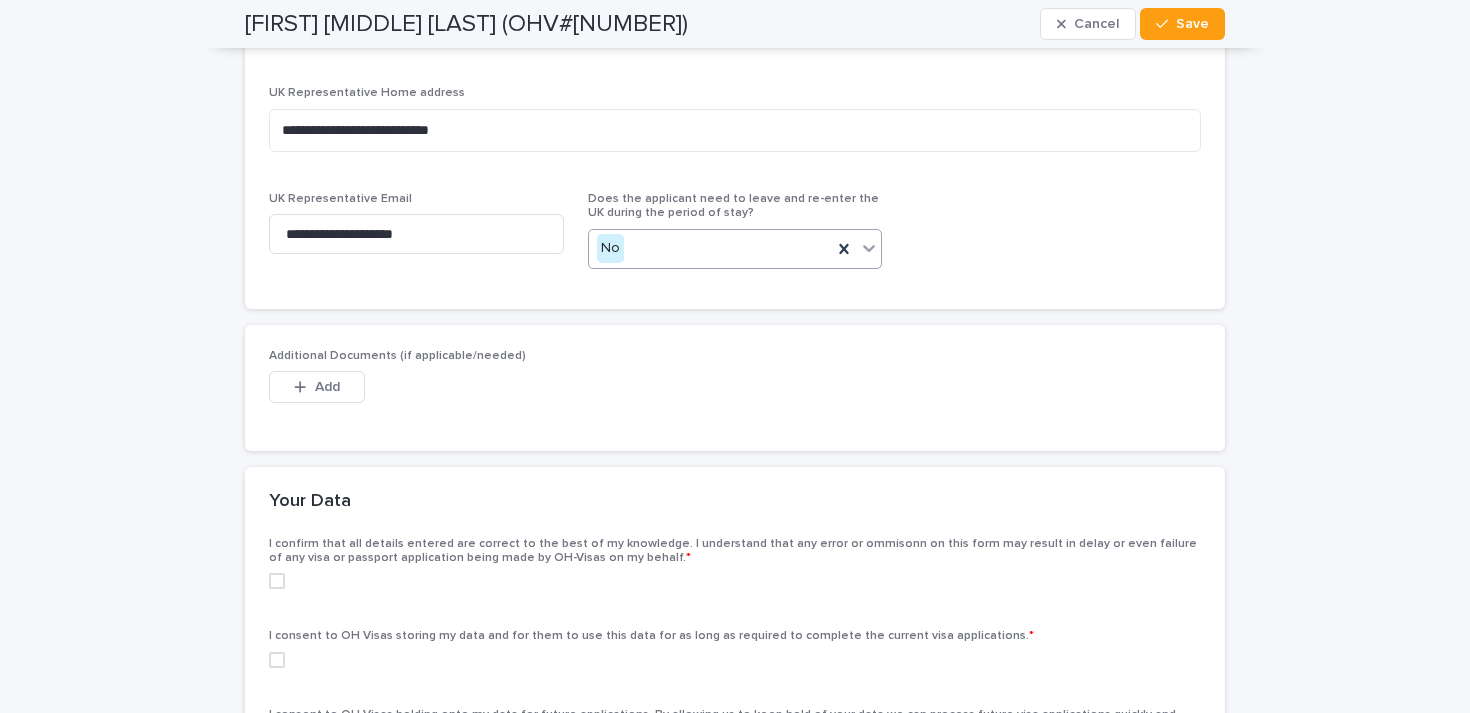 click at bounding box center [277, 581] 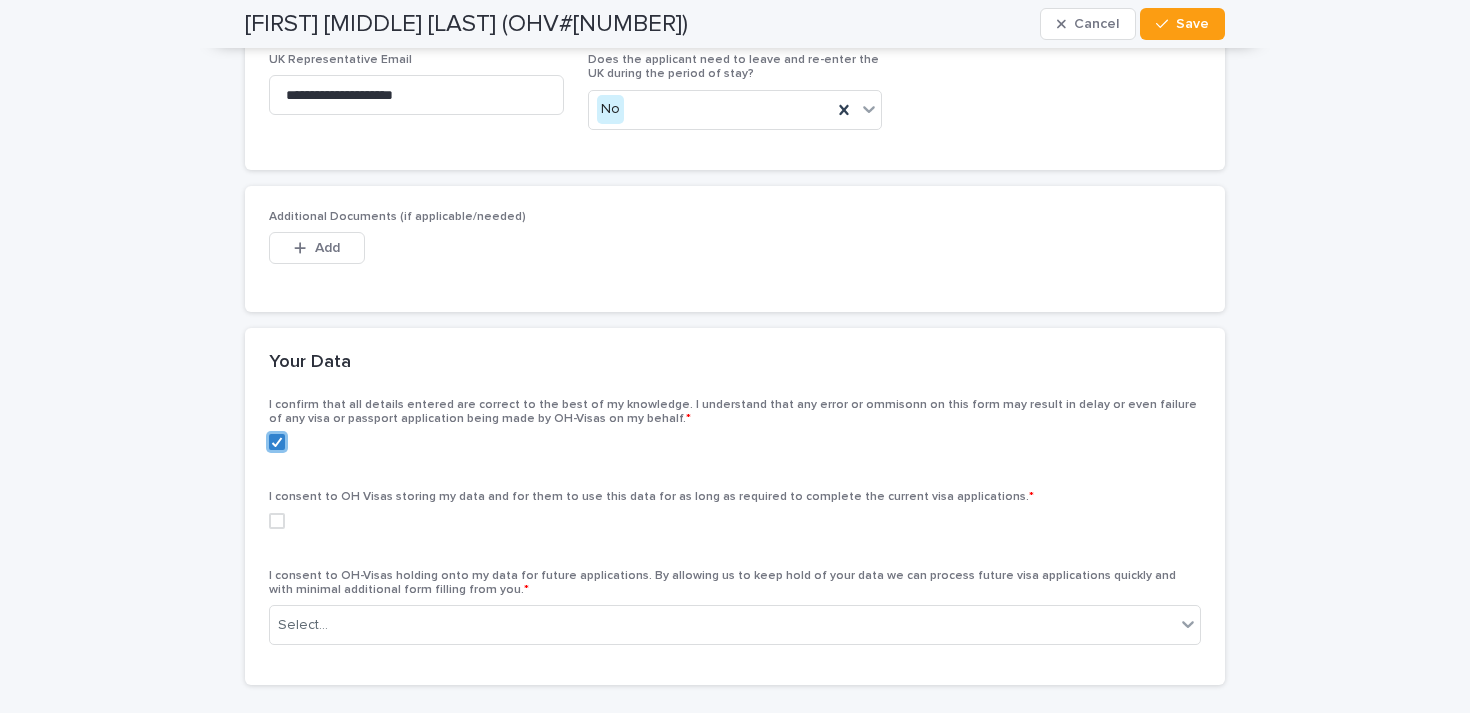 scroll, scrollTop: 4207, scrollLeft: 0, axis: vertical 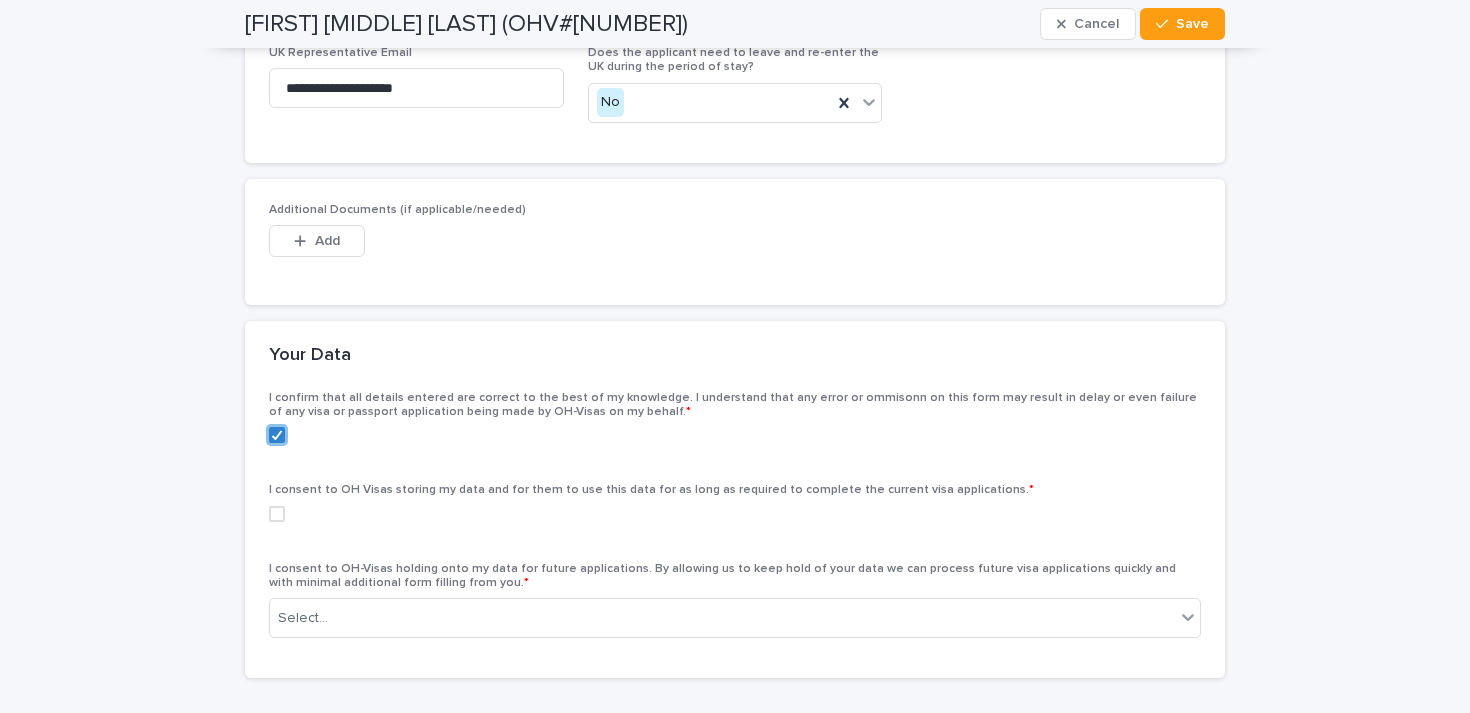 click at bounding box center (277, 514) 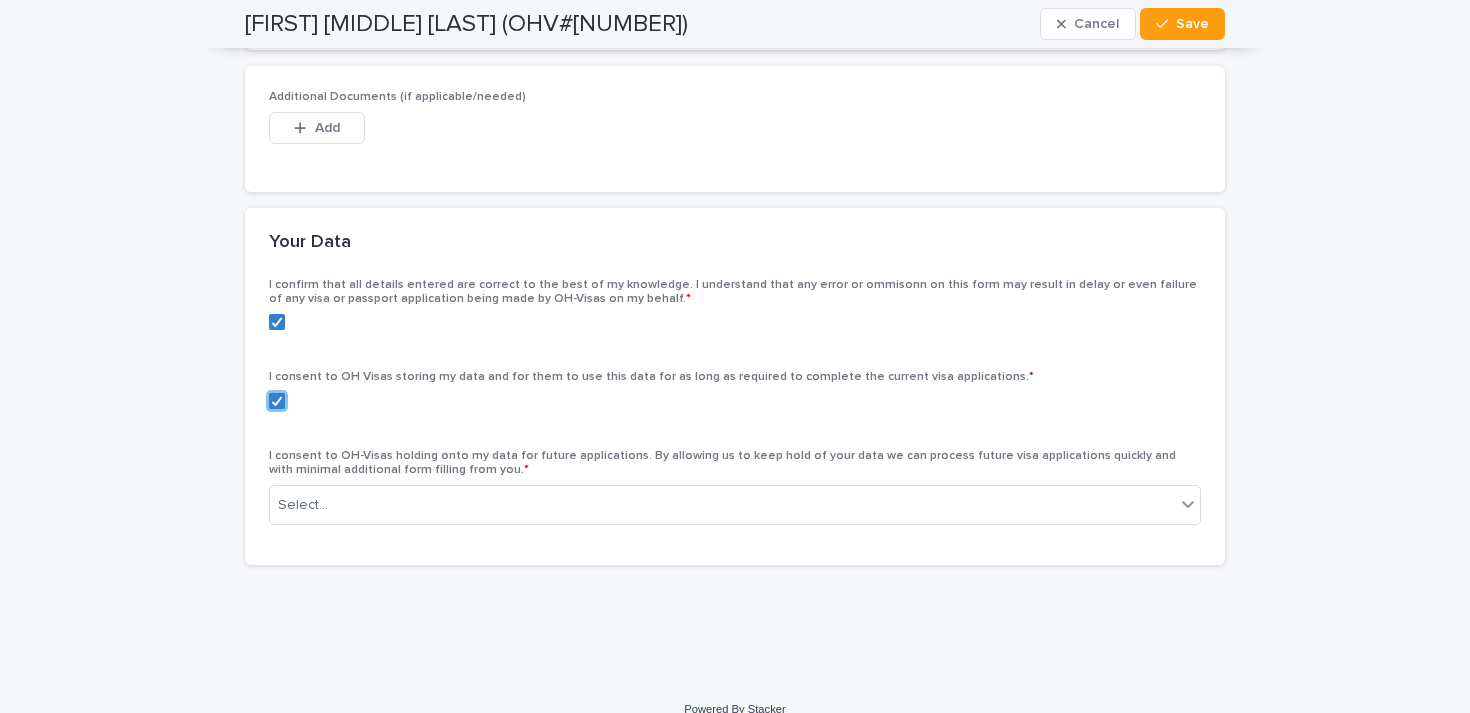 scroll, scrollTop: 4326, scrollLeft: 0, axis: vertical 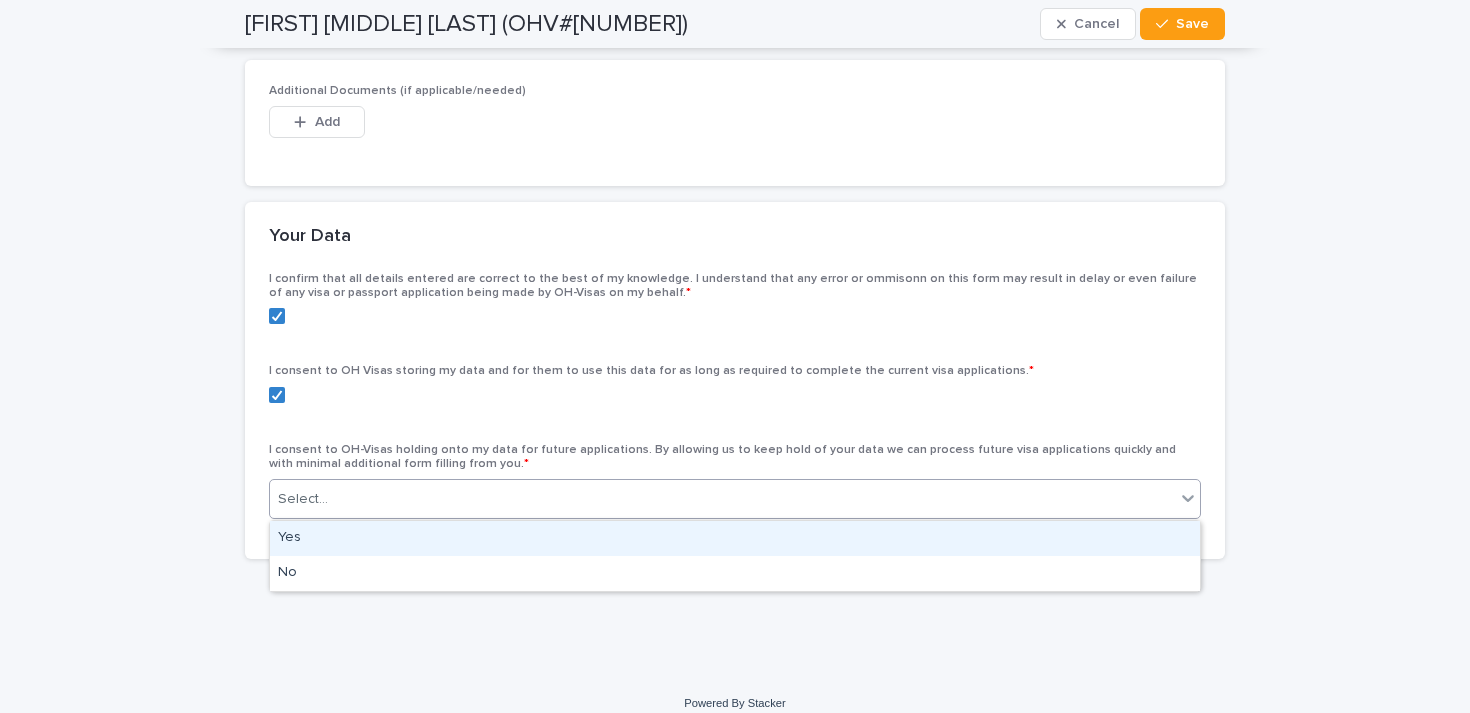 click on "Select..." at bounding box center [722, 499] 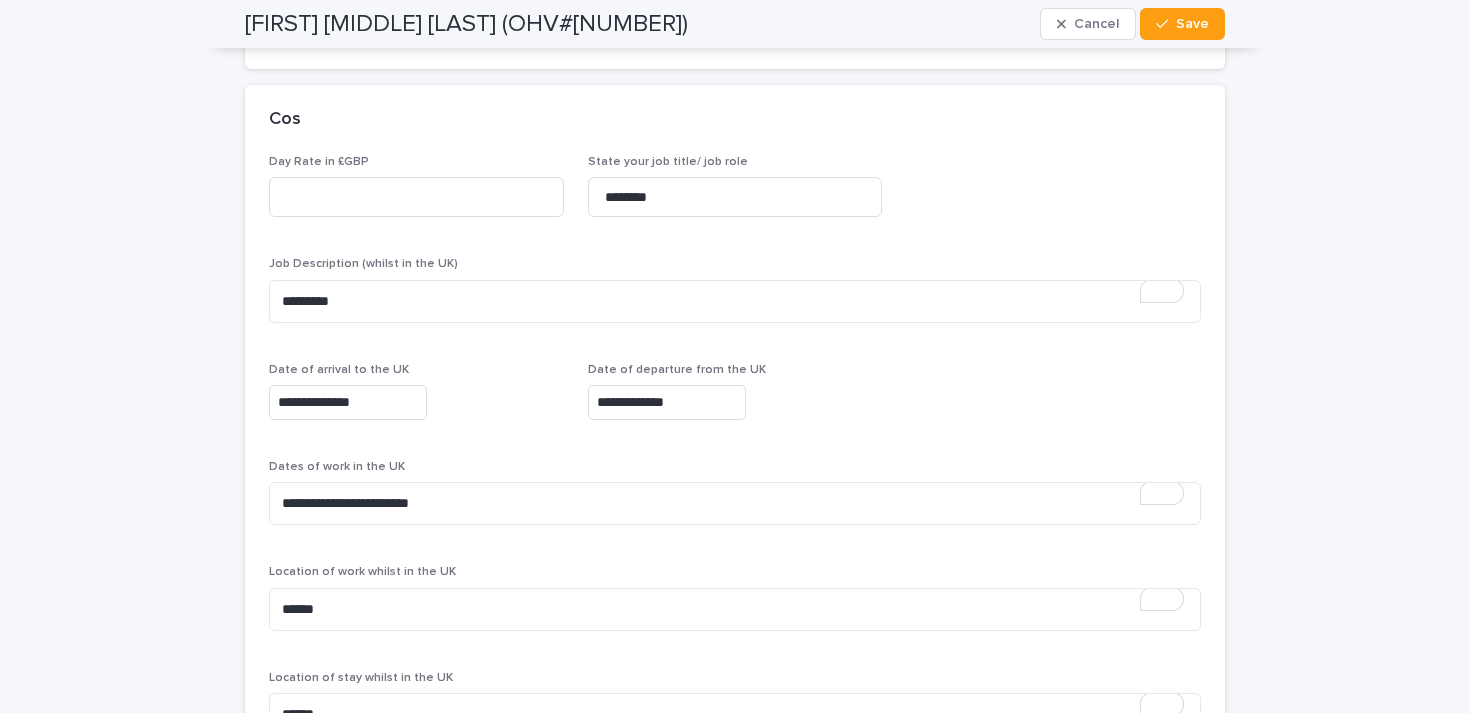 scroll, scrollTop: 3230, scrollLeft: 0, axis: vertical 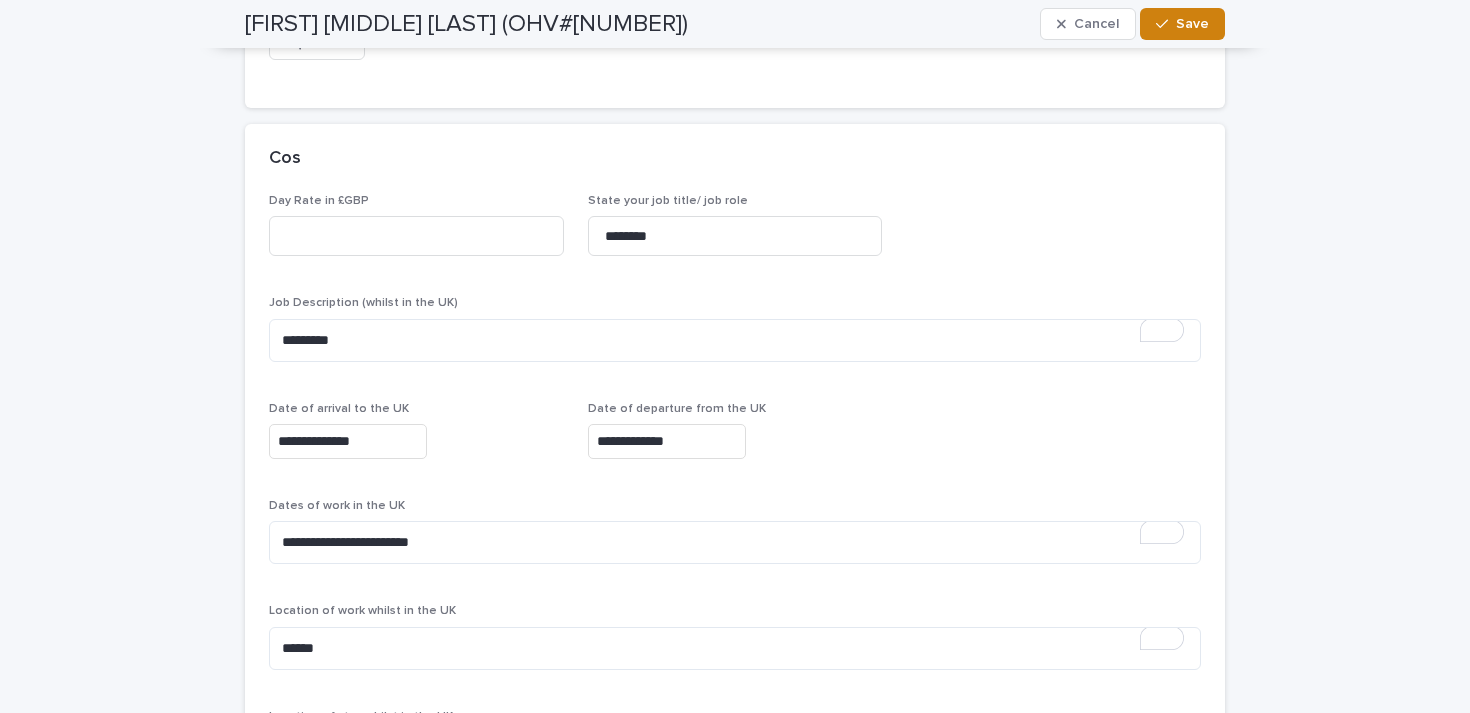 click on "Save" at bounding box center (1192, 24) 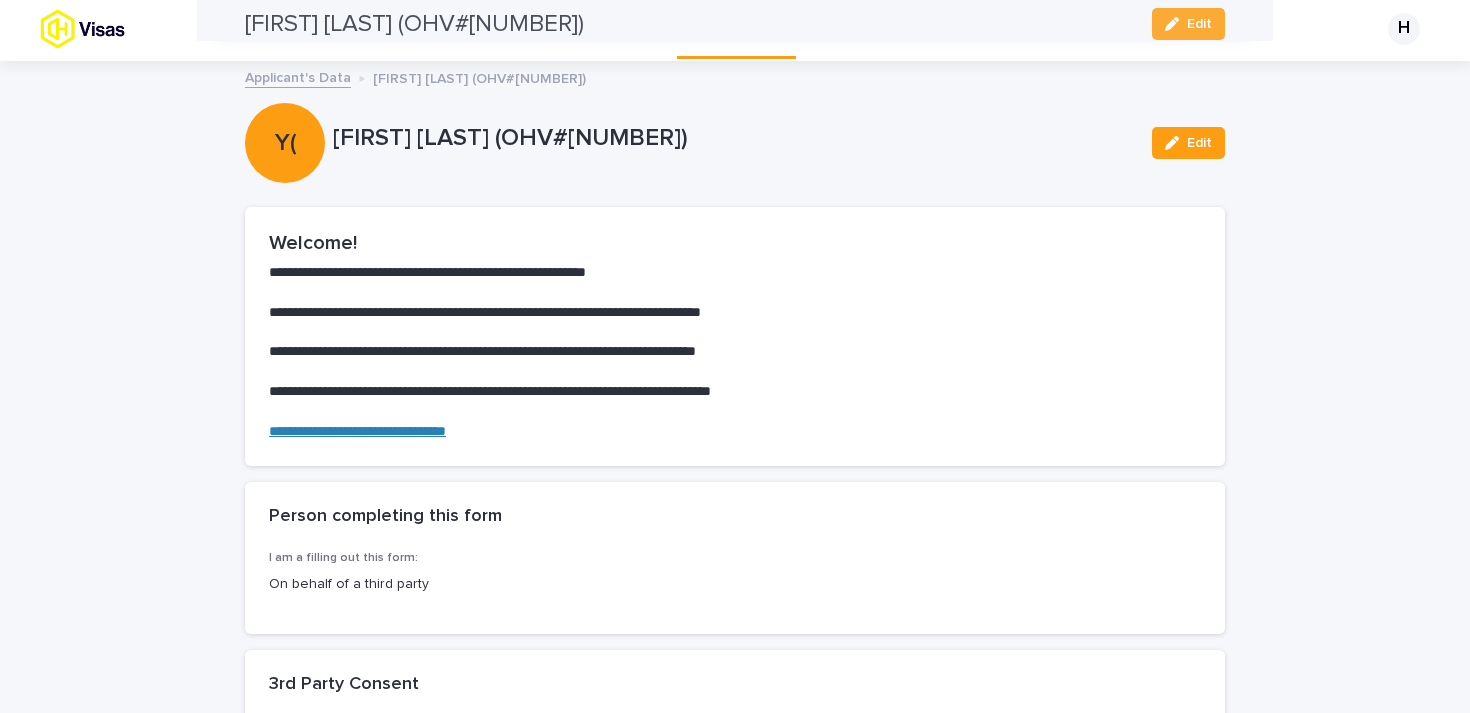 scroll, scrollTop: 0, scrollLeft: 0, axis: both 